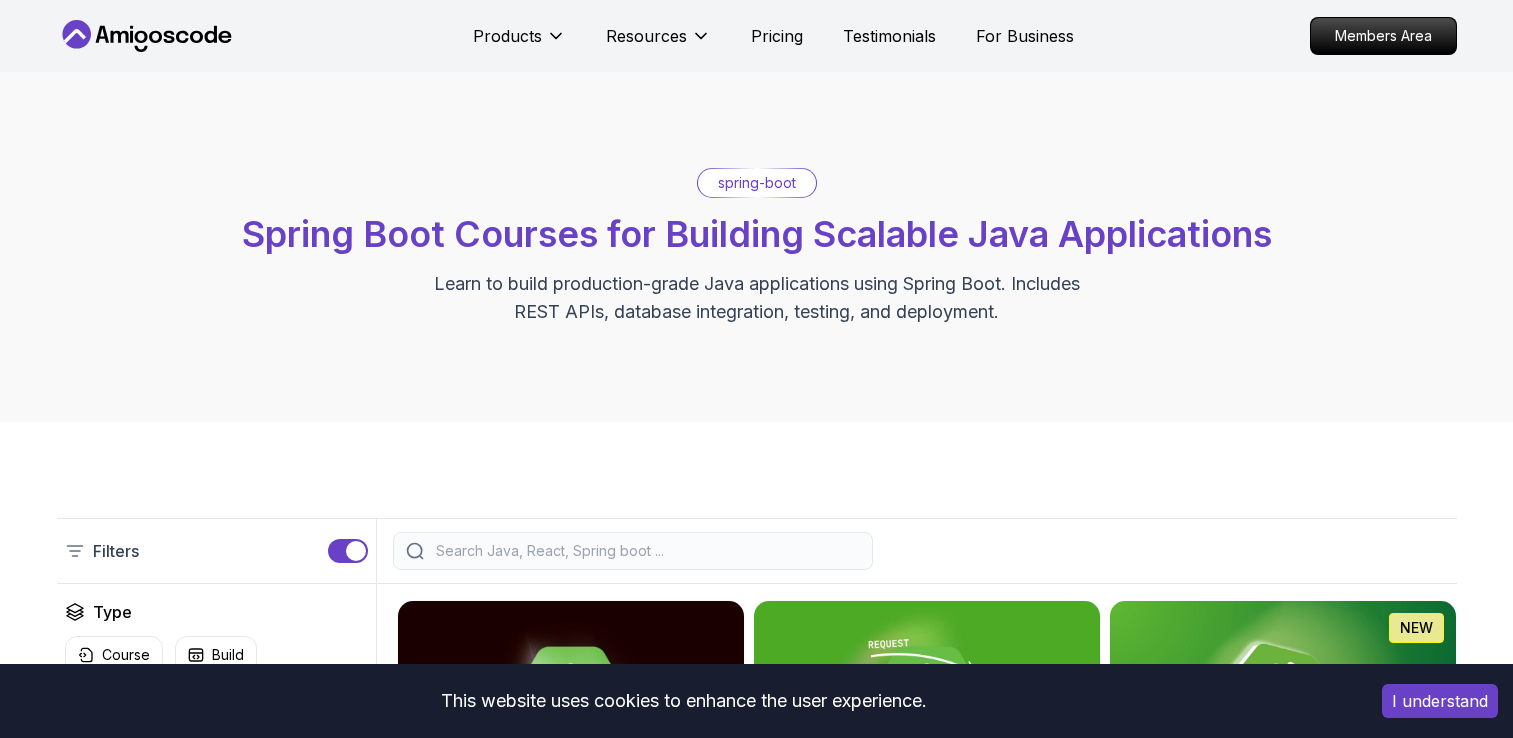 scroll, scrollTop: 305, scrollLeft: 0, axis: vertical 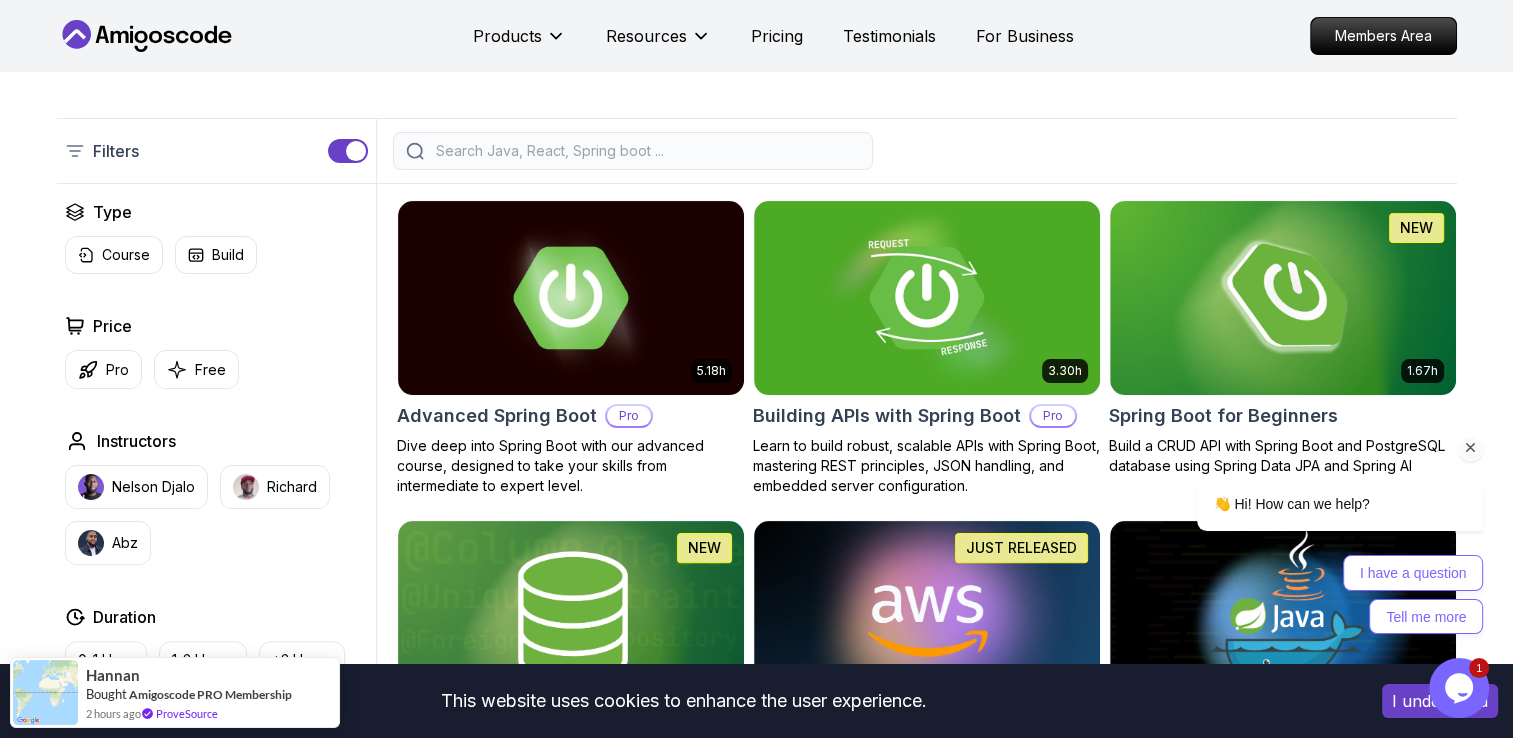 click on "👋 Hi! How can we help? I have a question Tell me more" at bounding box center (1313, 480) 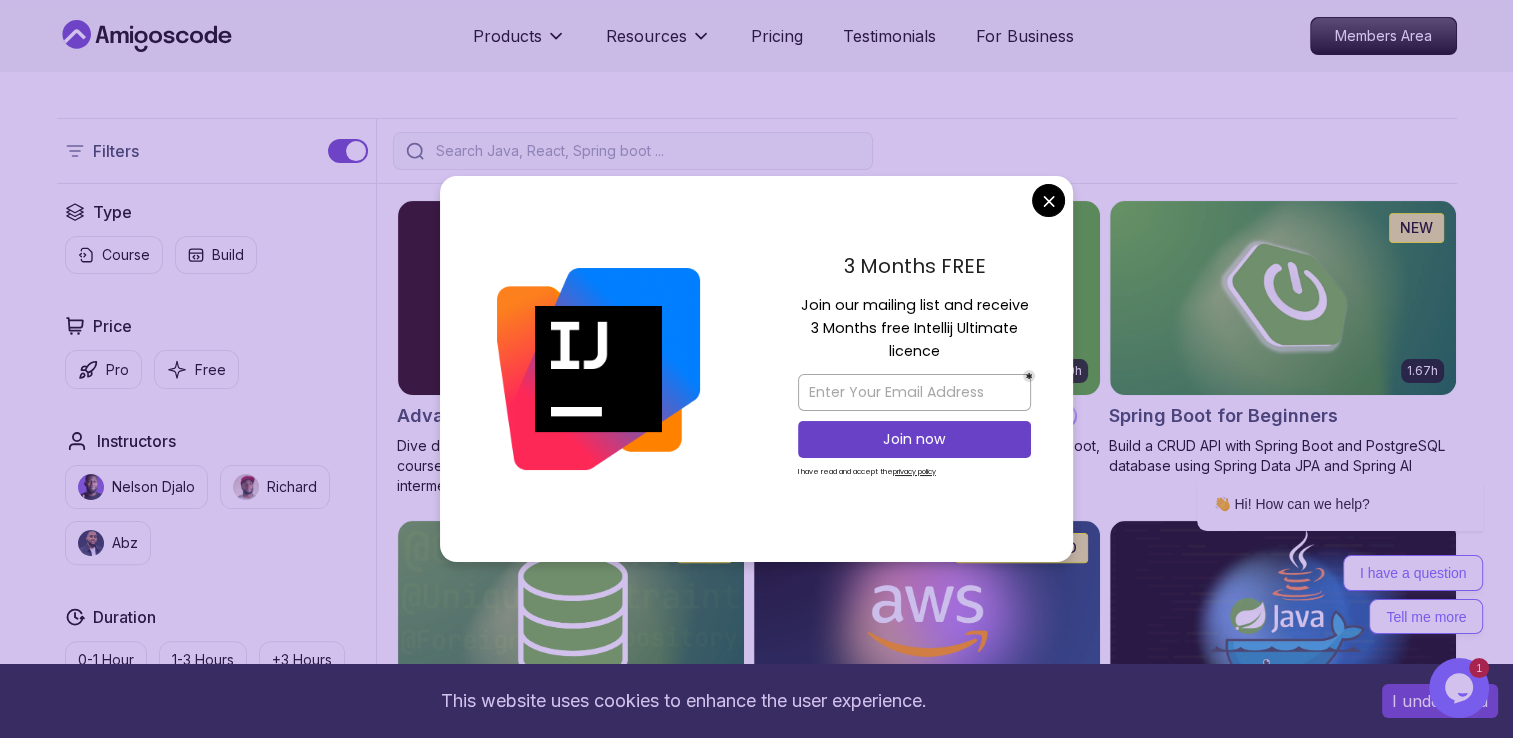 click on "3 Months FREE Join our mailing list and receive 3 Months free Intellij Ultimate licence Join now I have read and accept the  privacy policy" at bounding box center [914, 369] 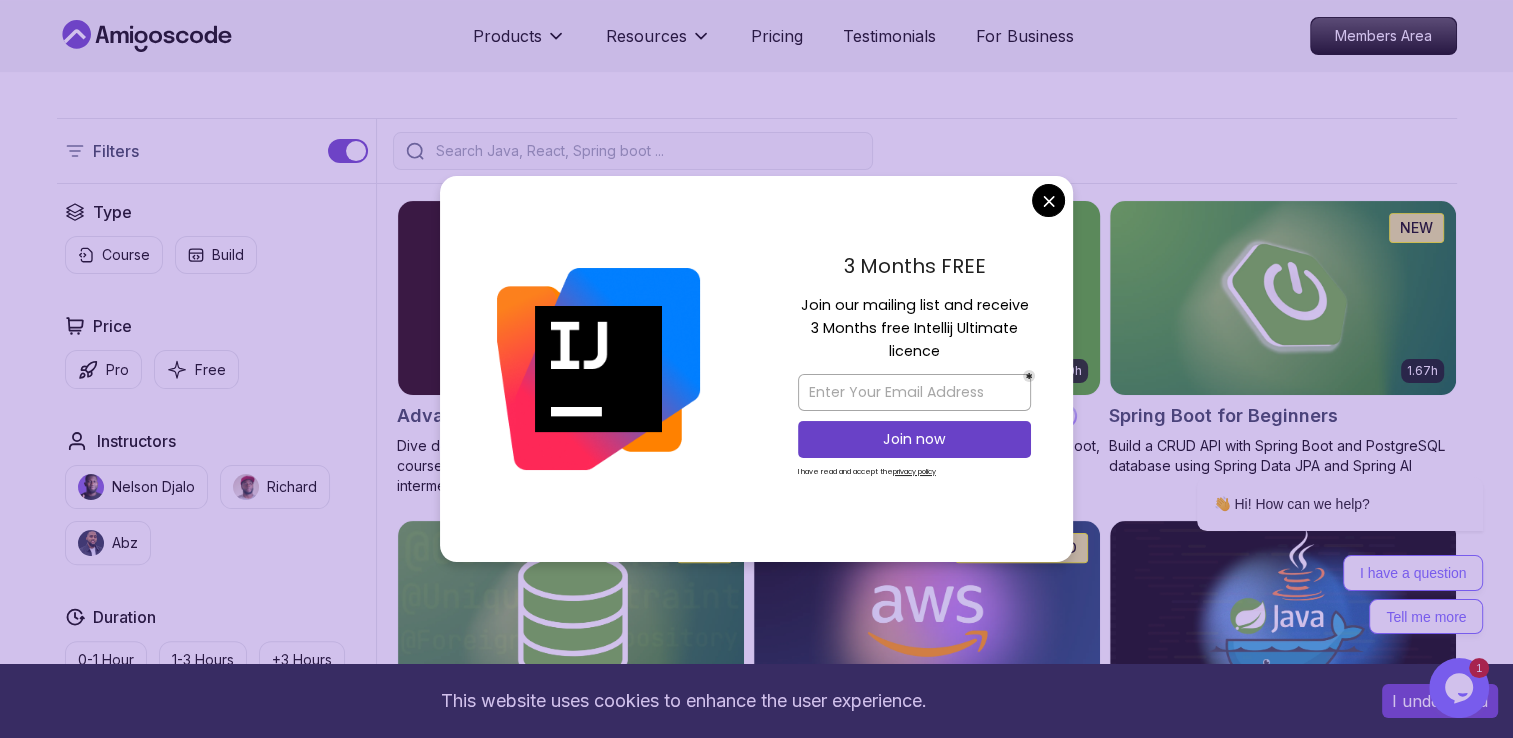click on "This website uses cookies to enhance the user experience. I understand Products Resources Pricing Testimonials For Business Members Area Products Resources Pricing Testimonials For Business Members Area spring-boot Spring Boot Courses for Building Scalable Java Applications Learn to build production-grade Java applications using Spring Boot. Includes REST APIs, database integration, testing, and deployment. Filters Filters Type Course Build Price Pro Free Instructors Nelson Djalo Richard Abz Duration 0-1 Hour 1-3 Hours +3 Hours Track Front End Back End Dev Ops Full Stack Level Junior Mid-level Senior 5.18h Advanced Spring Boot Pro Dive deep into Spring Boot with our advanced course, designed to take your skills from intermediate to expert level. 3.30h Building APIs with Spring Boot Pro Learn to build robust, scalable APIs with Spring Boot, mastering REST principles, JSON handling, and embedded server configuration. 1.67h NEW Spring Boot for Beginners 6.65h NEW Spring Data JPA Pro 2.73h JUST RELEASED Pro 1.45h" at bounding box center (756, 1233) 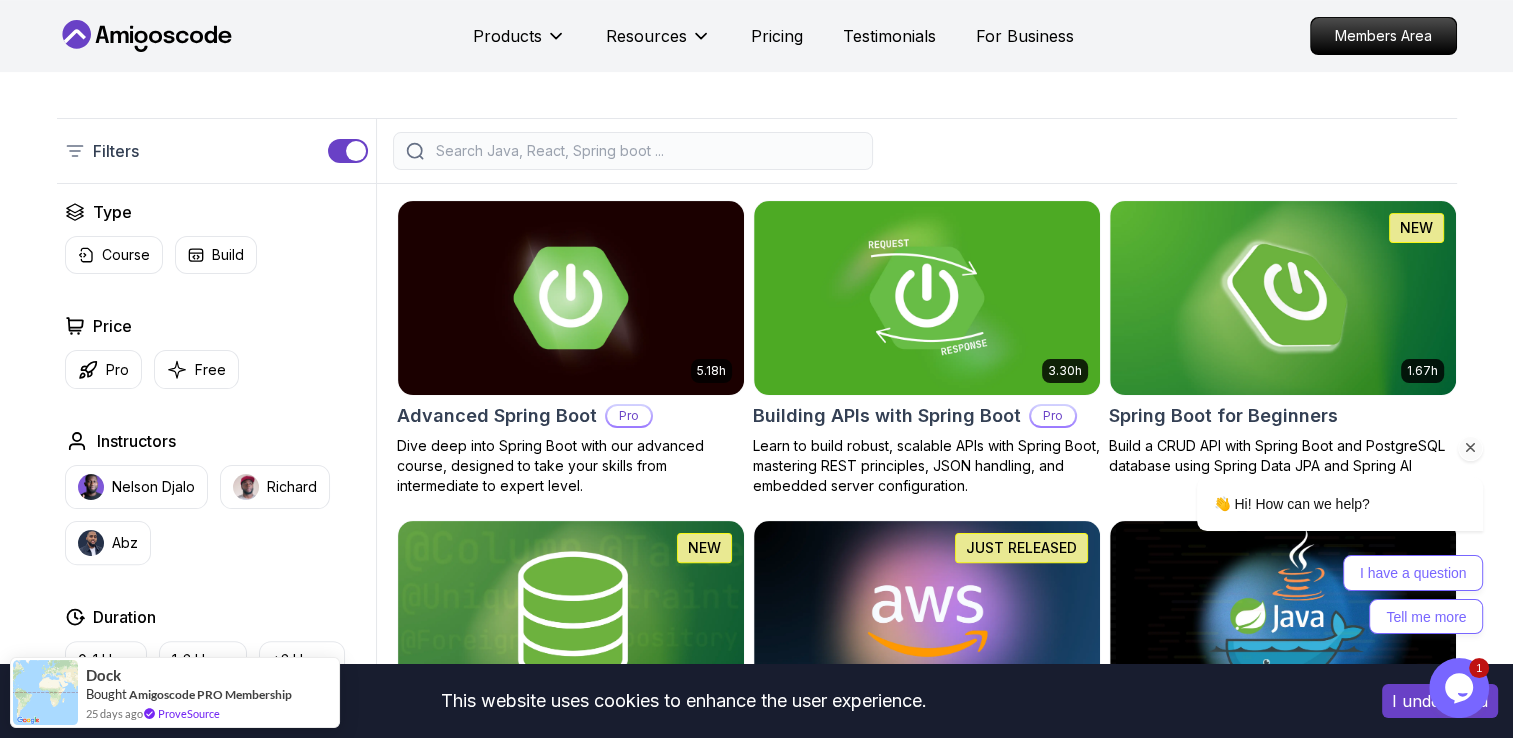click on "👋 Hi! How can we help? I have a question Tell me more" at bounding box center (1313, 480) 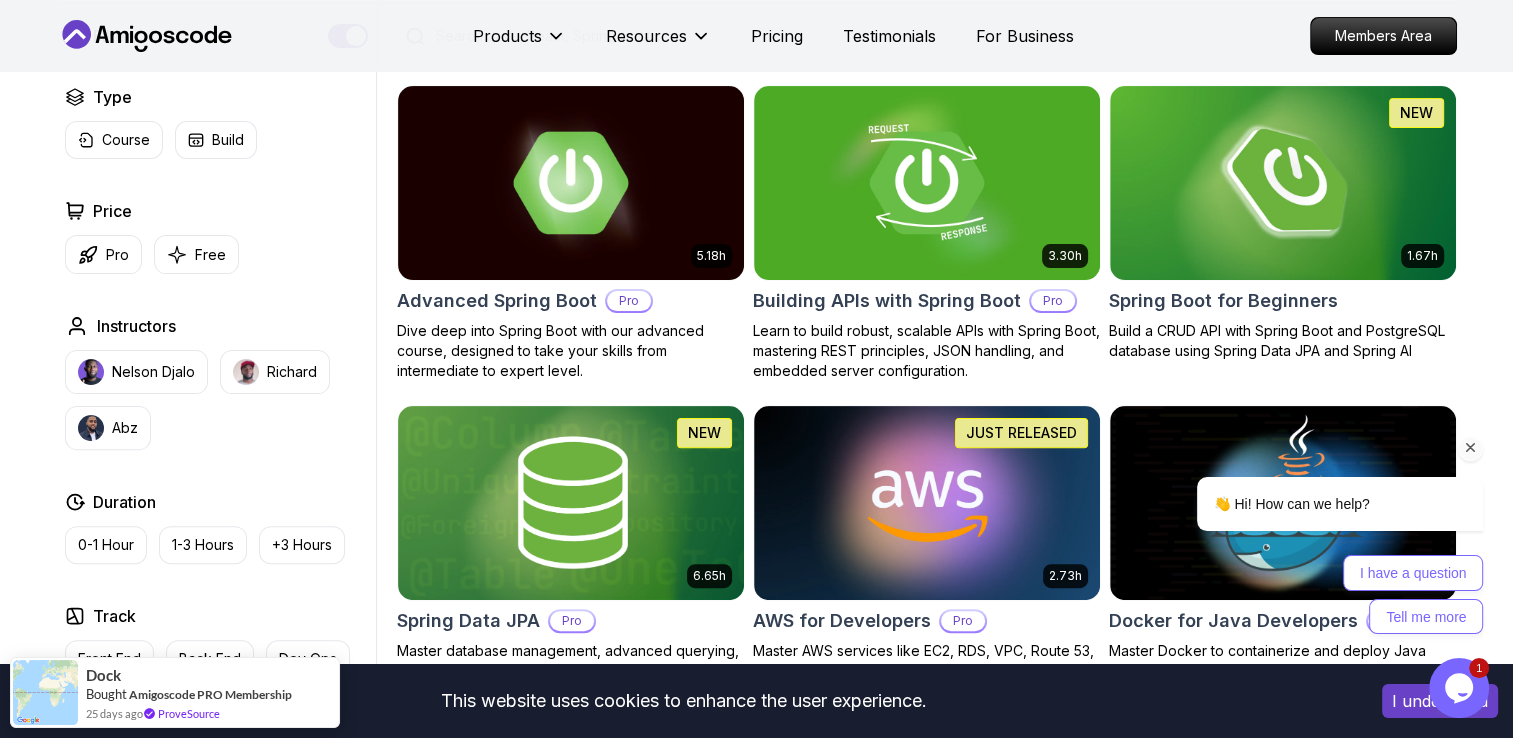 scroll, scrollTop: 400, scrollLeft: 0, axis: vertical 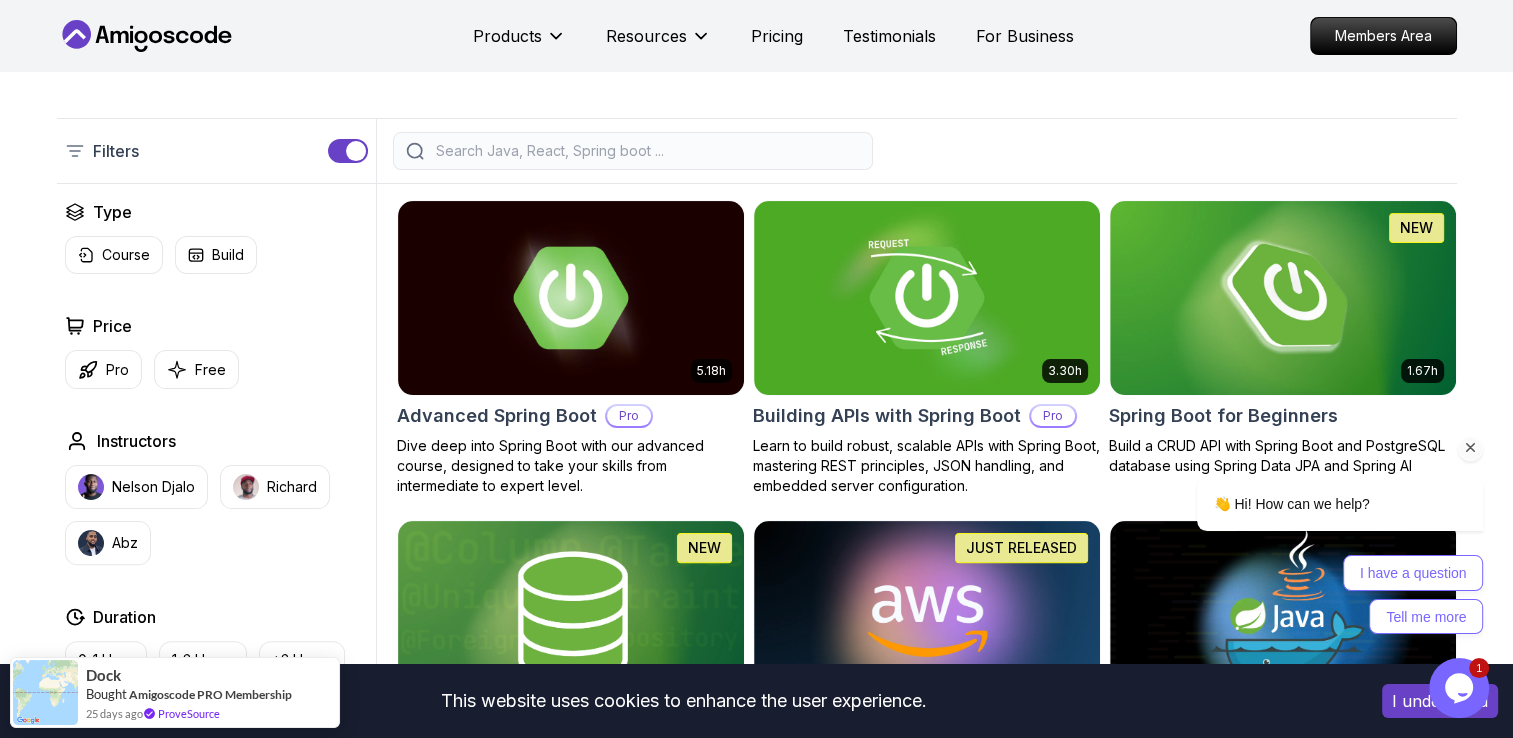 click on "👋 Hi! How can we help? I have a question Tell me more" at bounding box center [1313, 480] 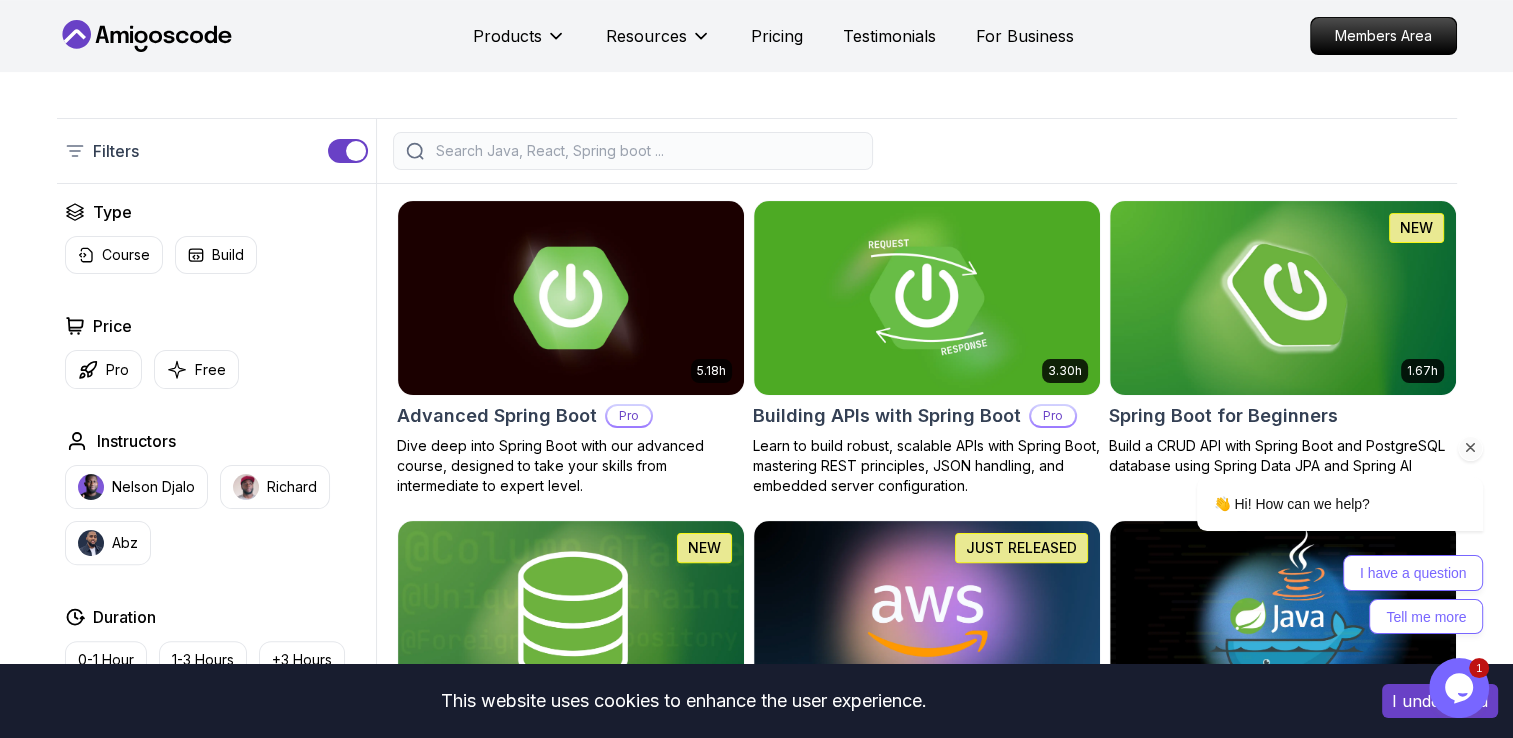 click on "👋 Hi! How can we help? I have a question Tell me more" at bounding box center (1313, 480) 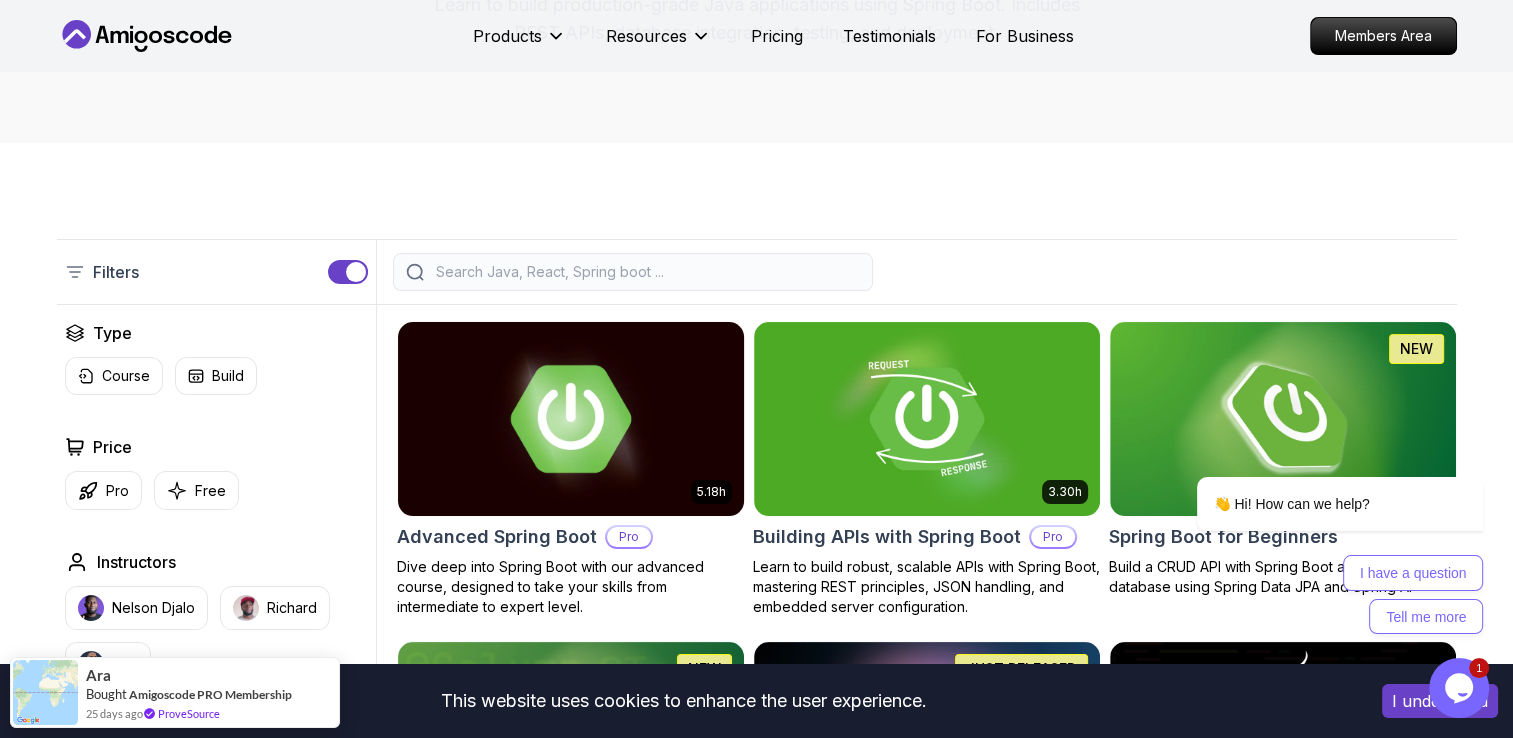 scroll, scrollTop: 300, scrollLeft: 0, axis: vertical 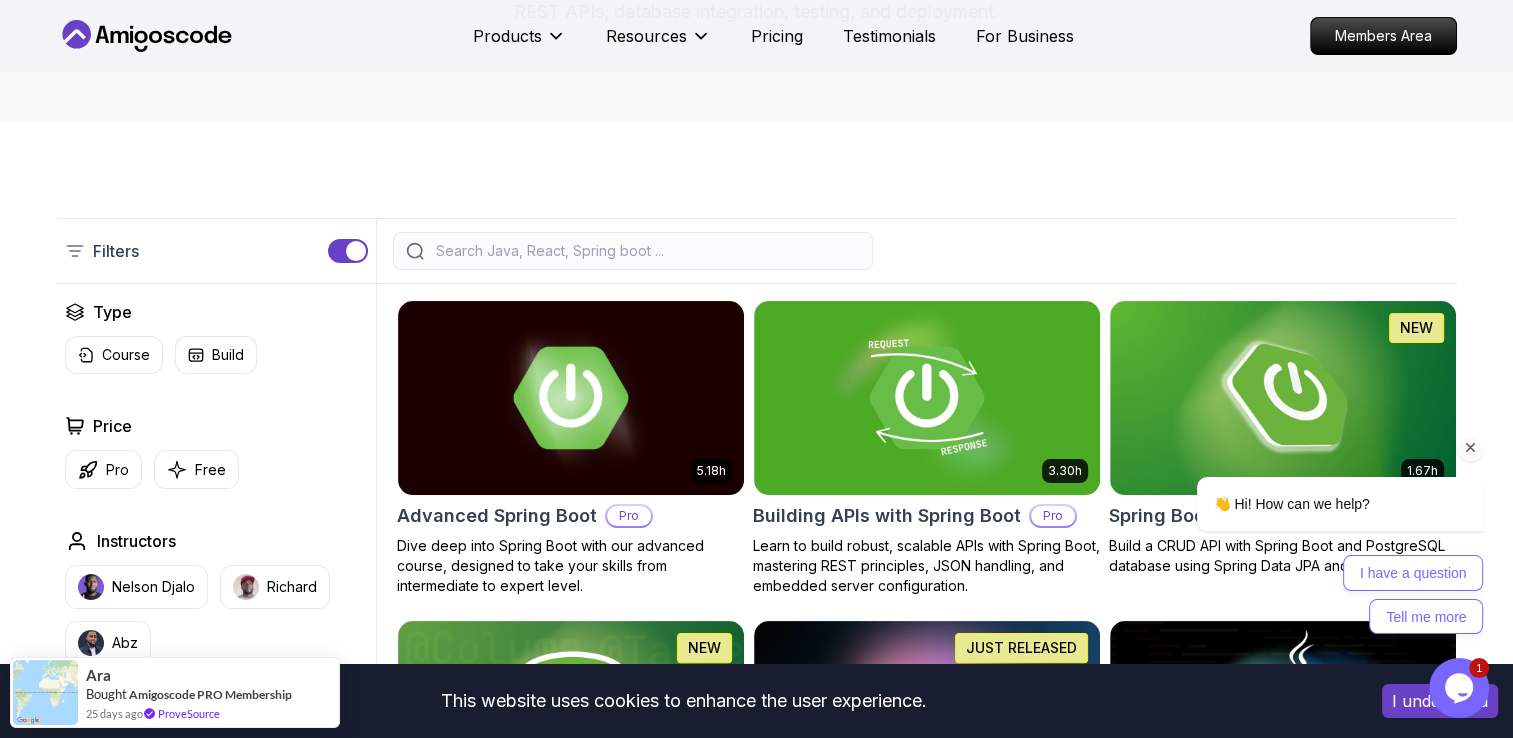 click on "👋 Hi! How can we help? I have a question Tell me more" at bounding box center (1313, 480) 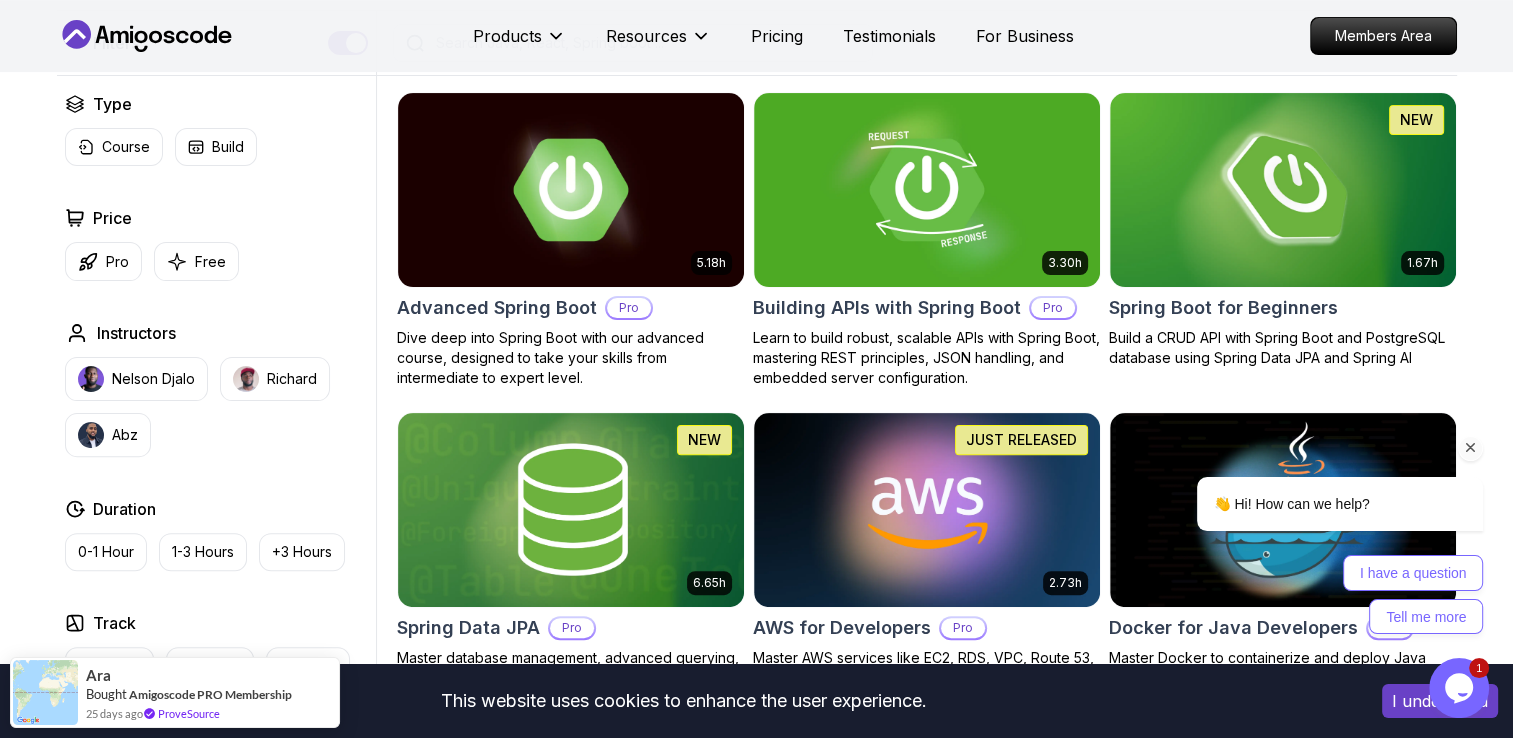 scroll, scrollTop: 500, scrollLeft: 0, axis: vertical 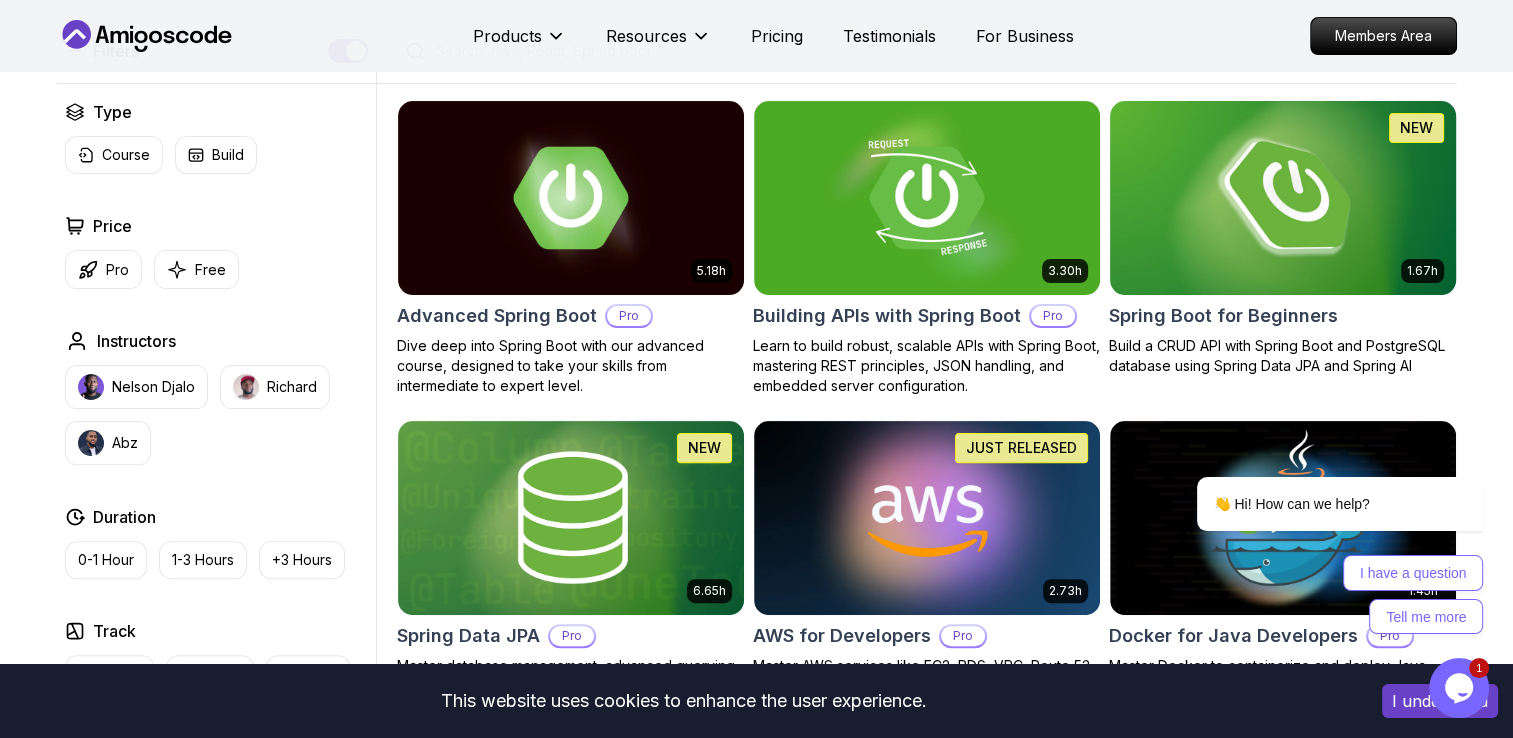 click at bounding box center (1282, 197) 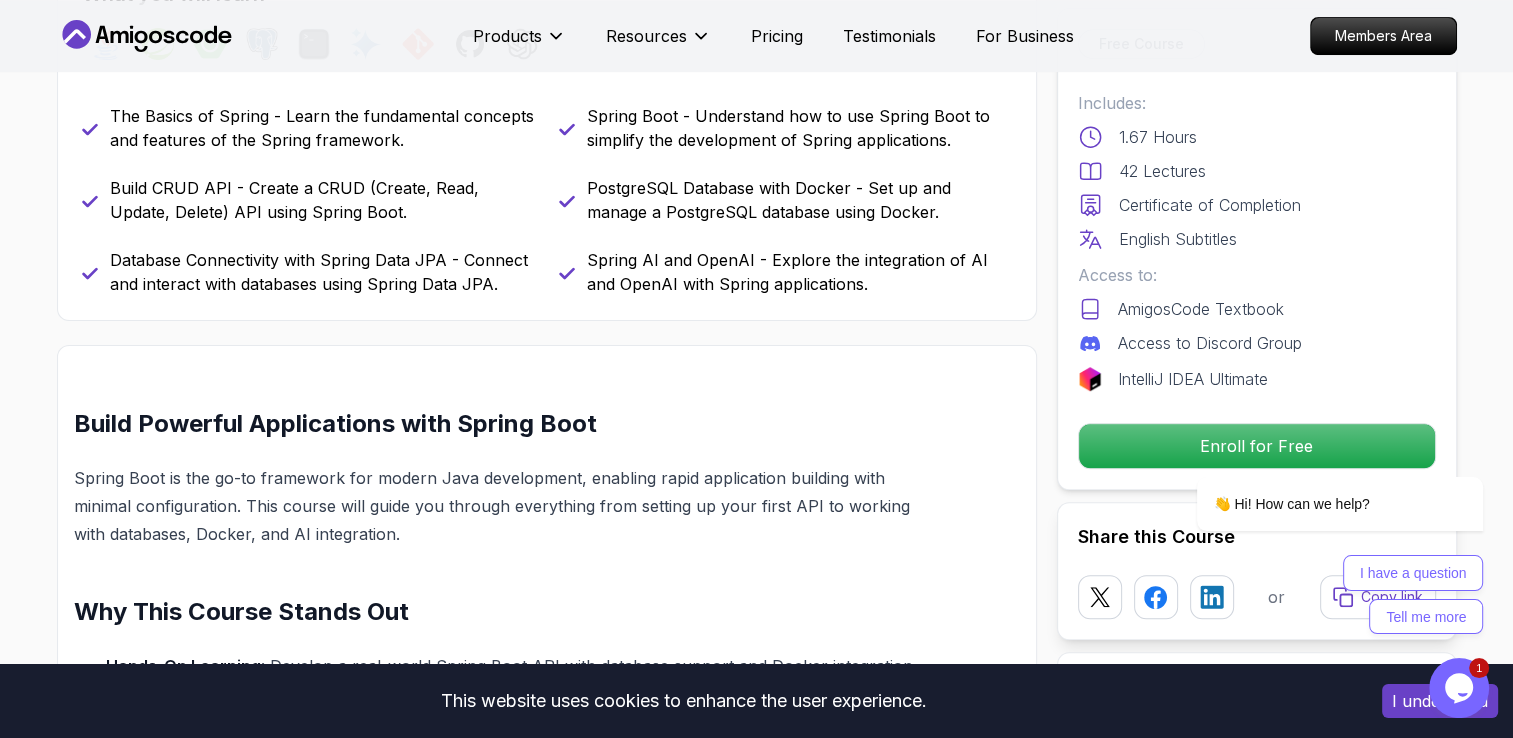 scroll, scrollTop: 926, scrollLeft: 0, axis: vertical 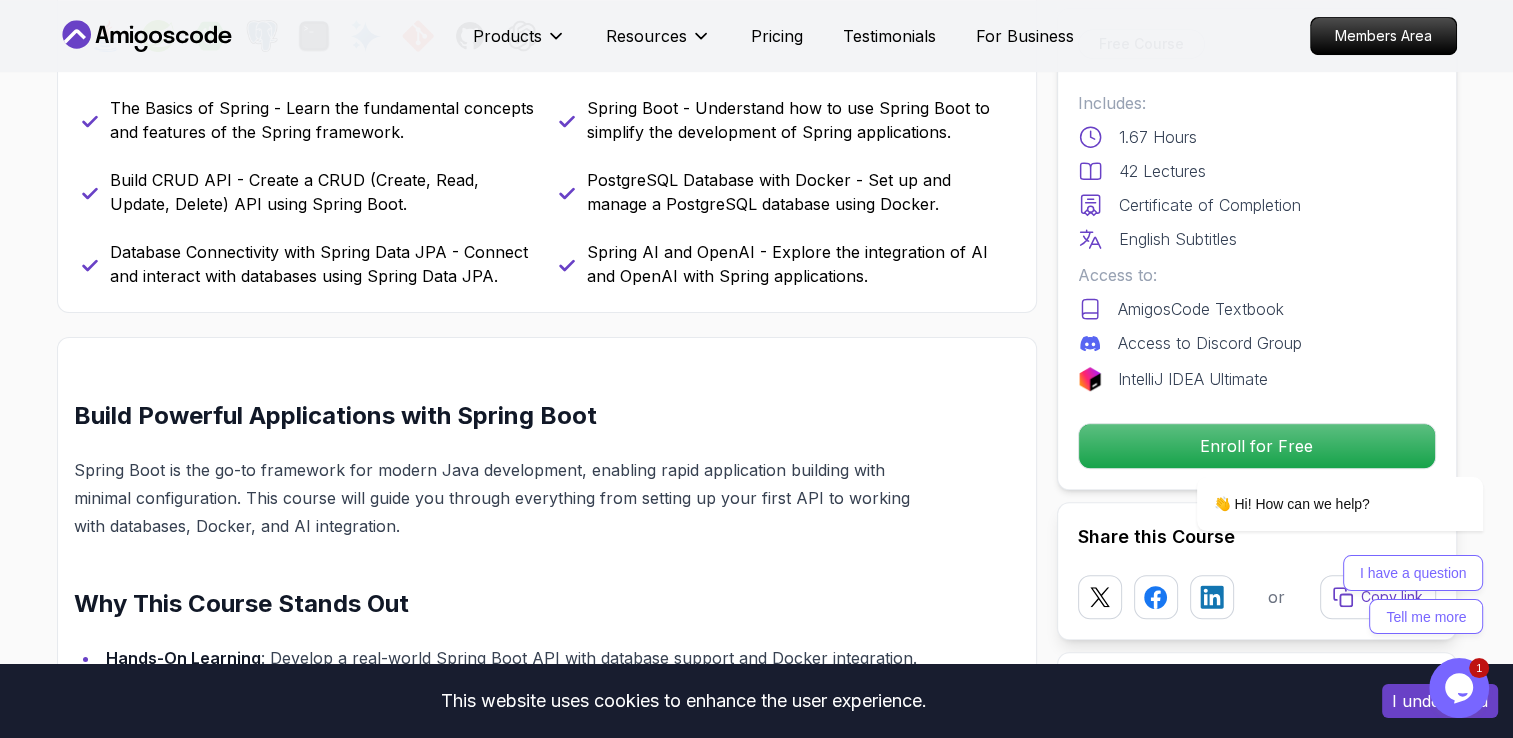 click on "Build Powerful Applications with Spring Boot
Spring Boot is the go-to framework for modern Java development, enabling rapid application building with minimal configuration. This course will guide you through everything from setting up your first API to working with databases, Docker, and AI integration.
Why This Course Stands Out
Hands-On Learning : Develop a real-world Spring Boot API with database support and Docker integration.
Modern Development Practices : Learn how to containerize your apps and implement AI features.
Practical and Industry-Relevant : Gain the skills needed for backend development in enterprise applications.
Who Is This Course For?
Java Developers : Ideal for those looking to master Spring Boot and modern backend development.
Software Engineers : Enhance your ability to build scalable and production-ready APIs.
Students & Career Changers : A great way to transition into backend development with hands-on experience.
Career Opportunities Upon Completion" at bounding box center [499, 946] 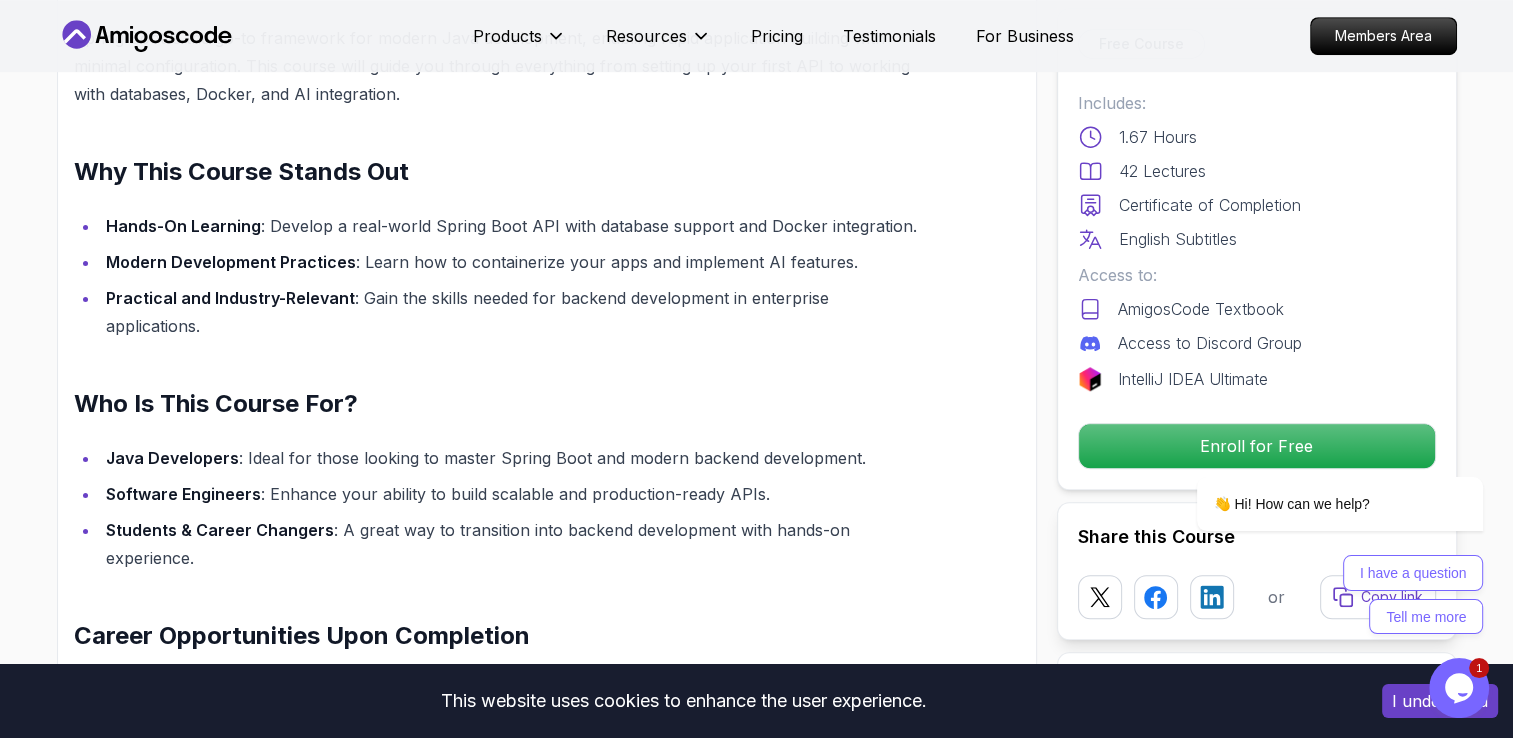 scroll, scrollTop: 1359, scrollLeft: 0, axis: vertical 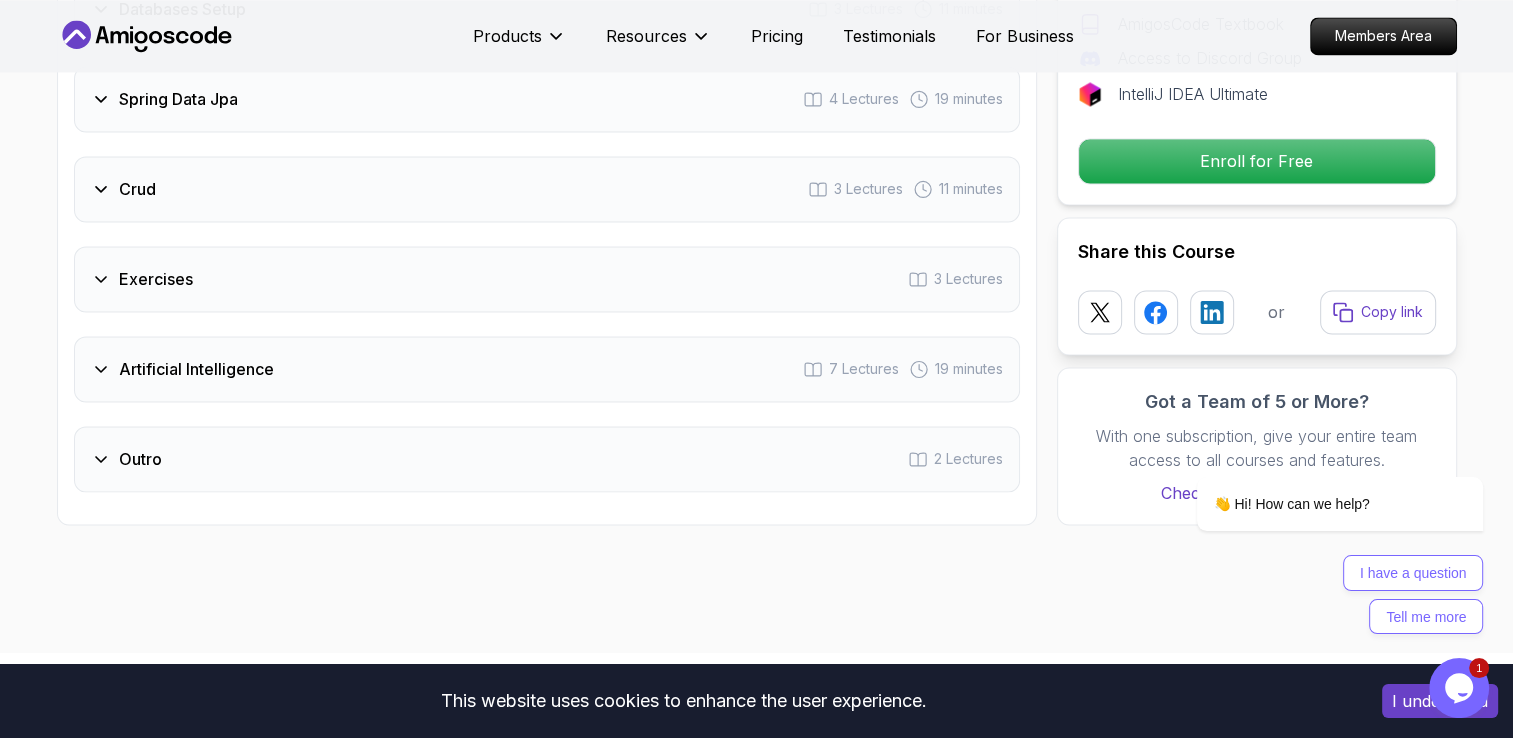 click on "Outro" at bounding box center (140, 459) 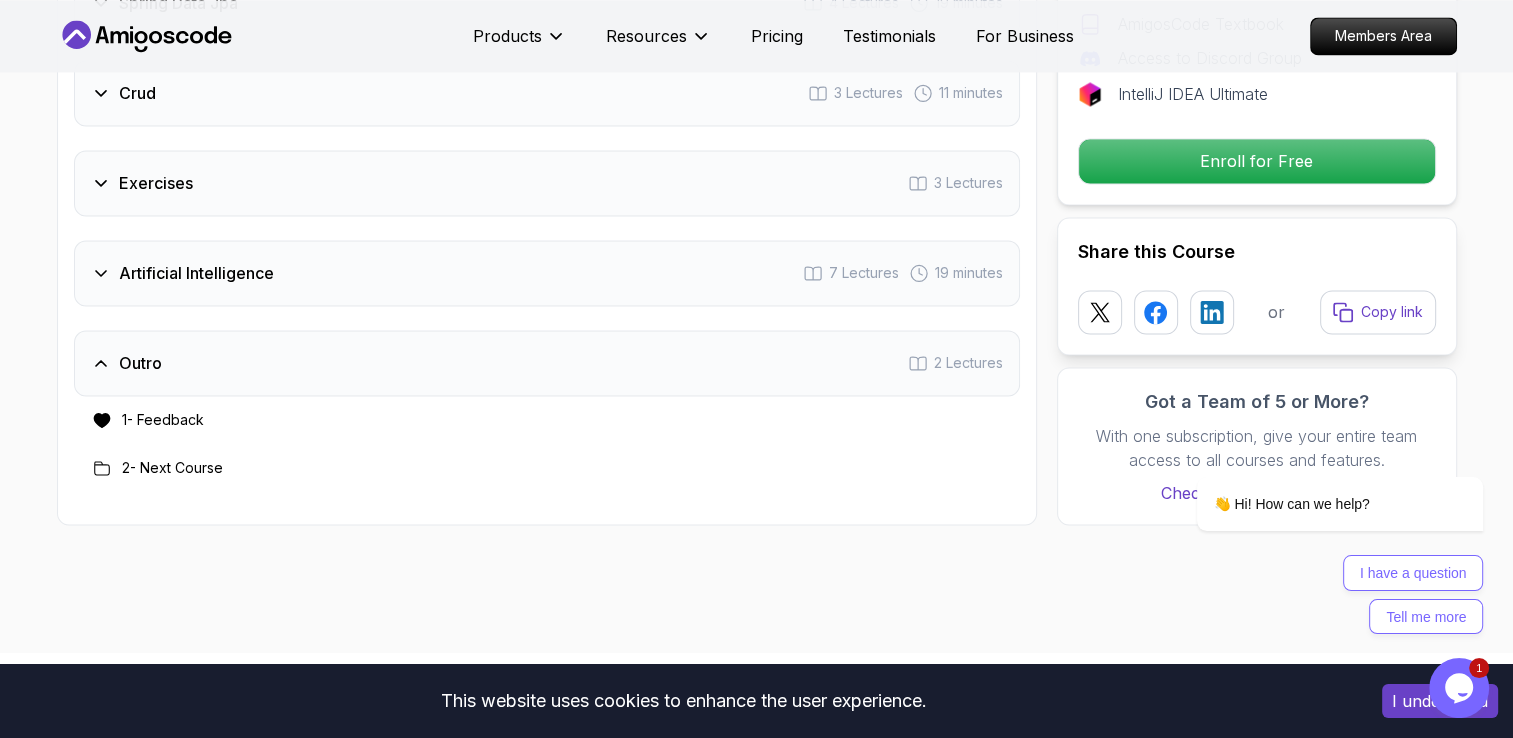 scroll, scrollTop: 3206, scrollLeft: 0, axis: vertical 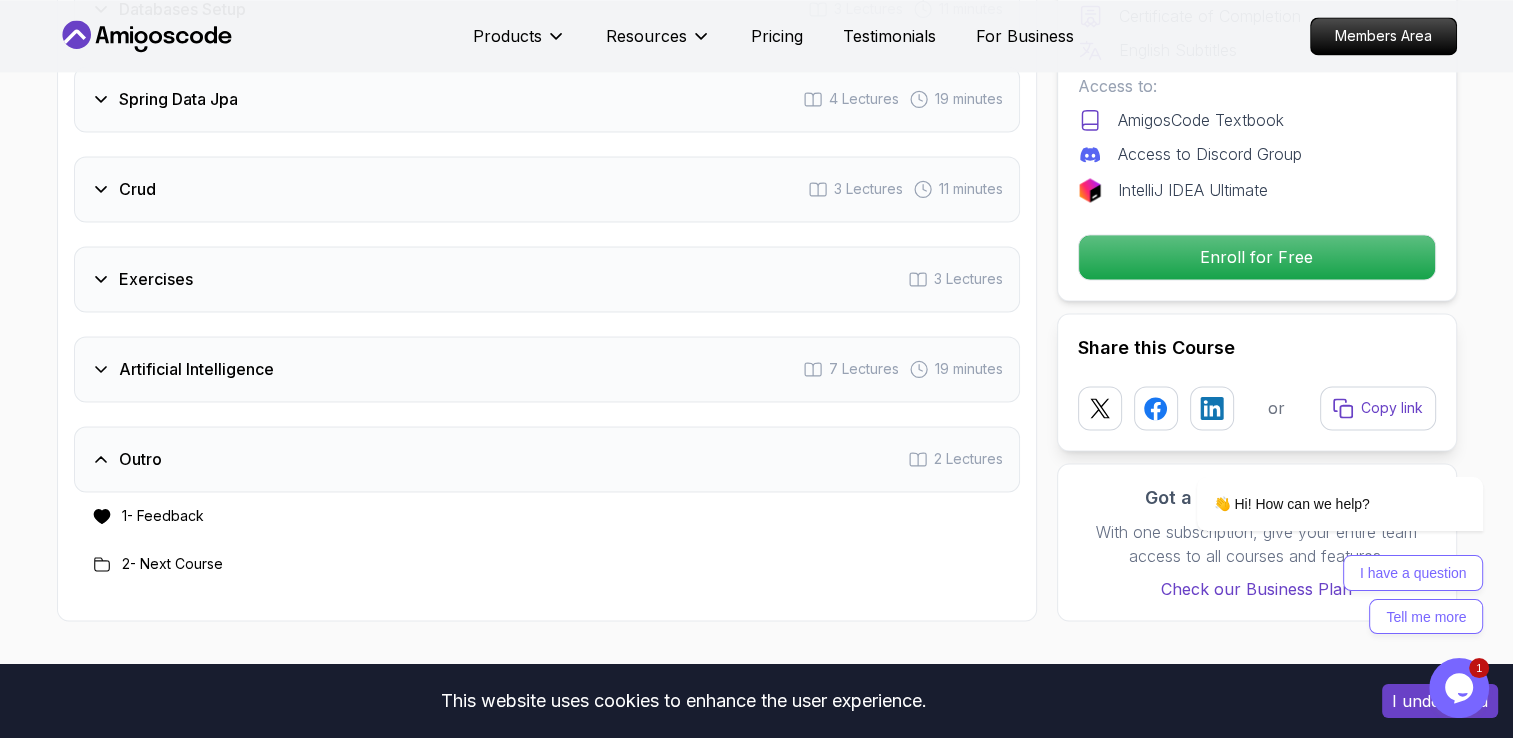 click on "Outro" at bounding box center (140, 459) 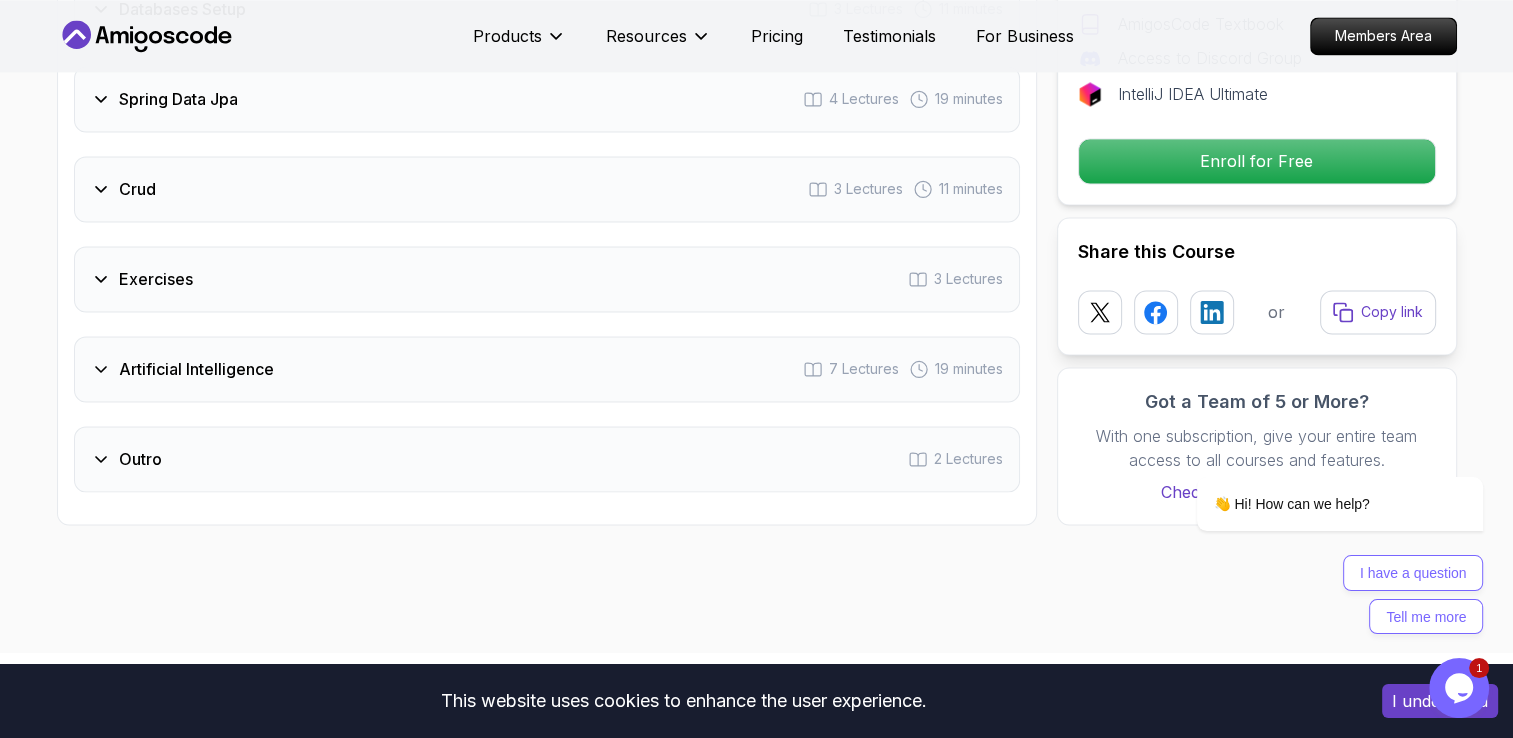 click on "Outro" at bounding box center (140, 459) 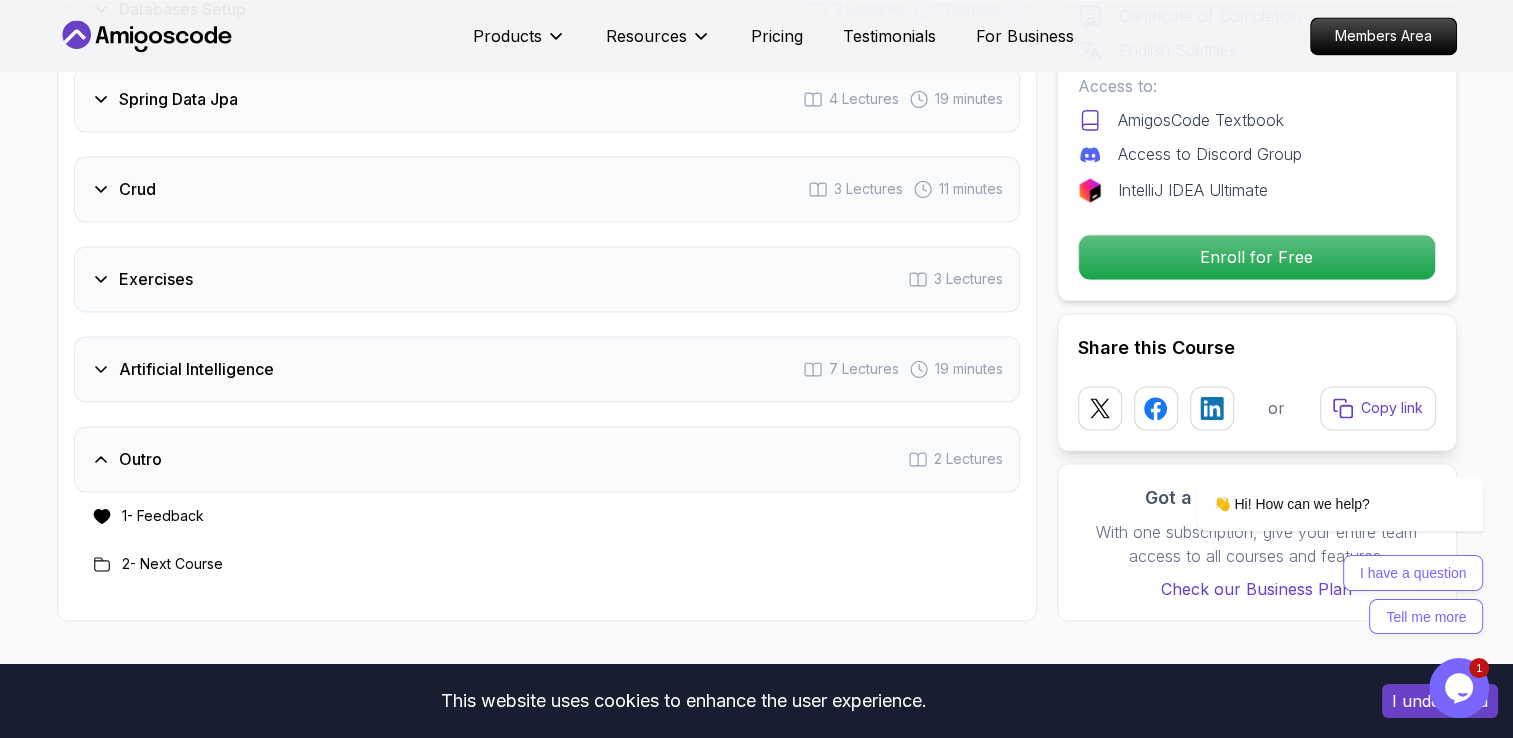 click on "Outro" at bounding box center (140, 459) 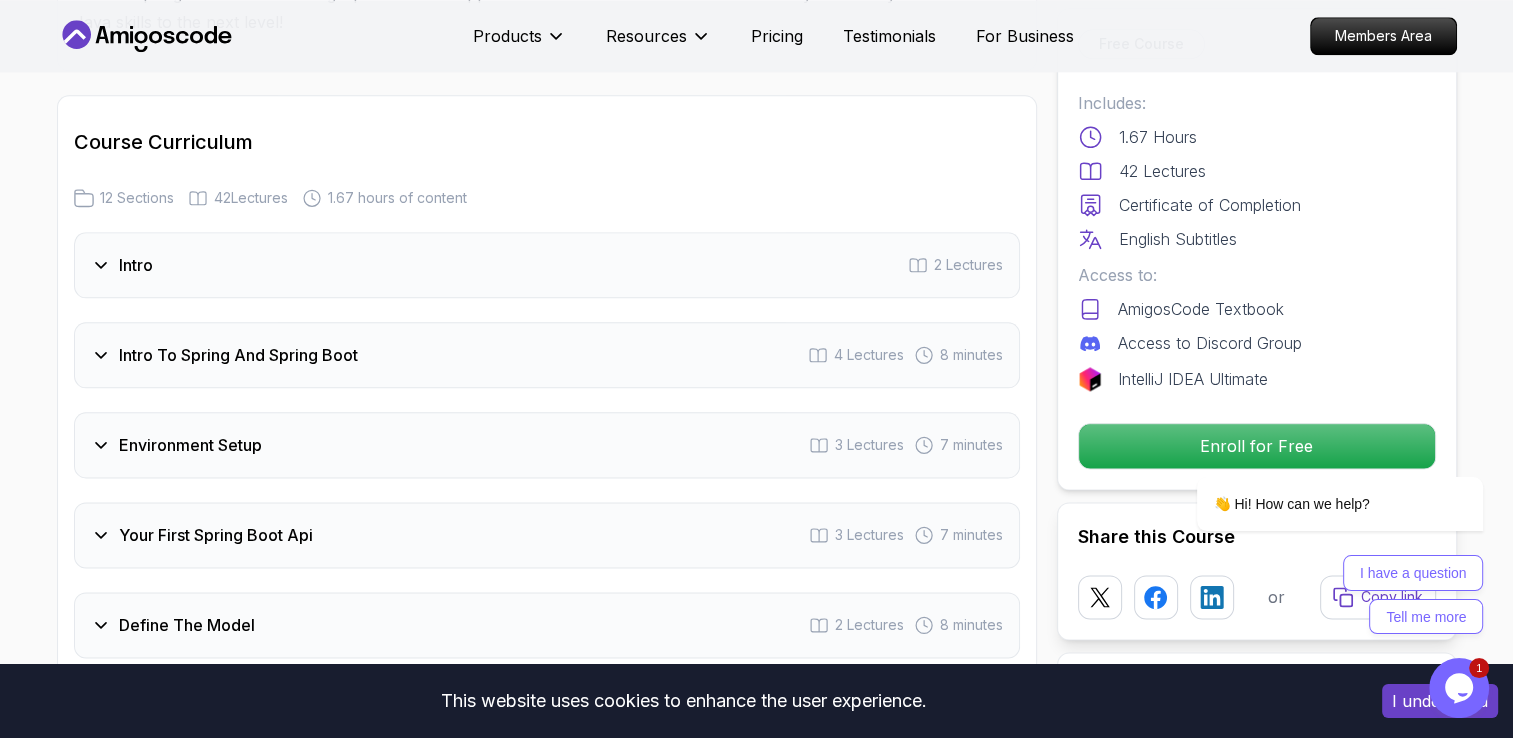 scroll, scrollTop: 2408, scrollLeft: 0, axis: vertical 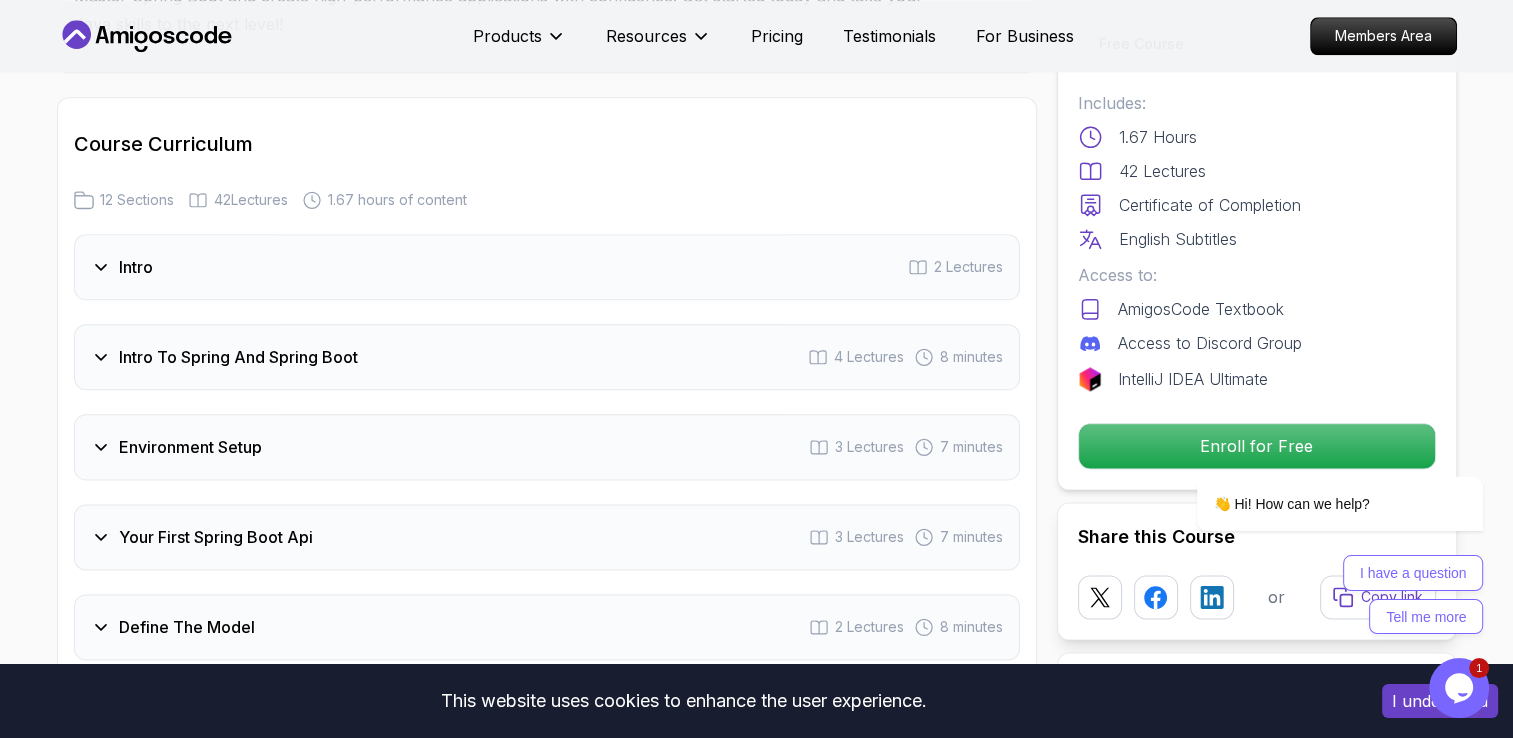 click on "Intro To Spring And Spring Boot" at bounding box center [238, 357] 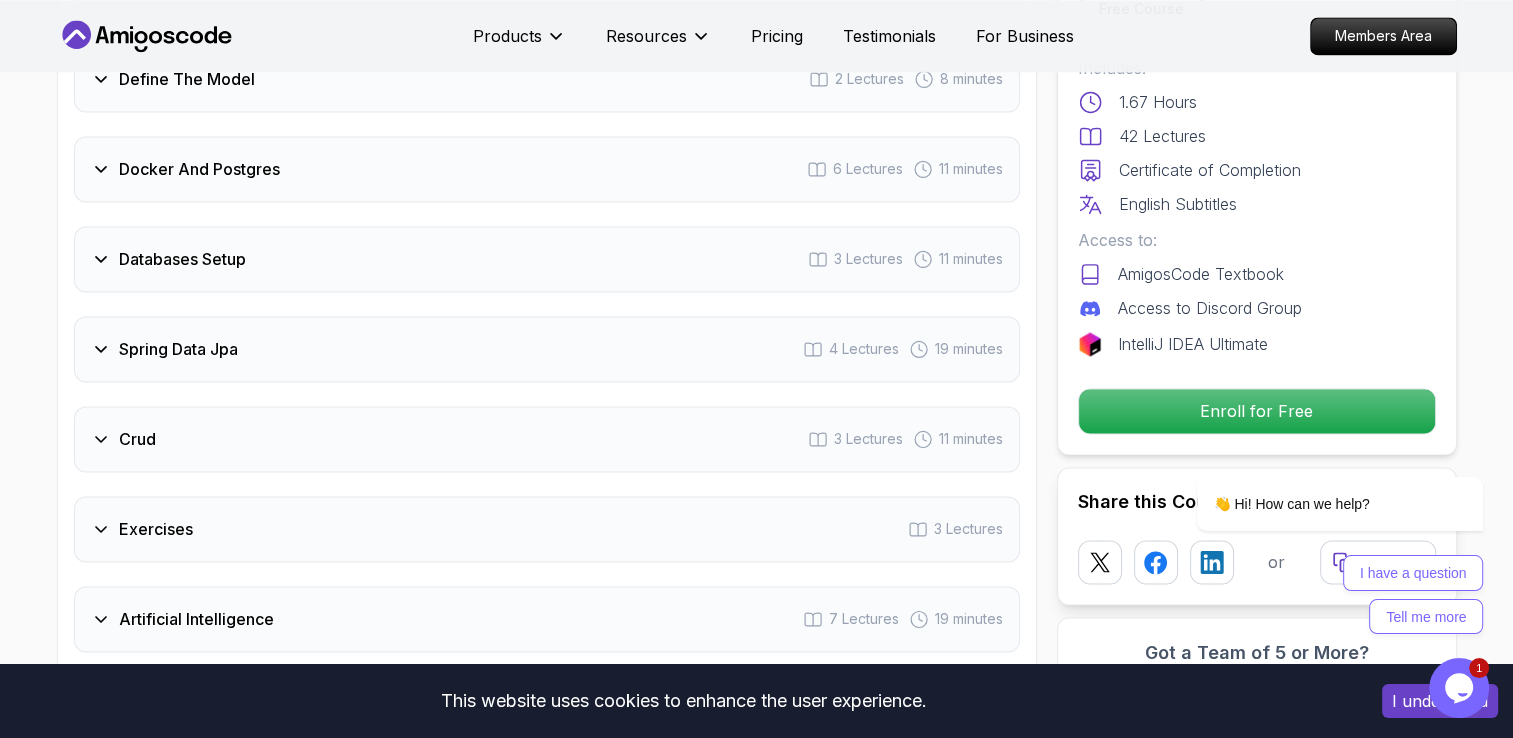 scroll, scrollTop: 3170, scrollLeft: 0, axis: vertical 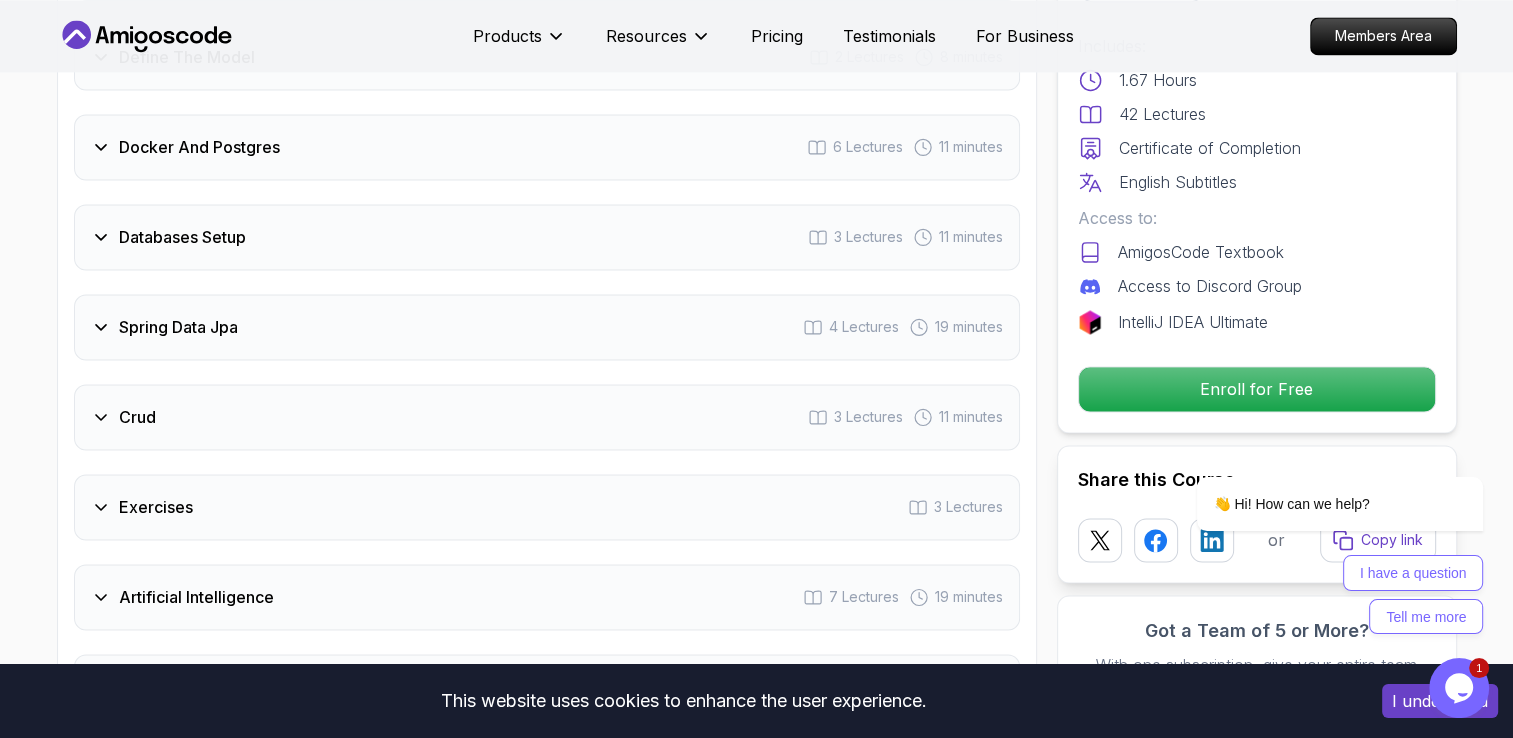 click on "Crud 3   Lectures     11 minutes" at bounding box center [547, 417] 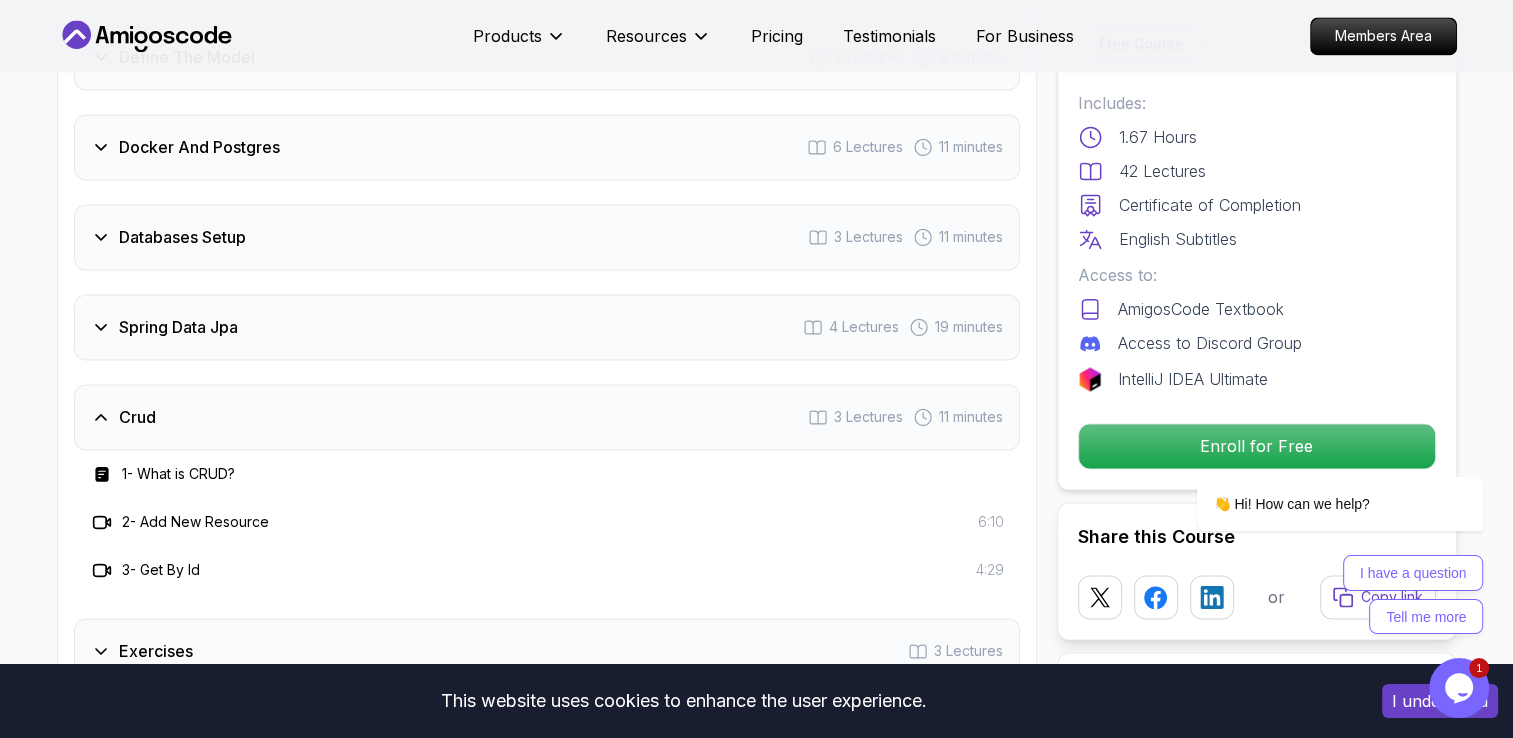 click on "Crud" at bounding box center [137, 417] 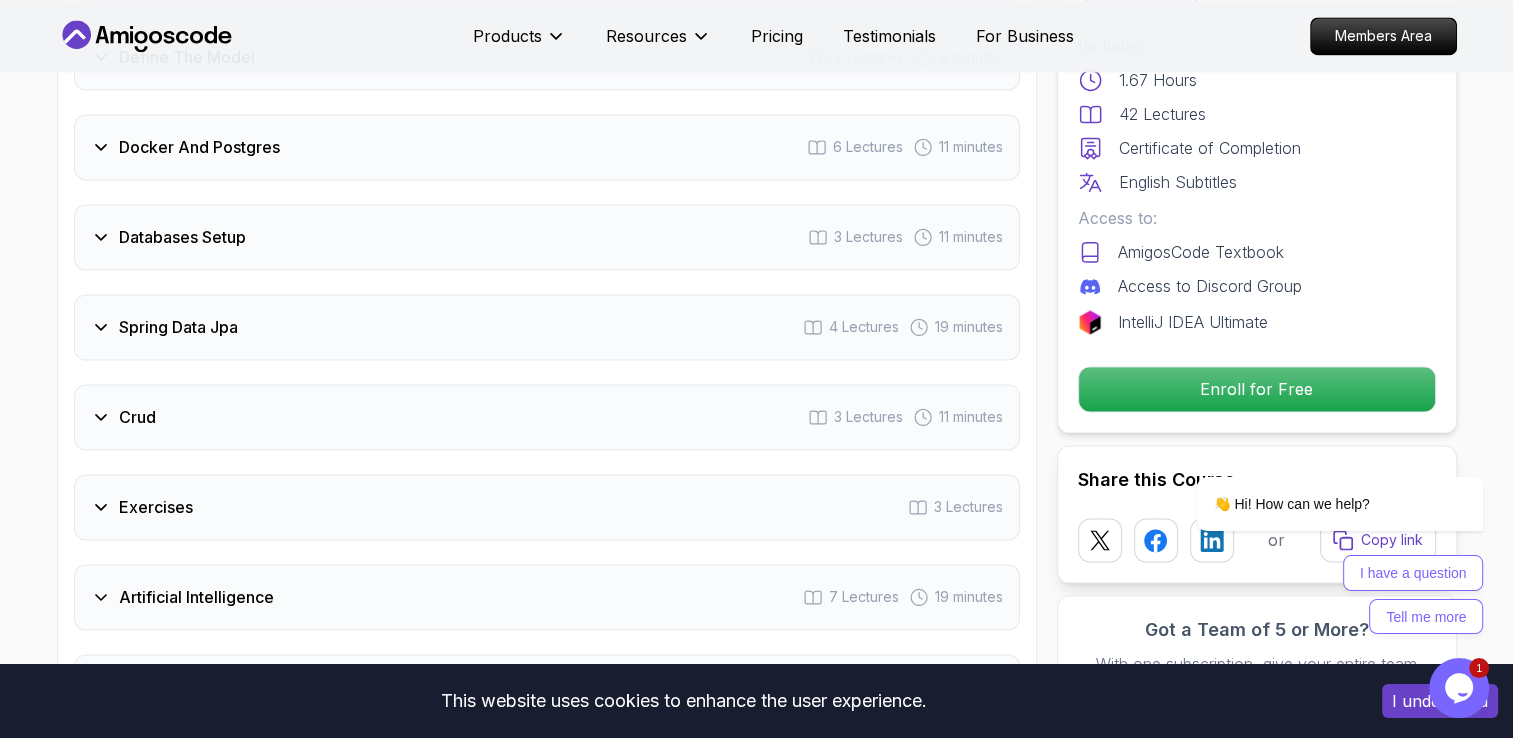click on "Spring Data Jpa 4   Lectures     19 minutes" at bounding box center [547, 327] 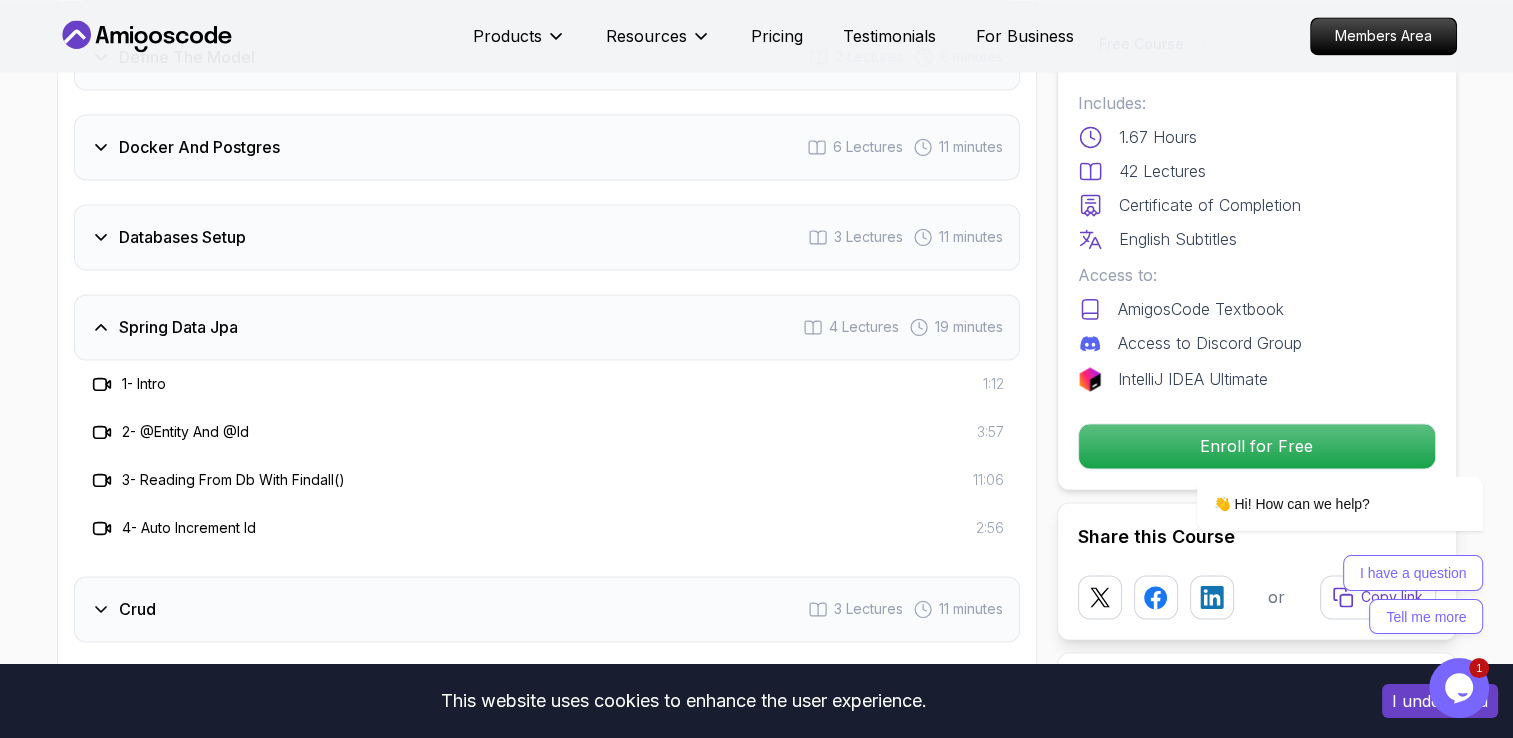 click on "Spring Data Jpa" at bounding box center [178, 327] 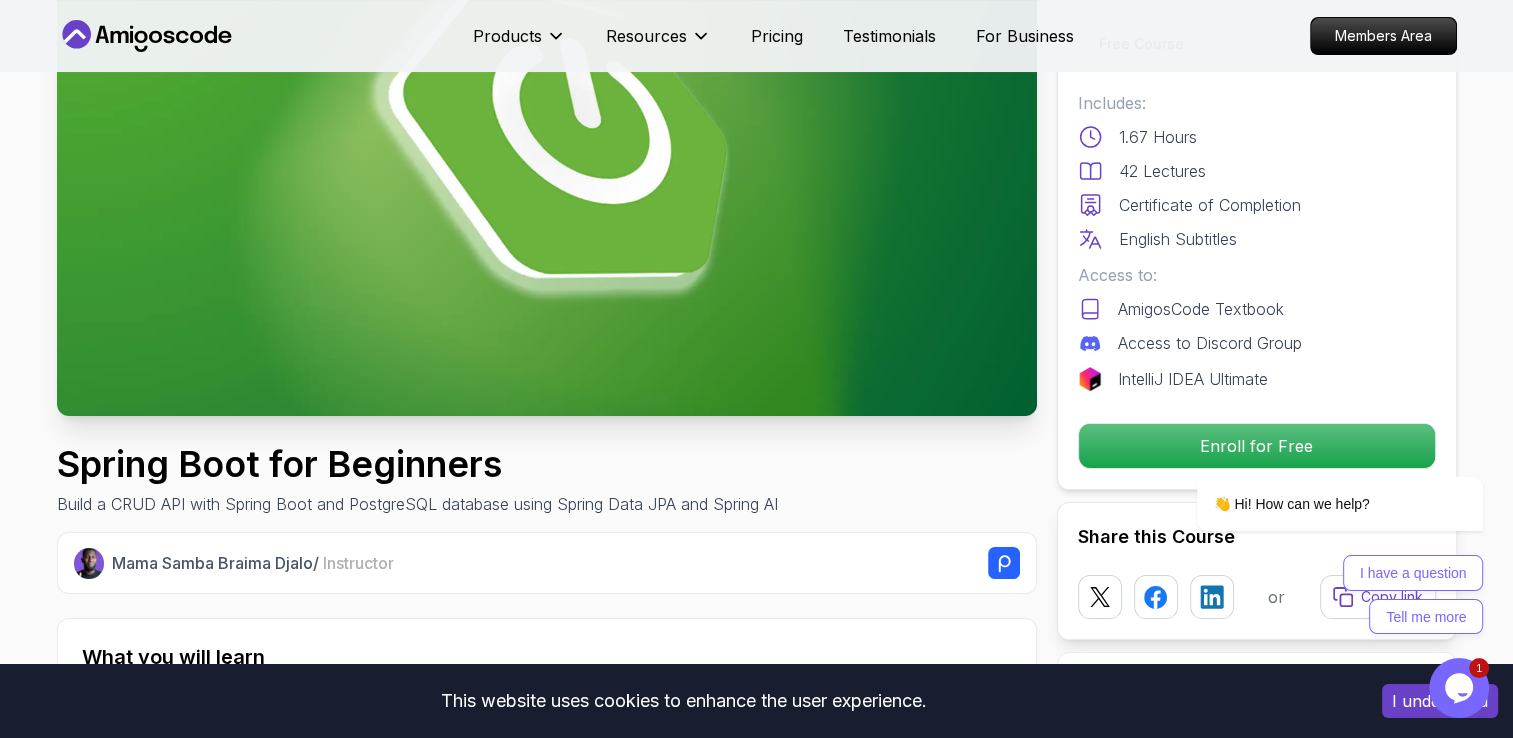 scroll, scrollTop: 0, scrollLeft: 0, axis: both 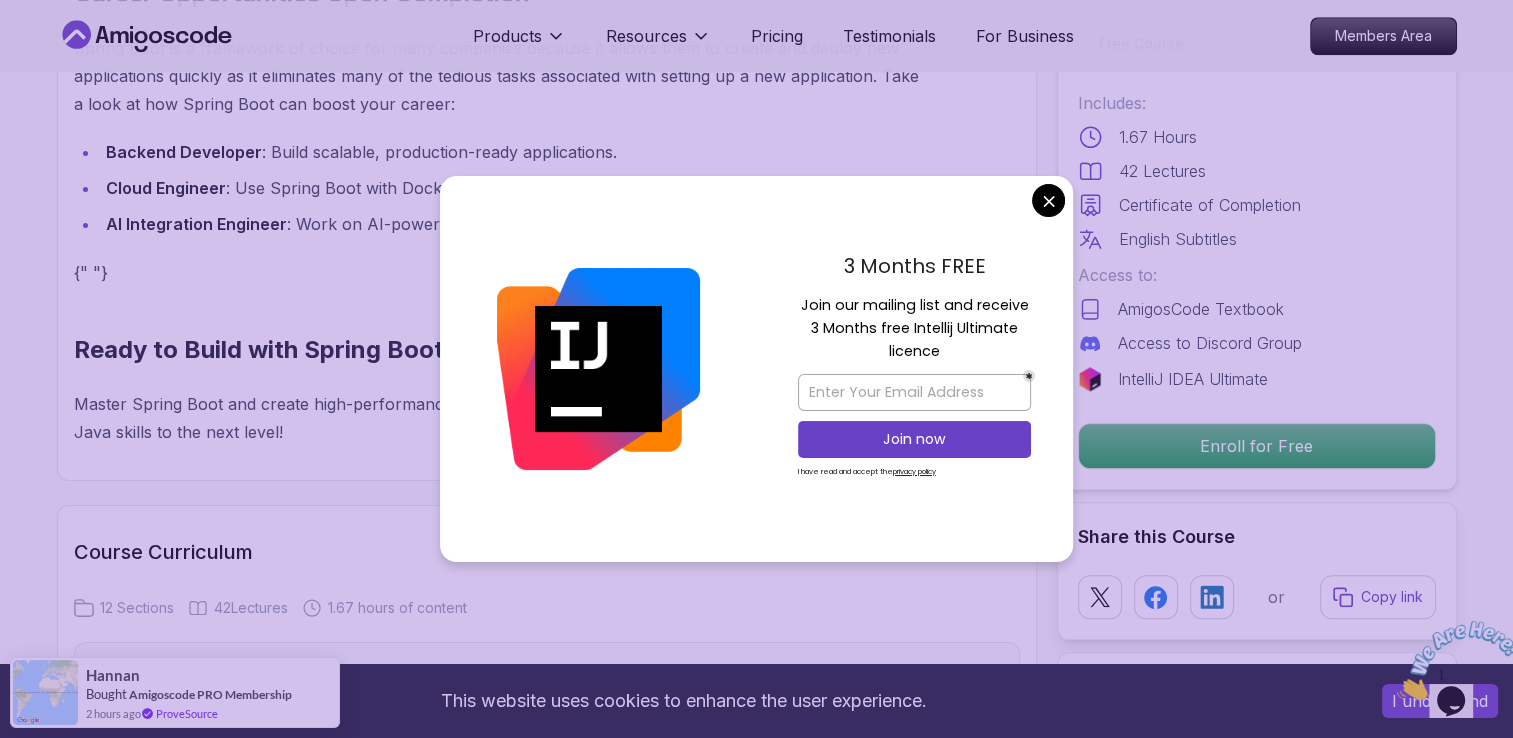 click on "3 Months FREE Join our mailing list and receive 3 Months free Intellij Ultimate licence Join now I have read and accept the  privacy policy" at bounding box center (914, 369) 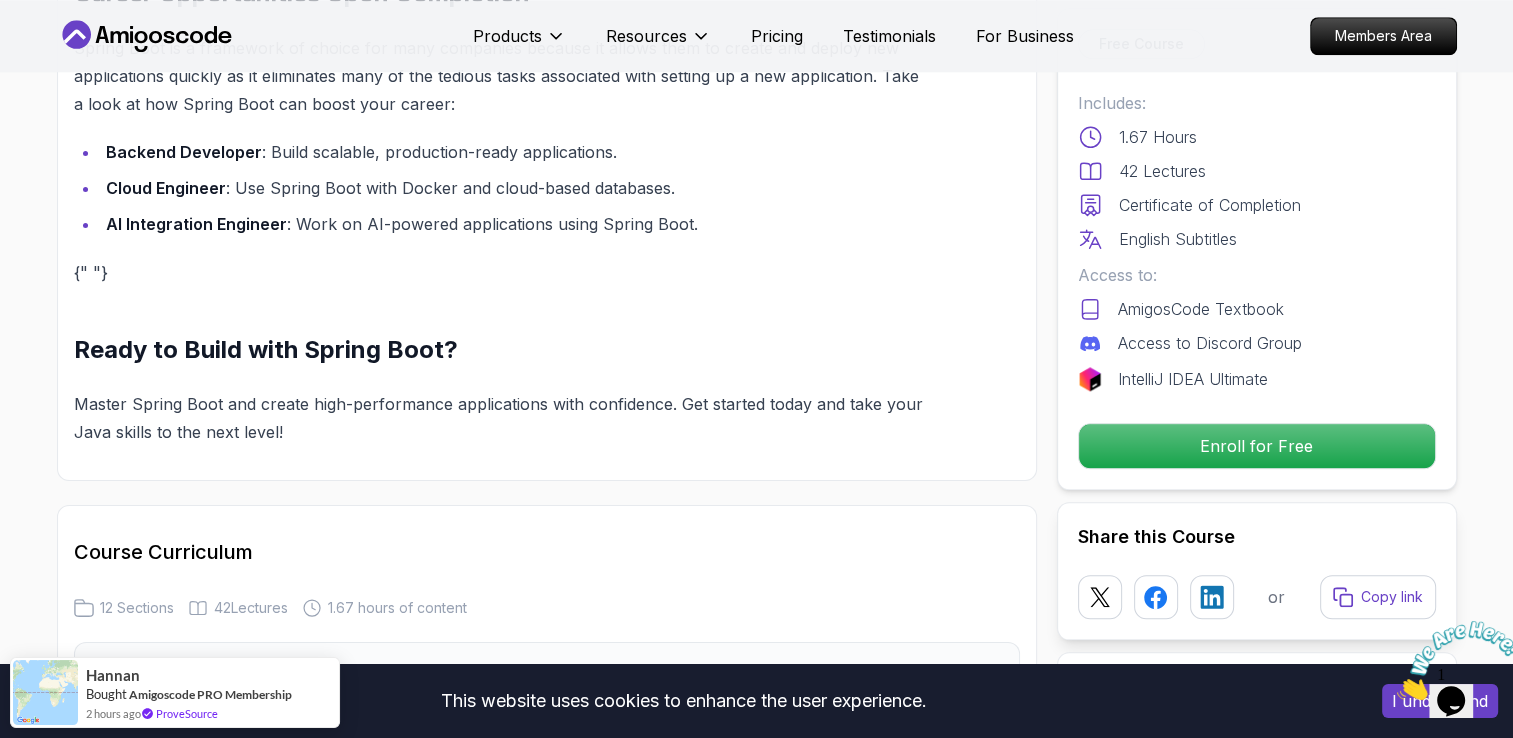 click on "This website uses cookies to enhance the user experience. I understand Products Resources Pricing Testimonials For Business Members Area Products Resources Pricing Testimonials For Business Members Area Spring Boot for Beginners Build a CRUD API with Spring Boot and PostgreSQL database using Spring Data JPA and Spring AI Mama Samba Braima Djalo  /   Instructor Free Course Includes: 1.67 Hours 42 Lectures Certificate of Completion English Subtitles Access to: AmigosCode Textbook Access to Discord Group IntelliJ IDEA Ultimate Enroll for Free Share this Course or Copy link Got a Team of 5 or More? With one subscription, give your entire team access to all courses and features. Check our Business Plan Mama Samba Braima Djalo  /   Instructor What you will learn java spring spring-boot postgres terminal ai git github chatgpt The Basics of Spring - Learn the fundamental concepts and features of the Spring framework. Spring Boot - Understand how to use Spring Boot to simplify the development of Spring applications." at bounding box center (756, 3058) 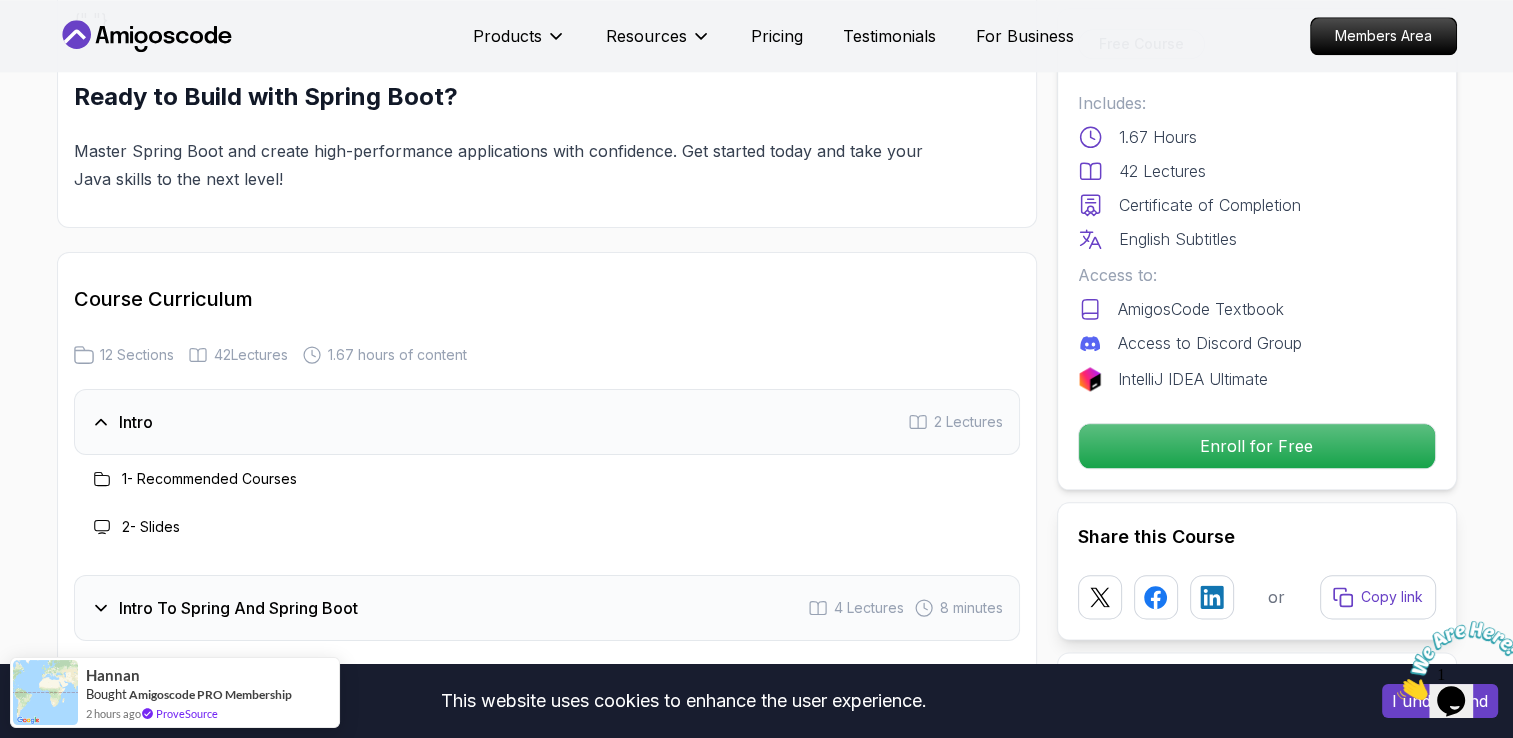 scroll, scrollTop: 2400, scrollLeft: 0, axis: vertical 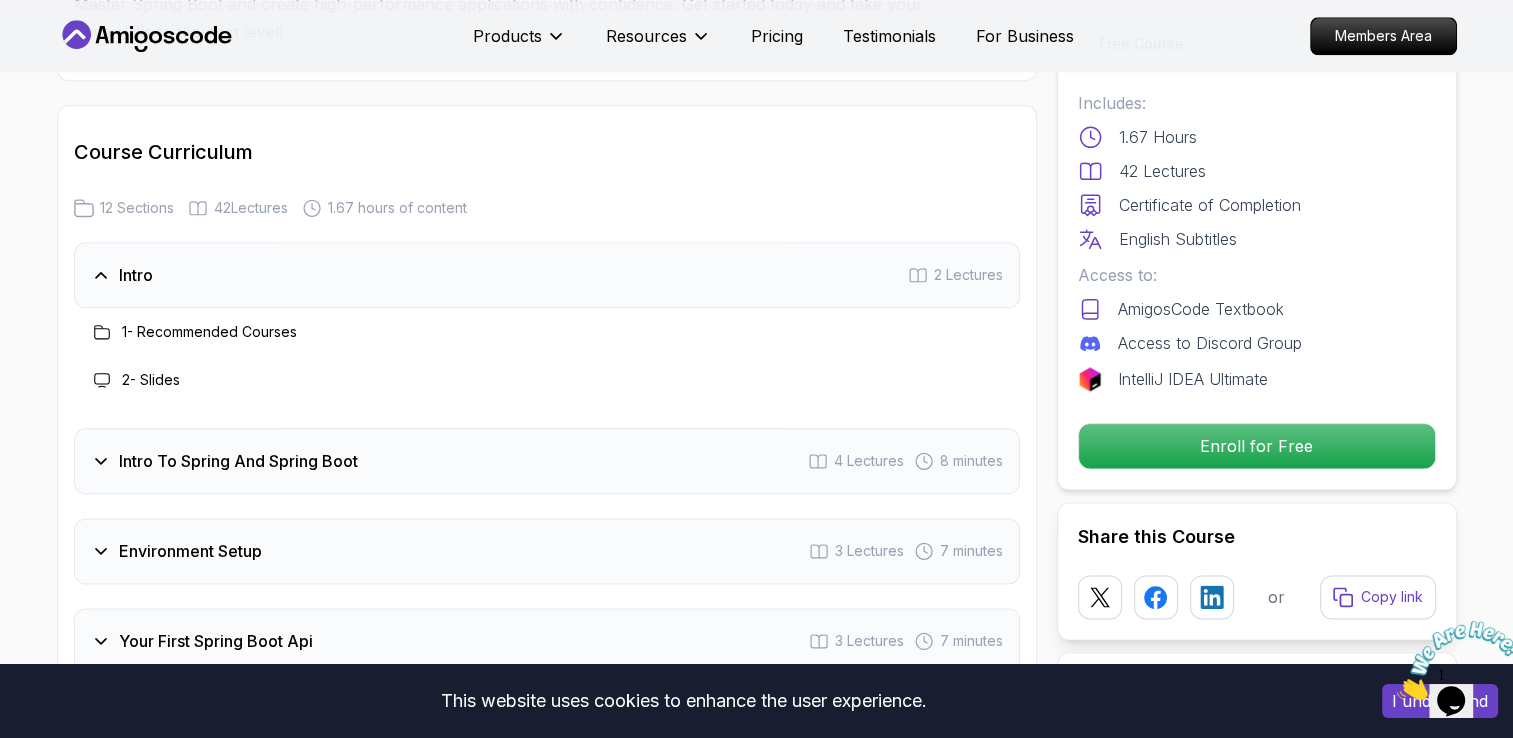 click on "Intro" at bounding box center (136, 275) 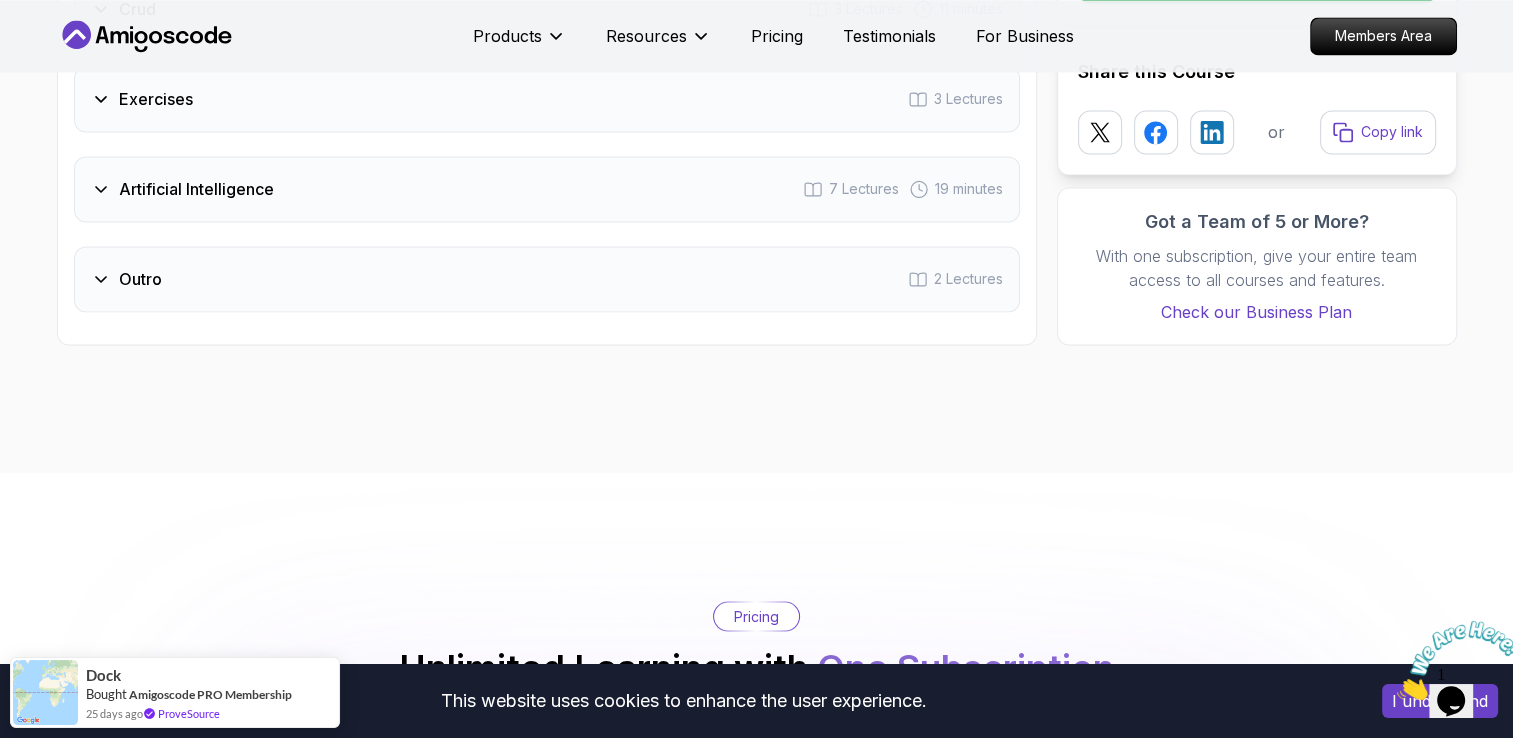scroll, scrollTop: 3300, scrollLeft: 0, axis: vertical 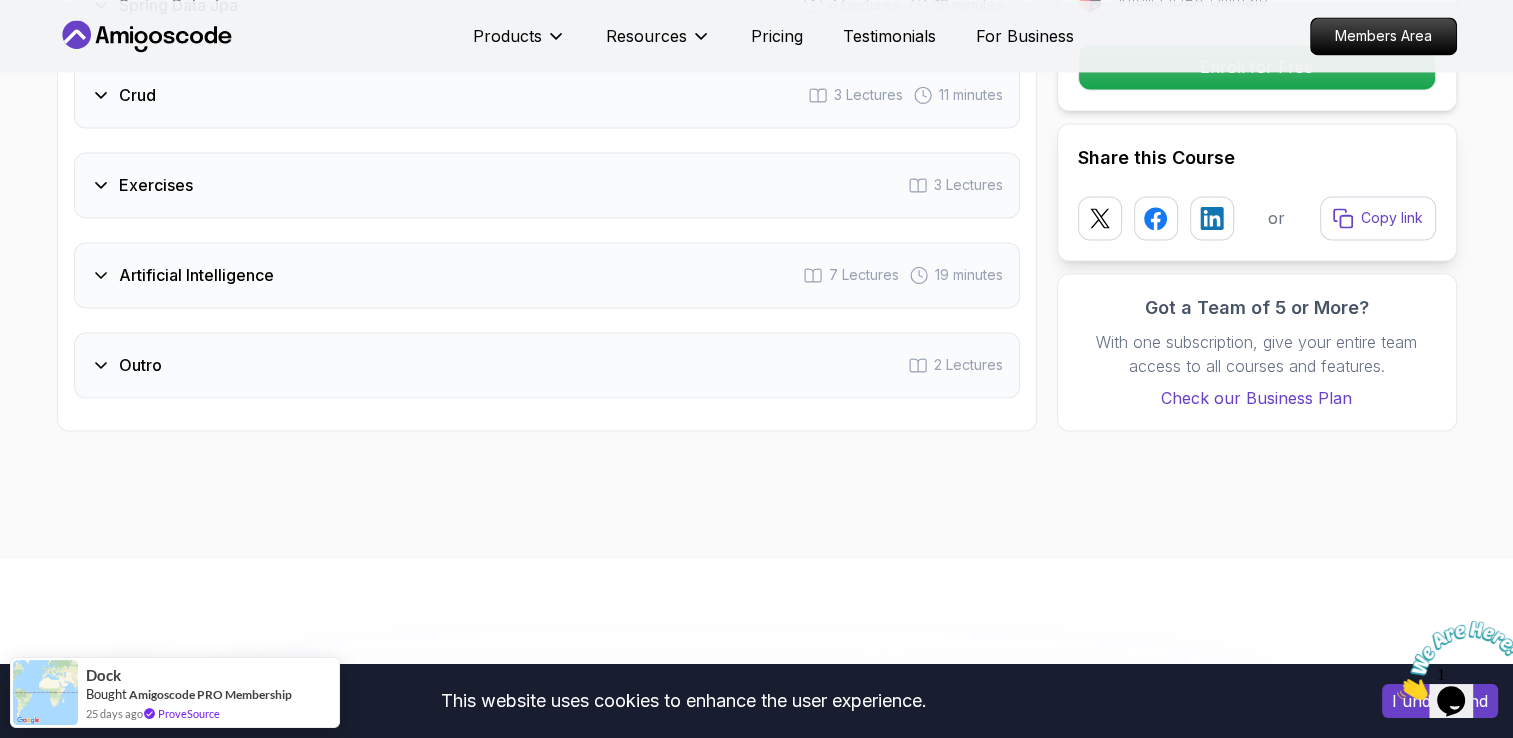 click on "Outro 2   Lectures" at bounding box center (547, 365) 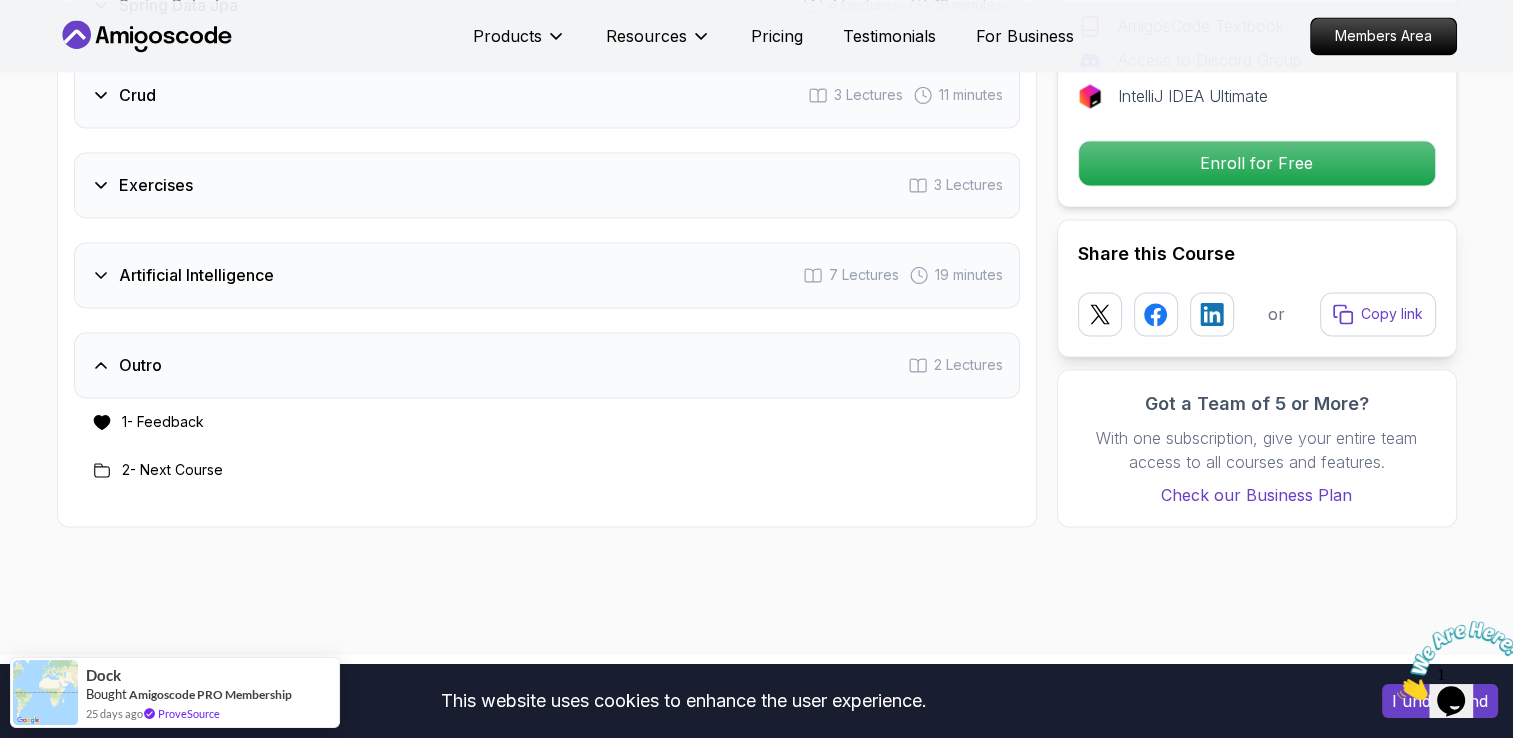 click on "Outro 2   Lectures" at bounding box center (547, 365) 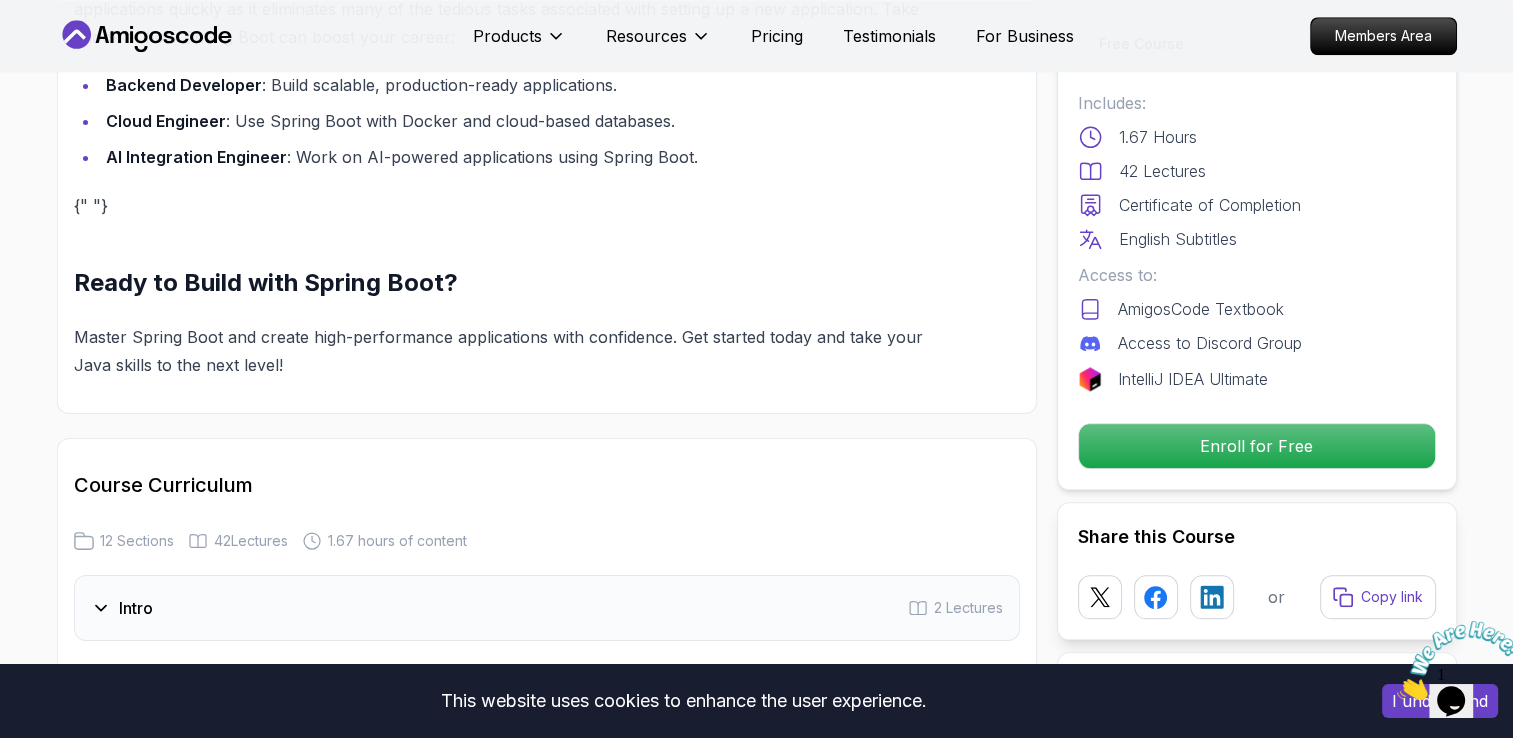 scroll, scrollTop: 2000, scrollLeft: 0, axis: vertical 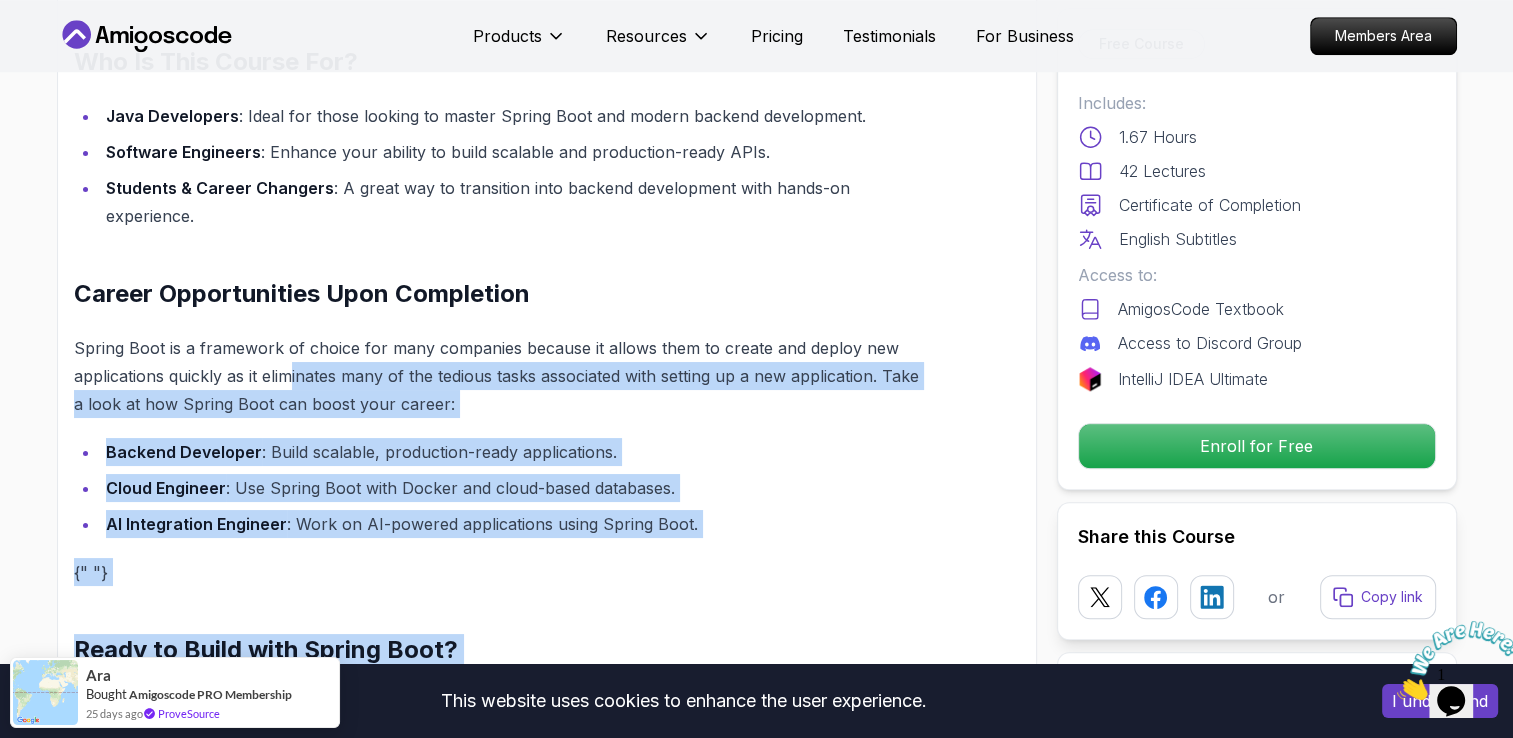 drag, startPoint x: 304, startPoint y: 409, endPoint x: 280, endPoint y: 337, distance: 75.89466 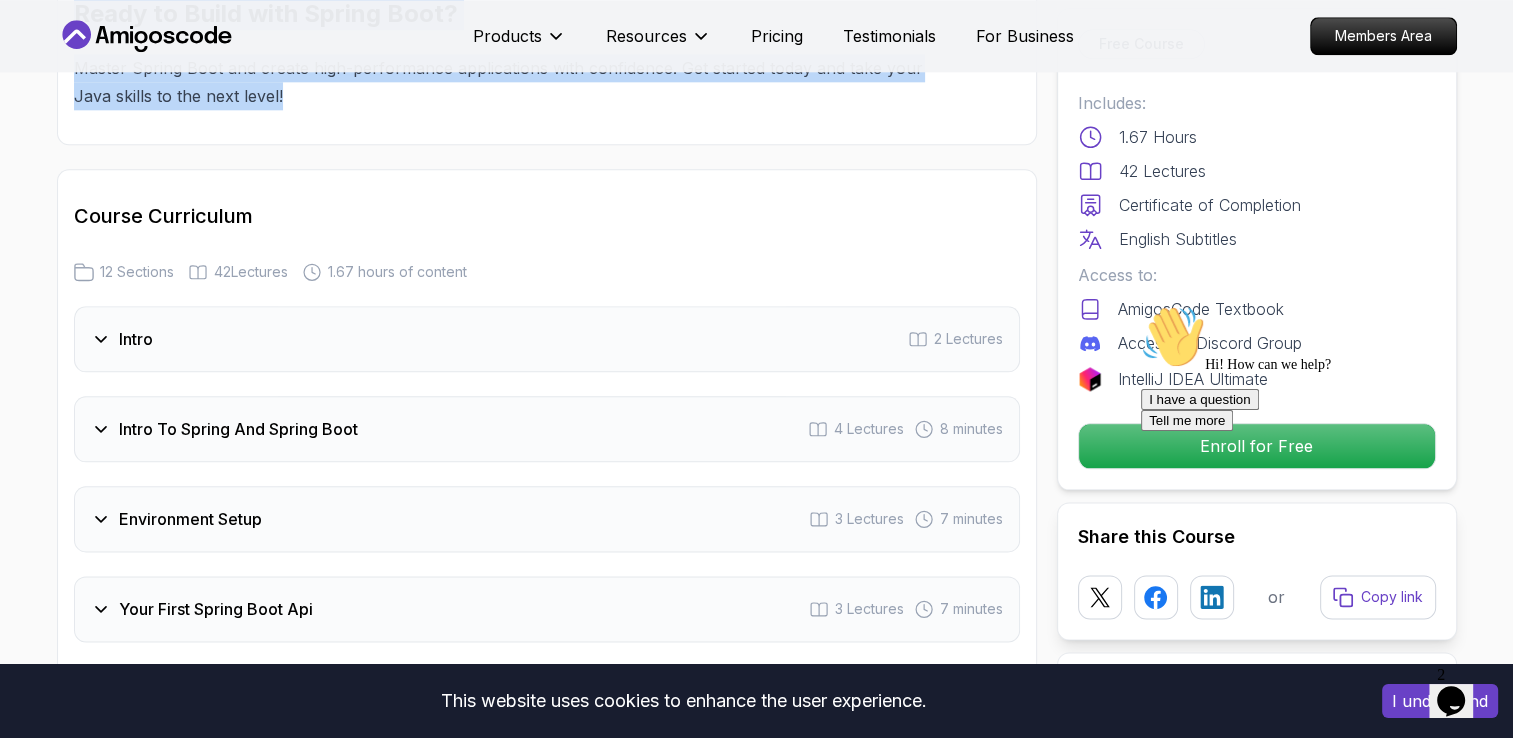 scroll, scrollTop: 1844, scrollLeft: 0, axis: vertical 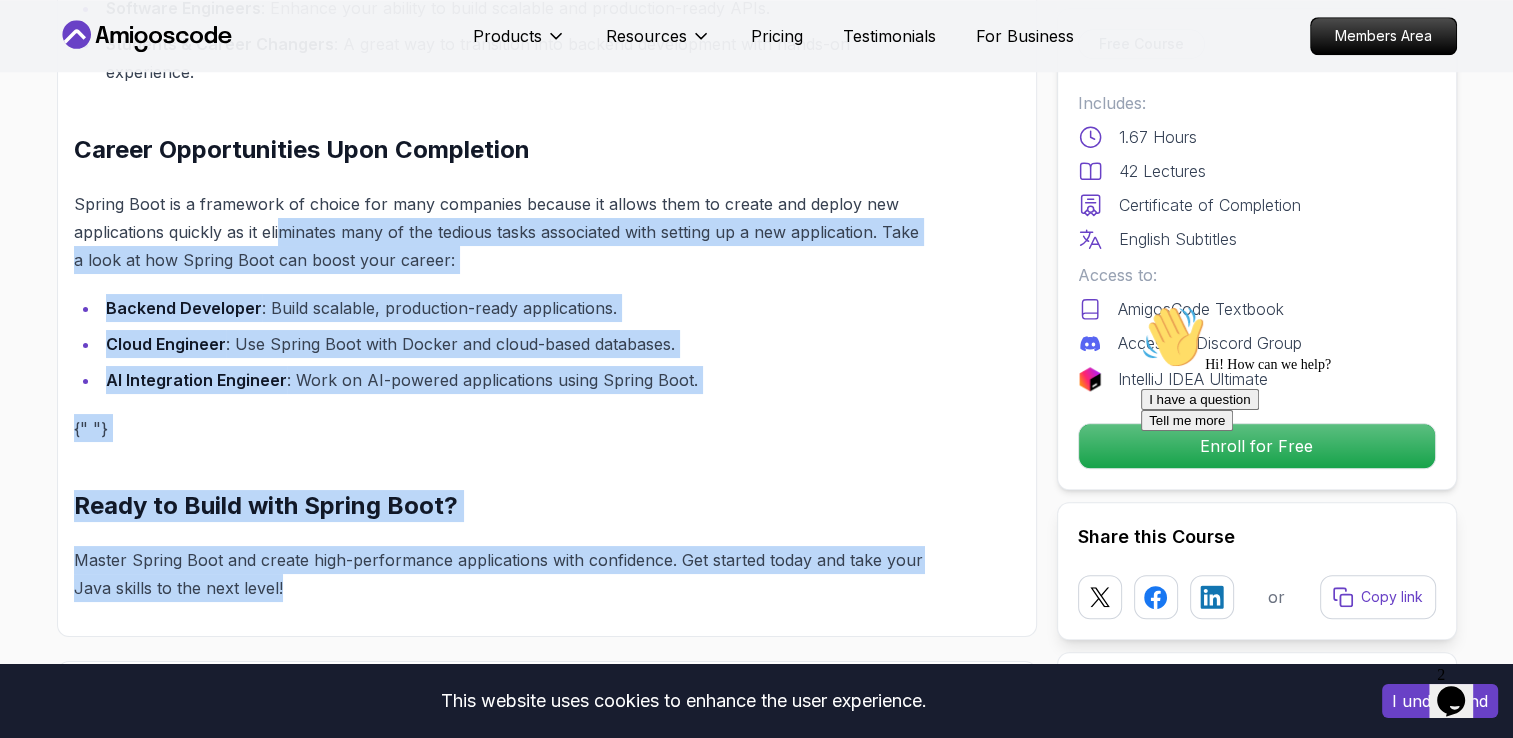 click on "Spring Boot for Beginners Build a CRUD API with Spring Boot and PostgreSQL database using Spring Data JPA and Spring AI Mama Samba Braima Djalo  /   Instructor Free Course Includes: 1.67 Hours 42 Lectures Certificate of Completion English Subtitles Access to: AmigosCode Textbook Access to Discord Group IntelliJ IDEA Ultimate Enroll for Free Share this Course or Copy link Got a Team of 5 or More? With one subscription, give your entire team access to all courses and features. Check our Business Plan Mama Samba Braima Djalo  /   Instructor What you will learn java spring spring-boot postgres terminal ai git github chatgpt The Basics of Spring - Learn the fundamental concepts and features of the Spring framework. Spring Boot - Understand how to use Spring Boot to simplify the development of Spring applications. Build CRUD API - Create a CRUD (Create, Read, Update, Delete) API using Spring Boot. PostgreSQL Database with Docker - Set up and manage a PostgreSQL database using Docker.
Why This Course Stands Out" at bounding box center (757, 81) 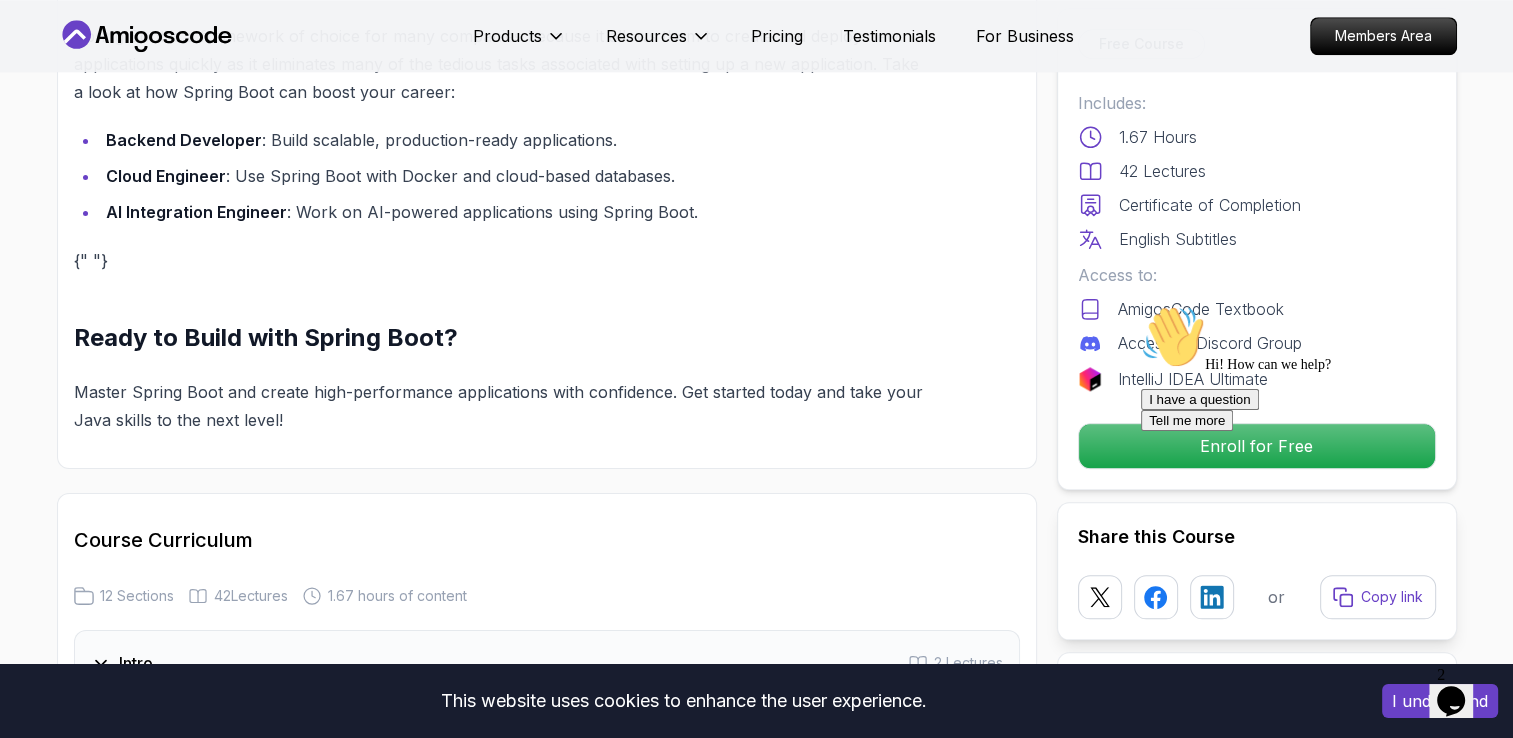 scroll, scrollTop: 2044, scrollLeft: 0, axis: vertical 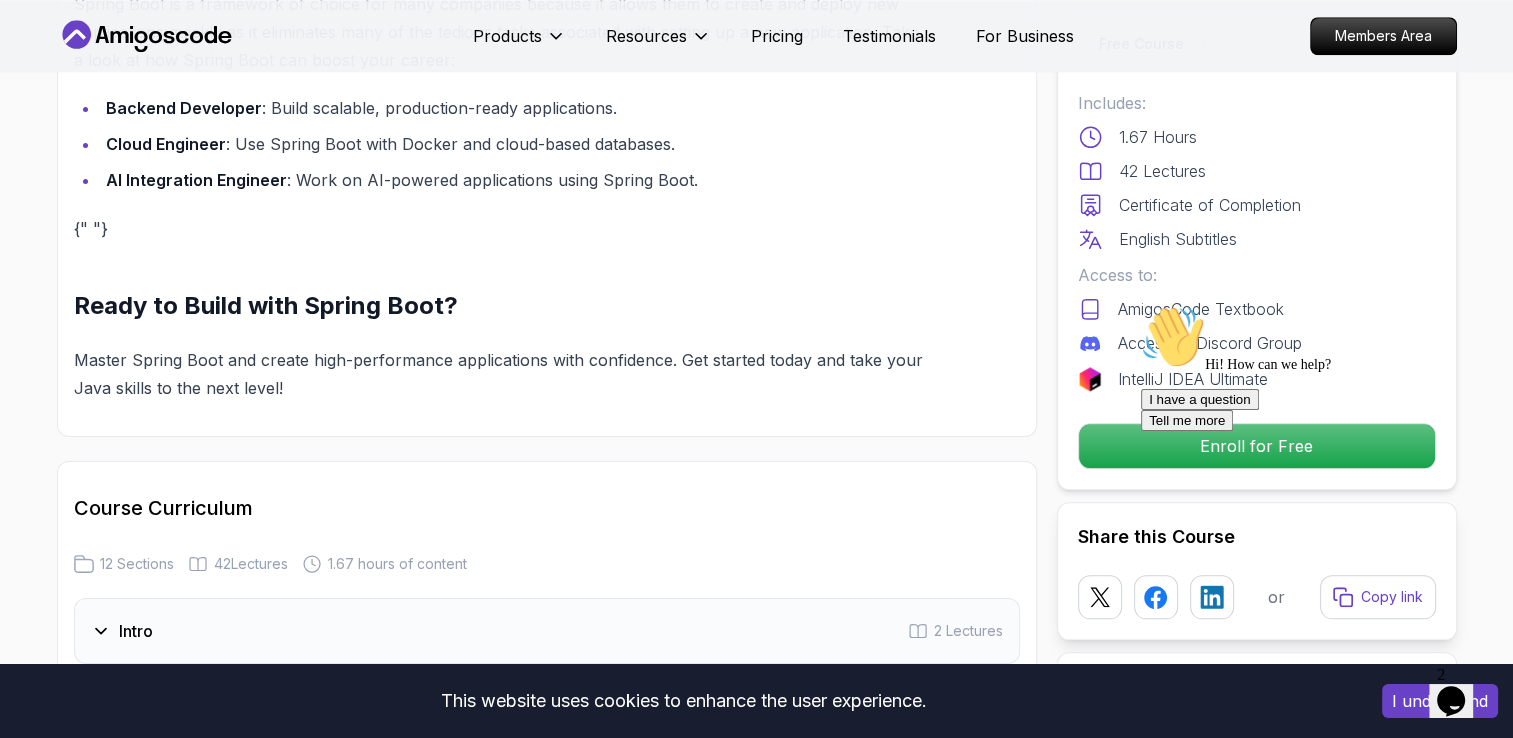click at bounding box center [1321, 305] 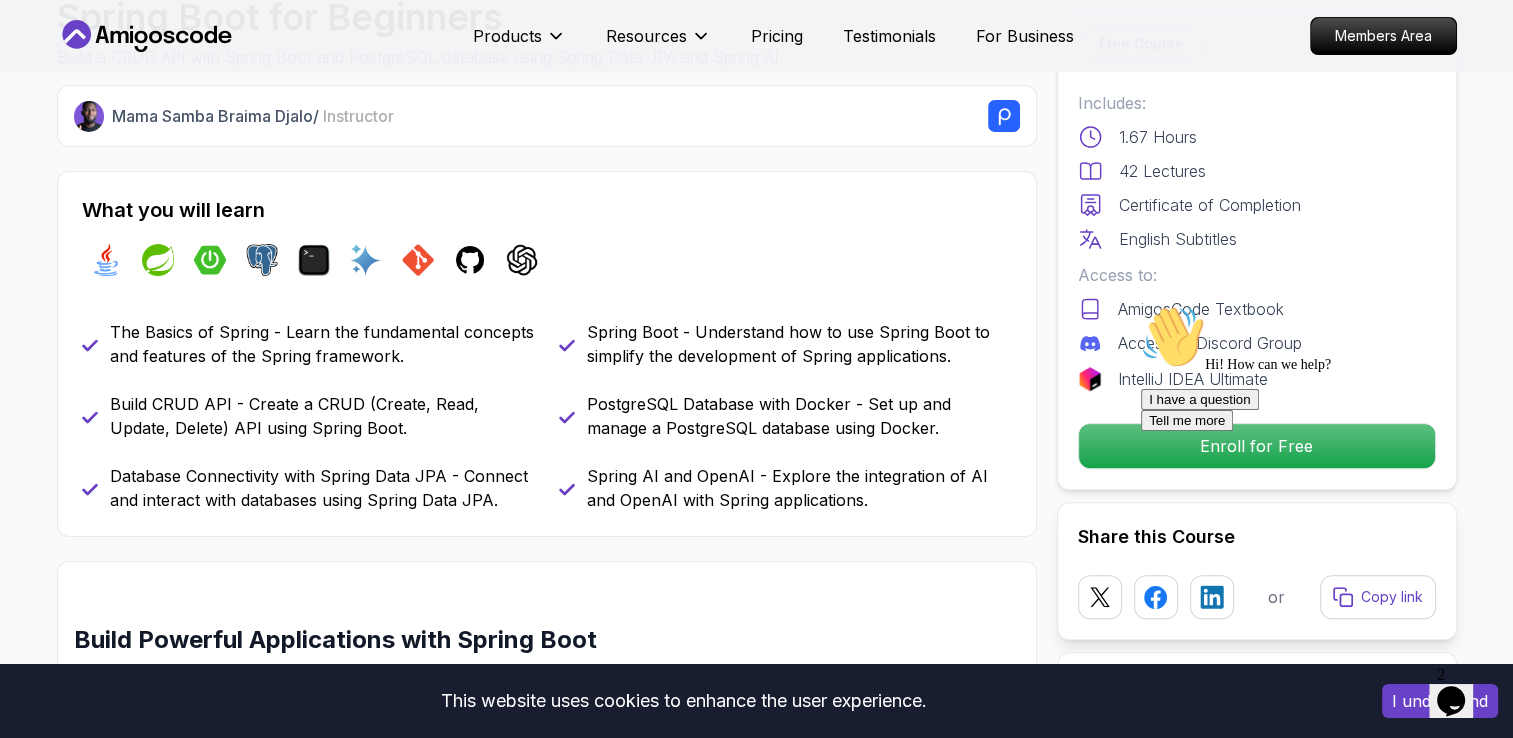 scroll, scrollTop: 712, scrollLeft: 0, axis: vertical 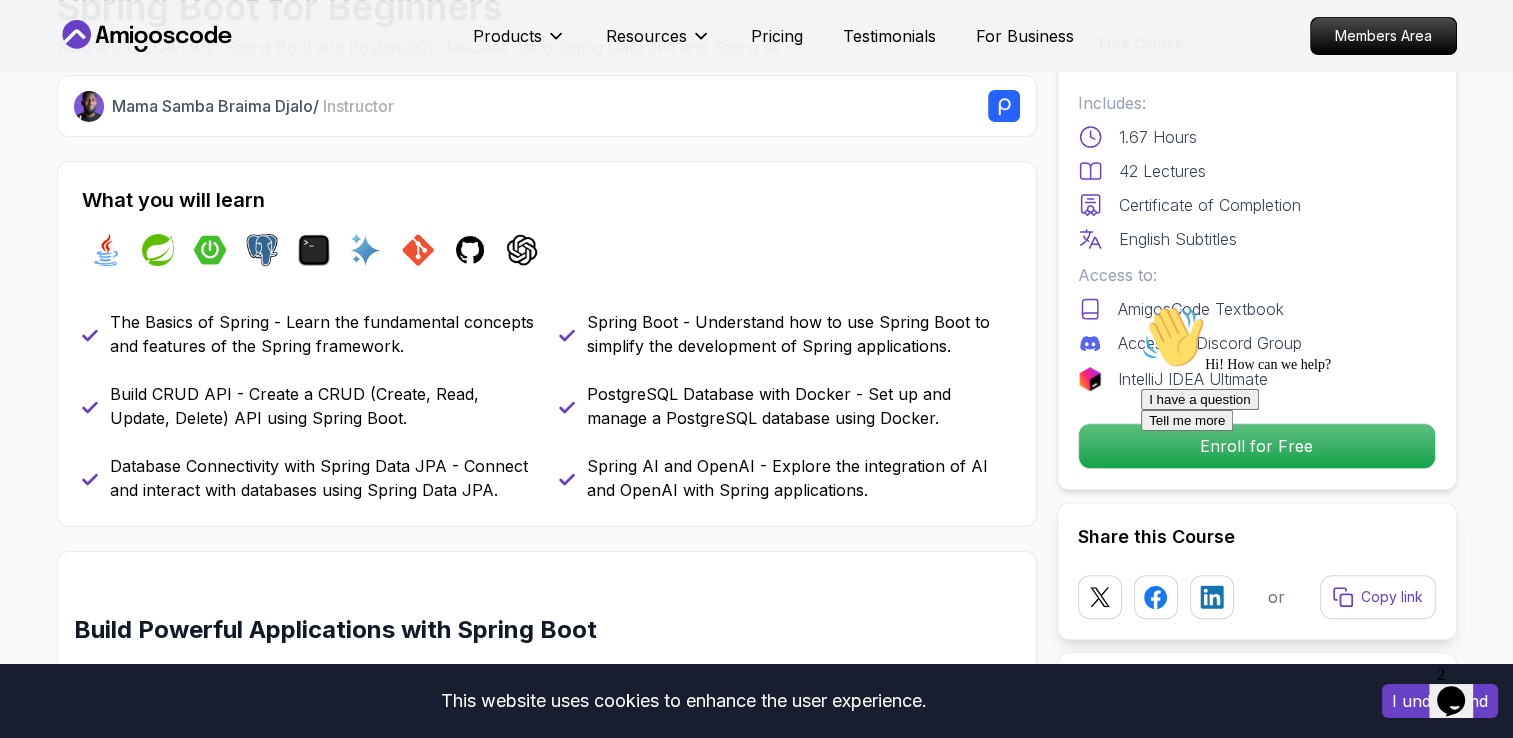 click at bounding box center (1321, 305) 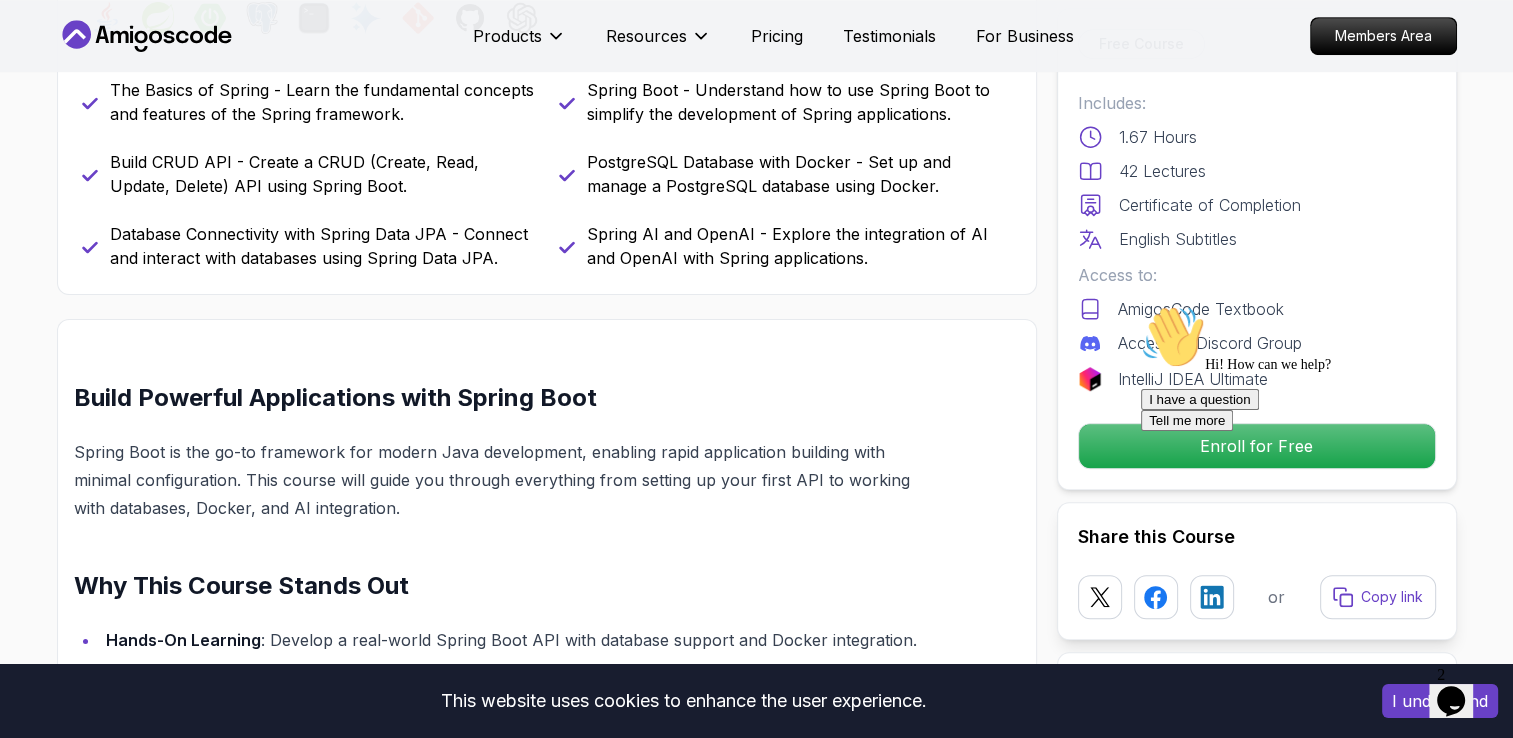 scroll, scrollTop: 945, scrollLeft: 0, axis: vertical 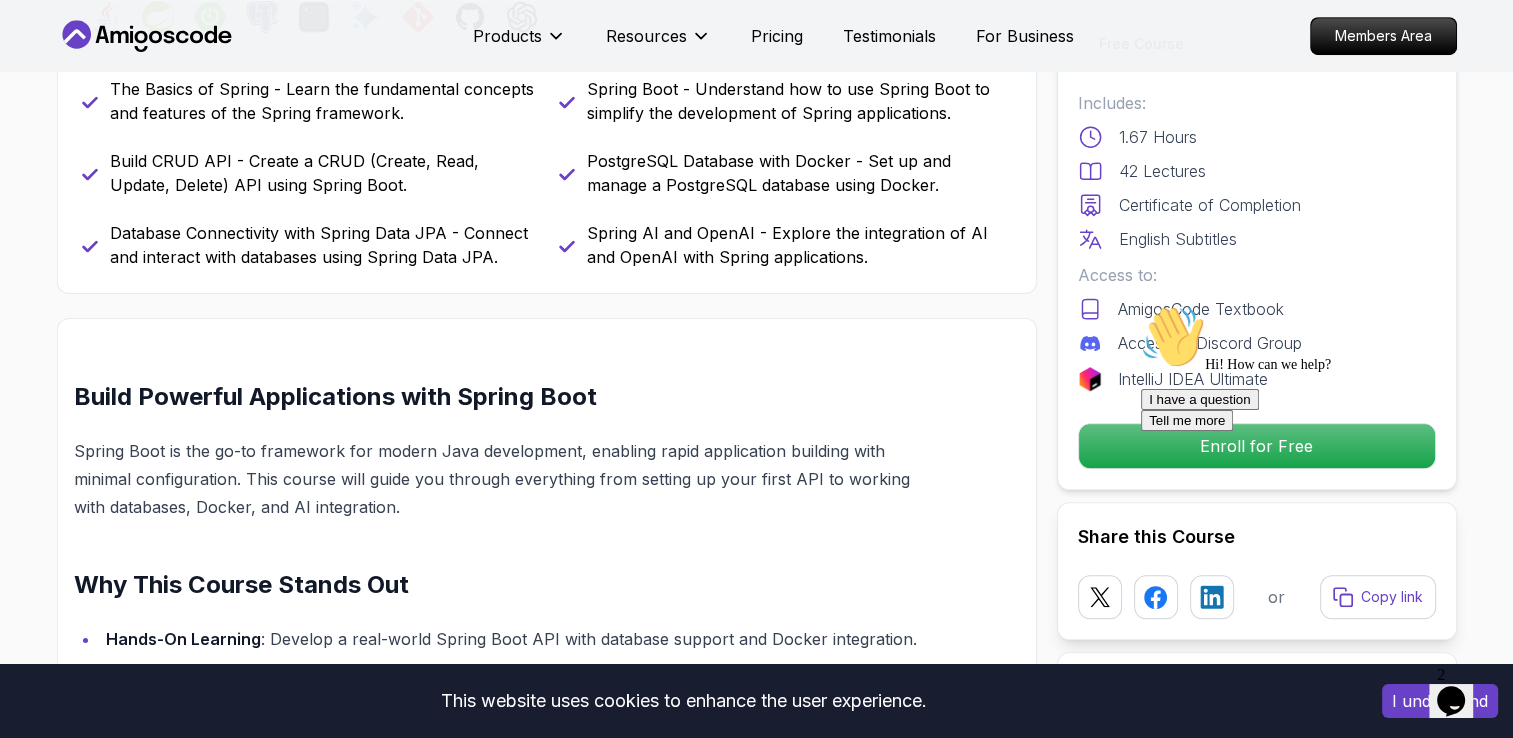 click on "Hi! How can we help? I have a question Tell me more" at bounding box center (1321, 368) 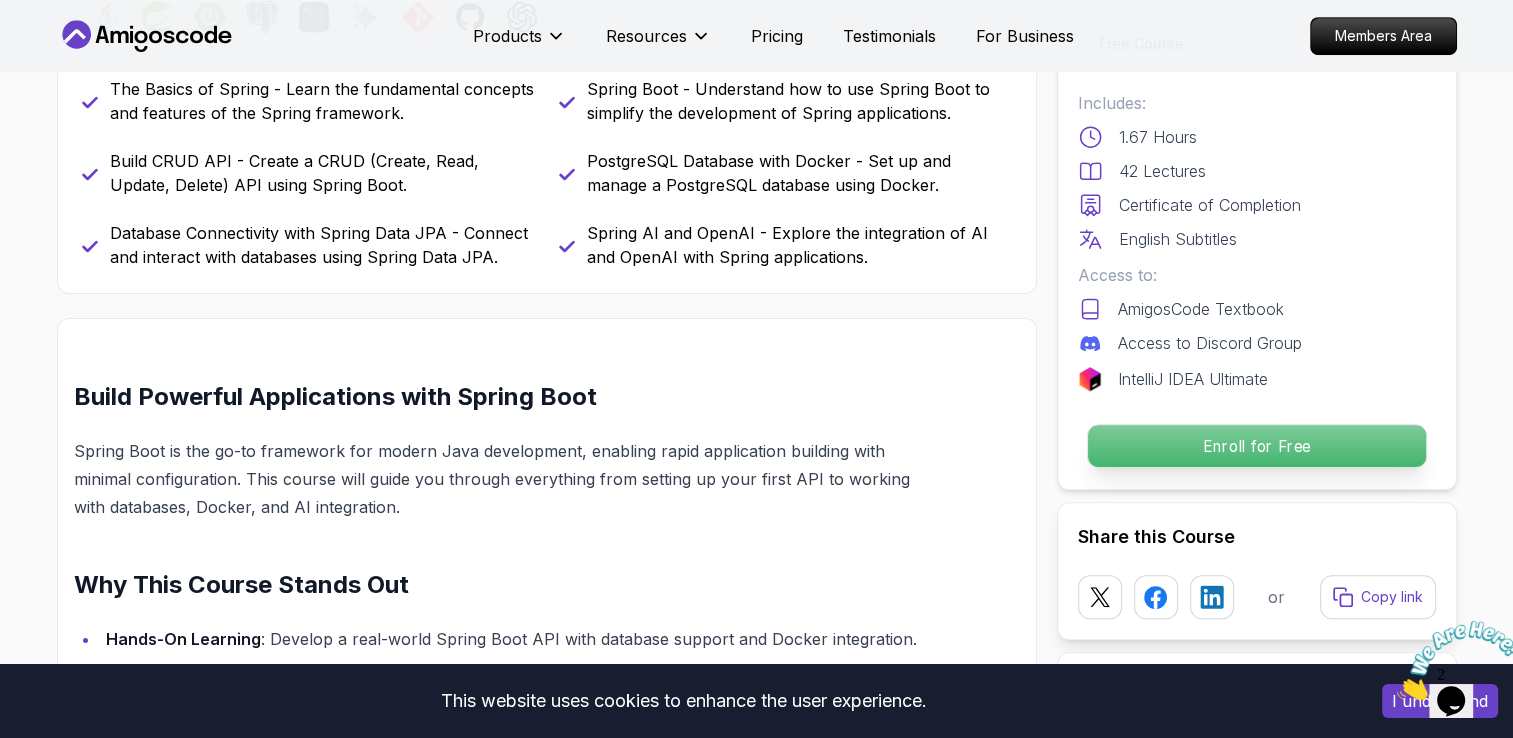 click on "Enroll for Free" at bounding box center [1256, 446] 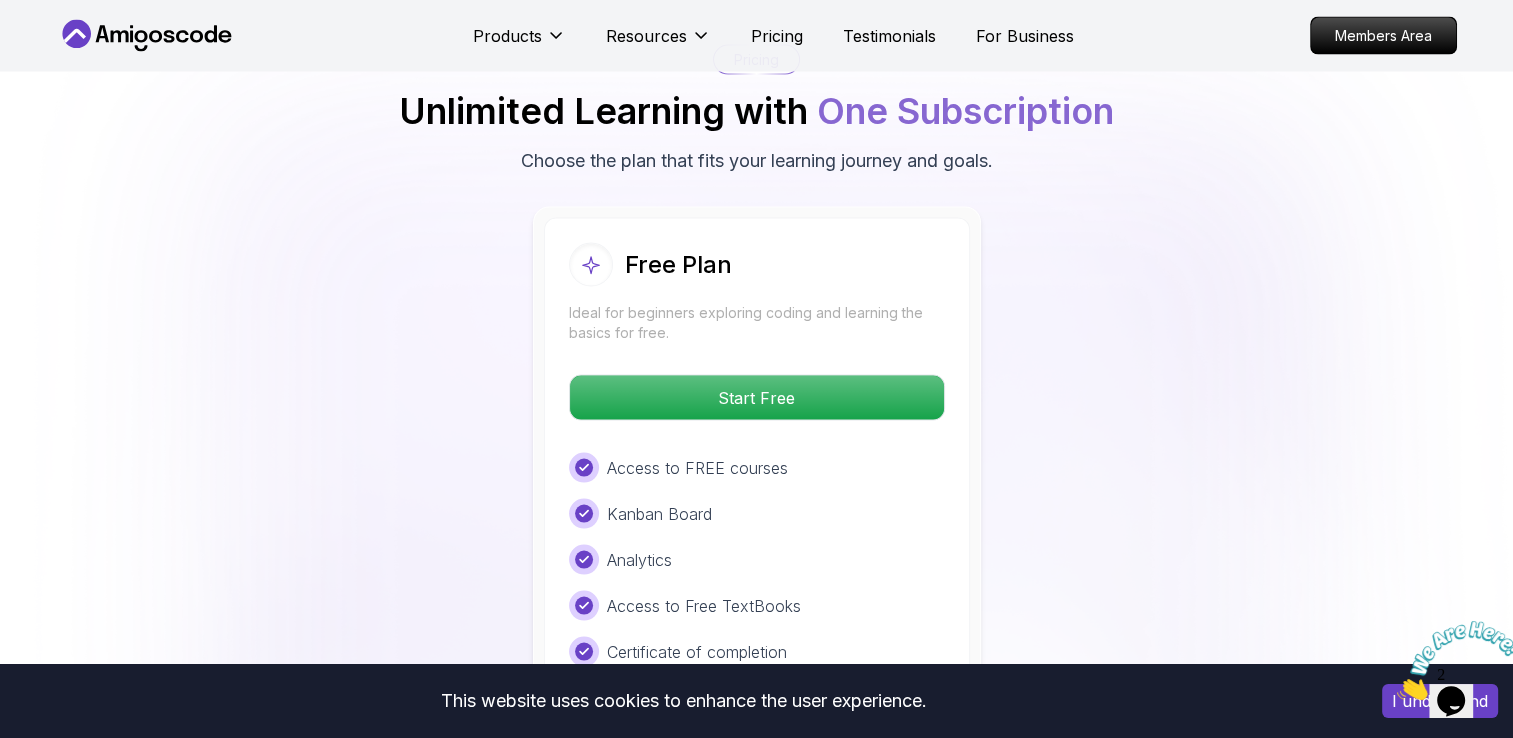 scroll, scrollTop: 3949, scrollLeft: 0, axis: vertical 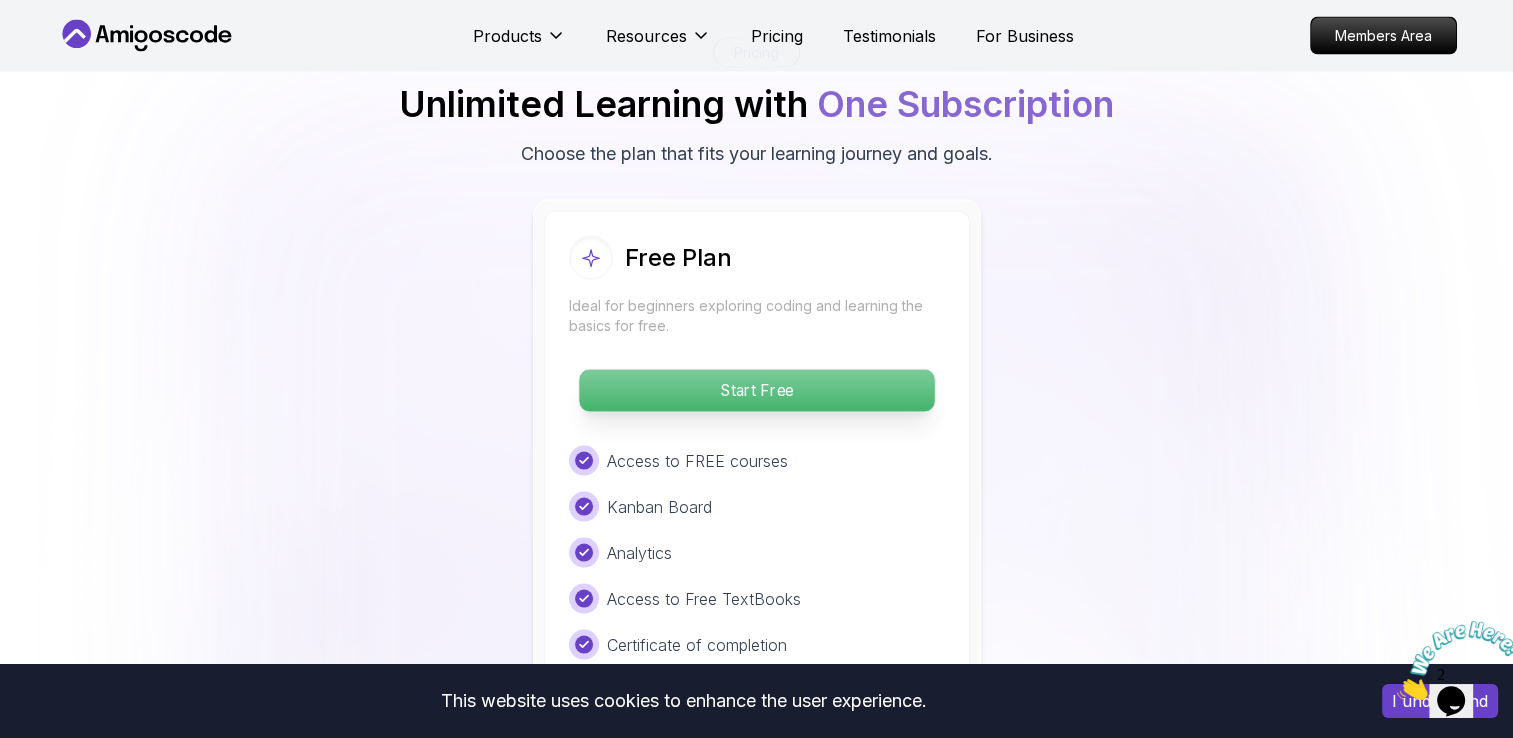 click on "Start Free" at bounding box center (756, 391) 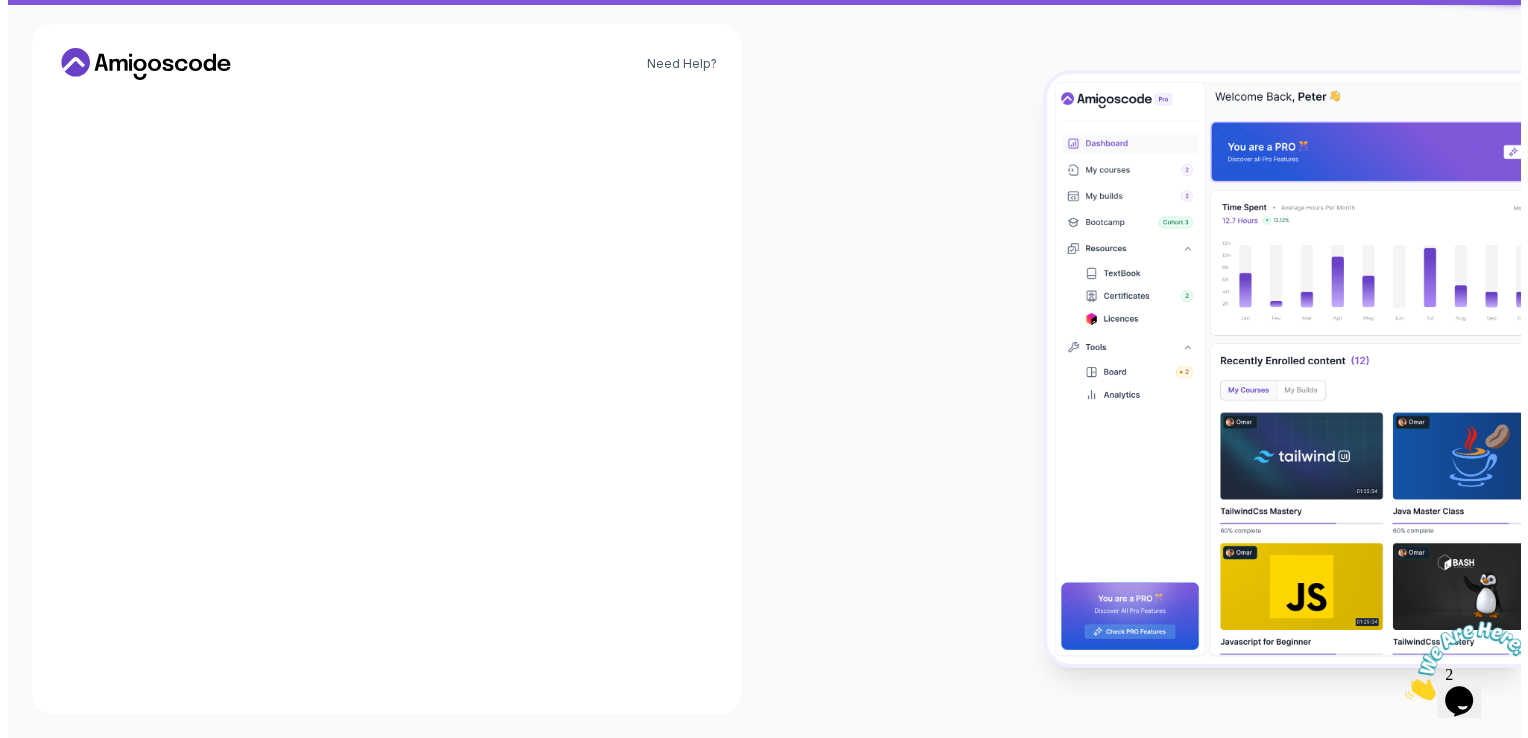 scroll, scrollTop: 0, scrollLeft: 0, axis: both 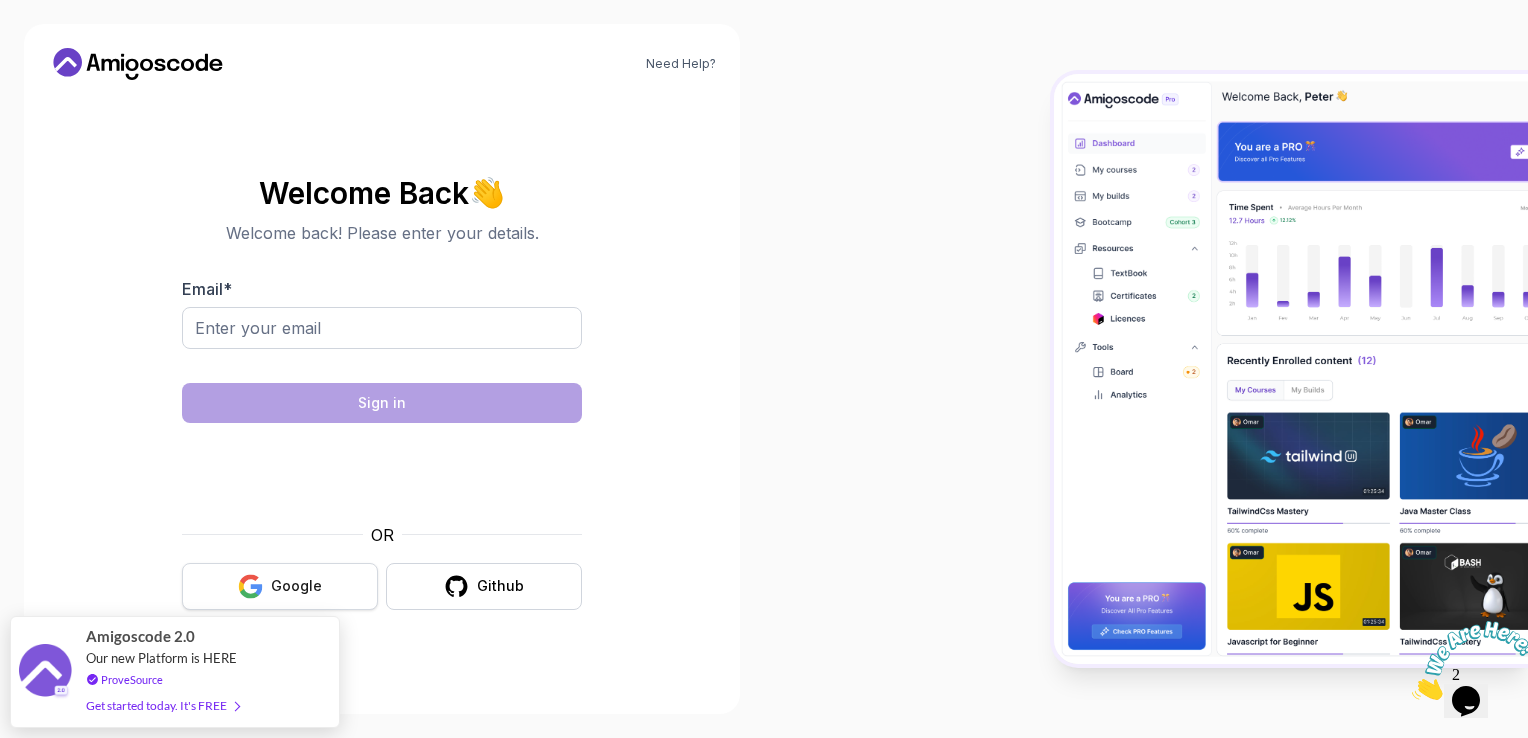 click on "Google" at bounding box center (296, 586) 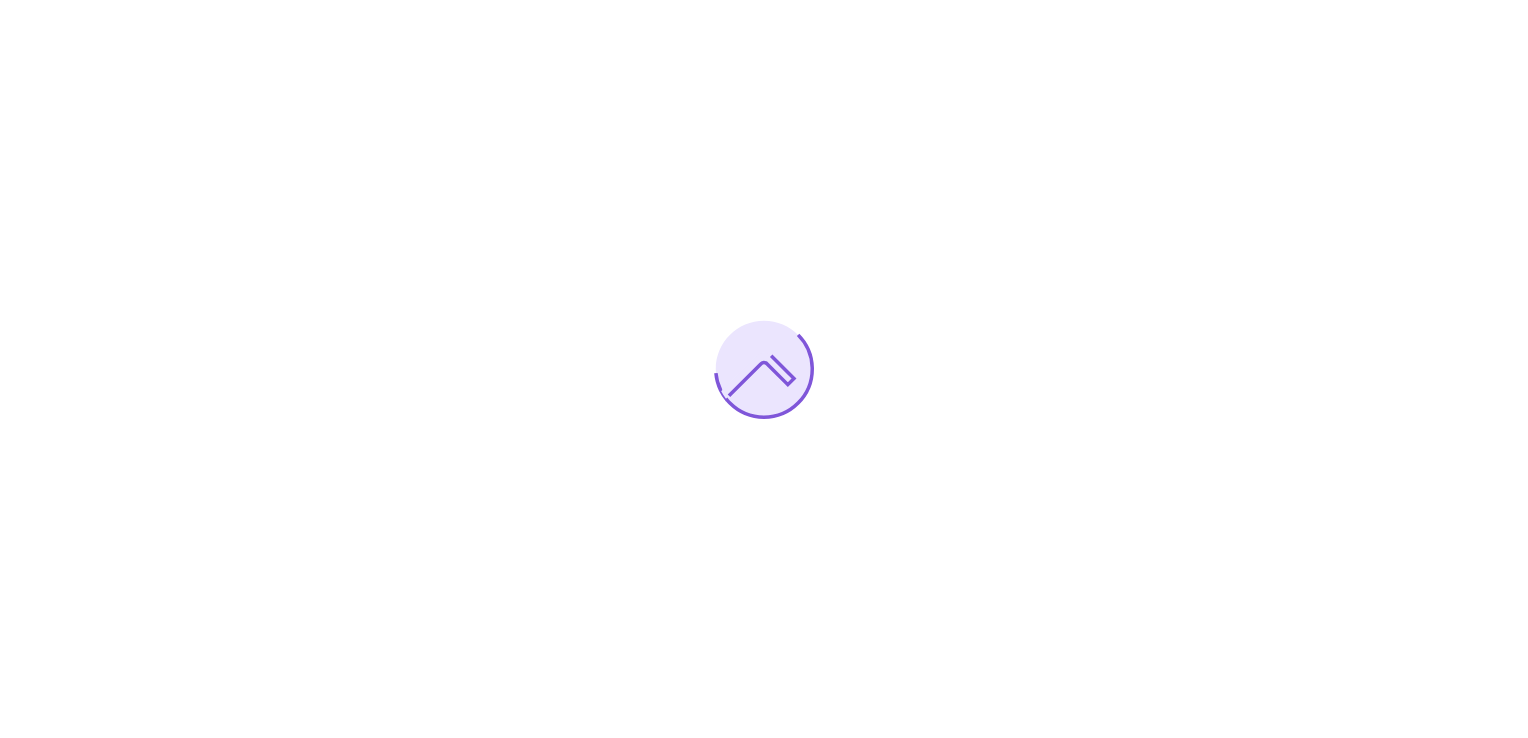 scroll, scrollTop: 0, scrollLeft: 0, axis: both 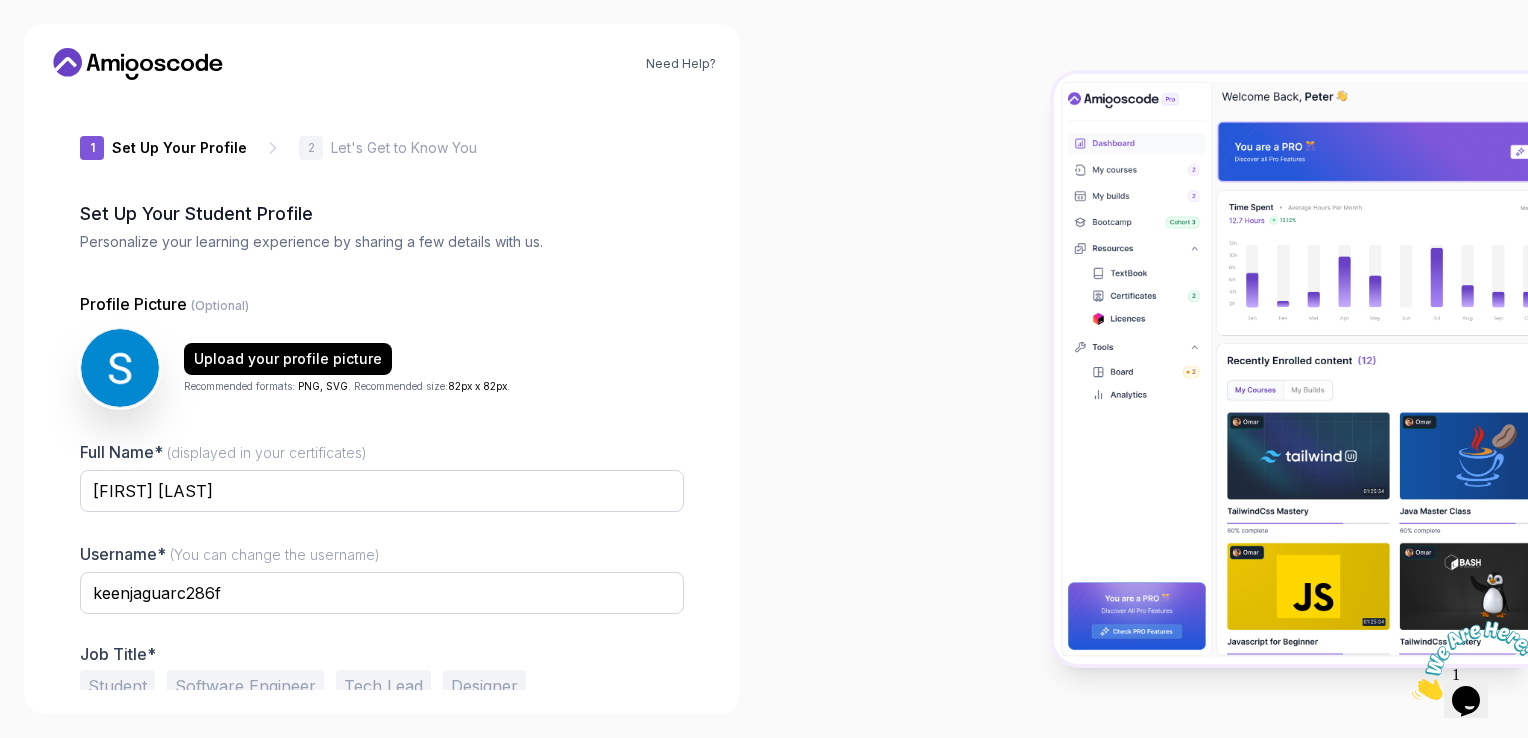 click on "keenjaguarc286f" at bounding box center (382, 604) 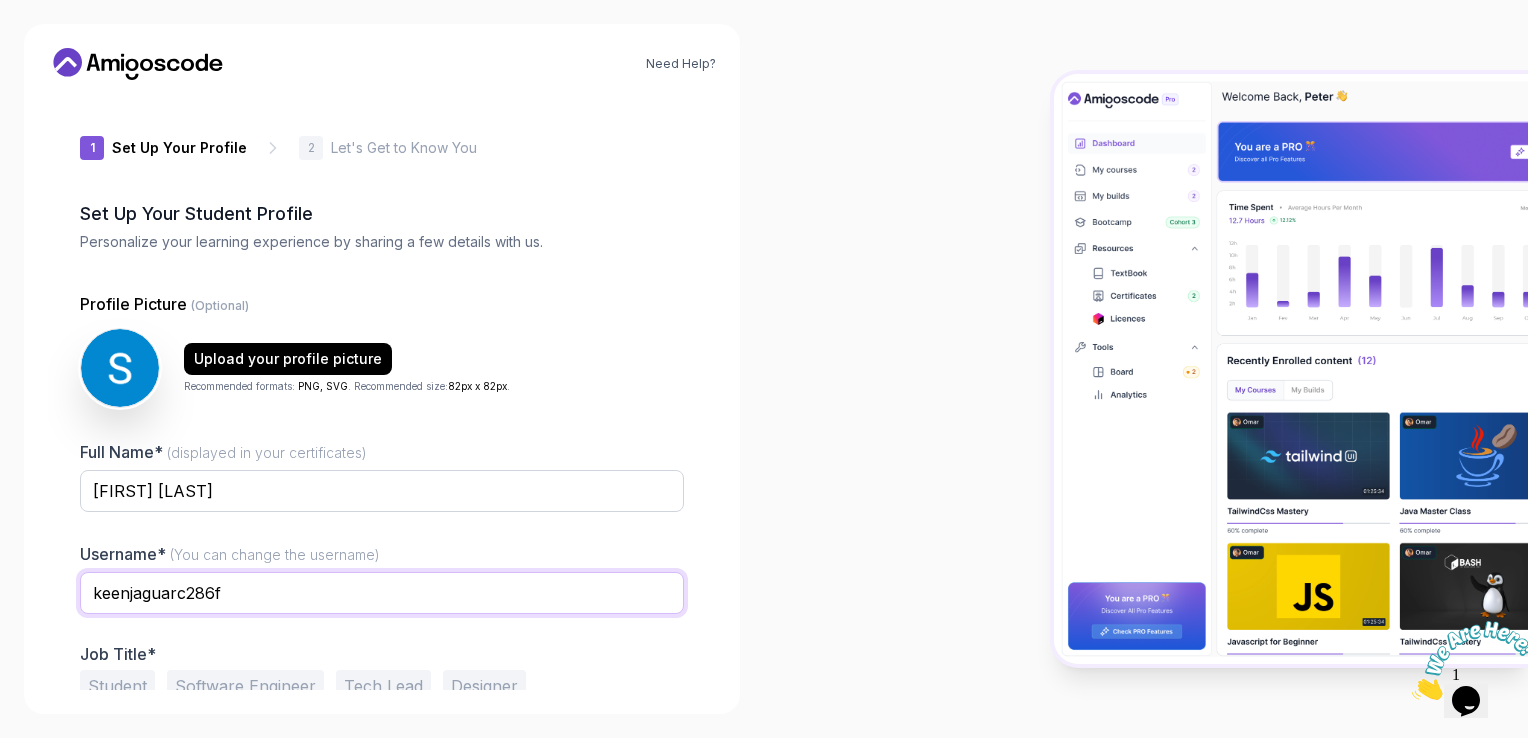 drag, startPoint x: 313, startPoint y: 578, endPoint x: -4, endPoint y: 476, distance: 333.006 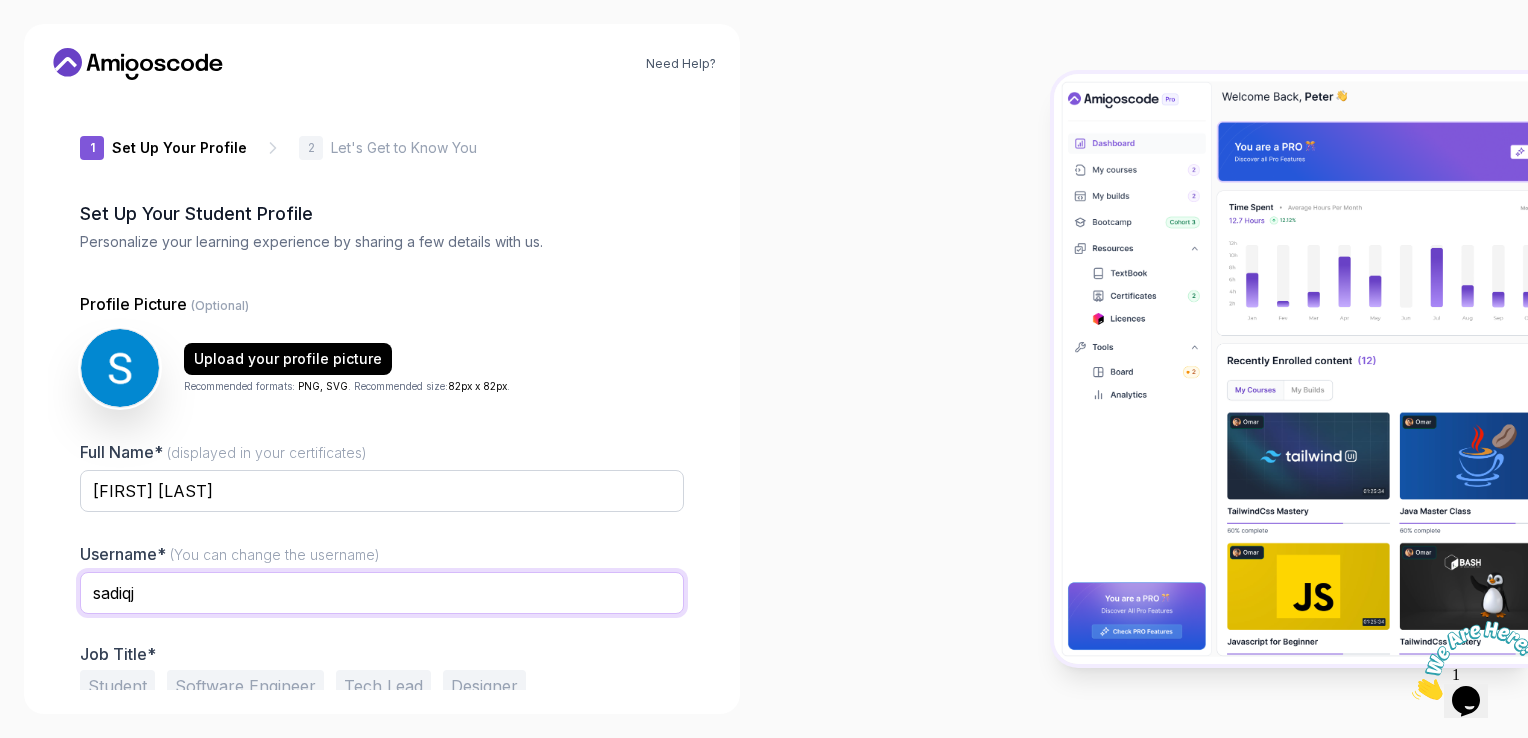 type on "sadiqj" 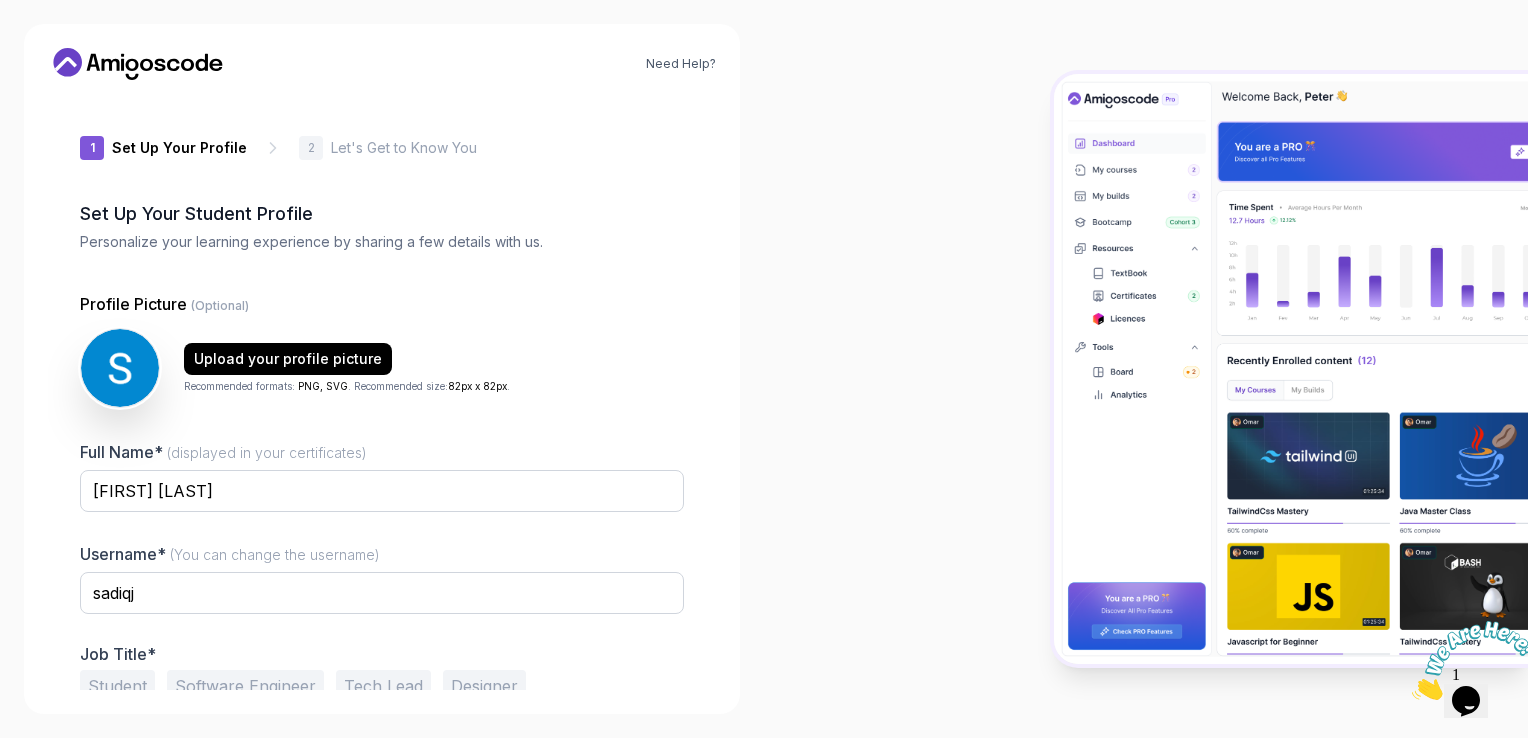 click on "Need Help? 1 Set Up Your Profile 1 Set Up Your Profile 2 Let's Get to Know You Set Up Your Student Profile Personalize your learning experience by sharing a few details with us. Profile Picture   (Optional) Upload your profile picture Recommended formats:   PNG, SVG . Recommended size:  82px x 82px . Full Name*   (displayed in your certificates) Sadiq J Username*   (You can change the username) sadiqj Job Title* Student Software Engineer Tech Lead Designer Product Manager Founder/CEO Other Next" at bounding box center [382, 369] 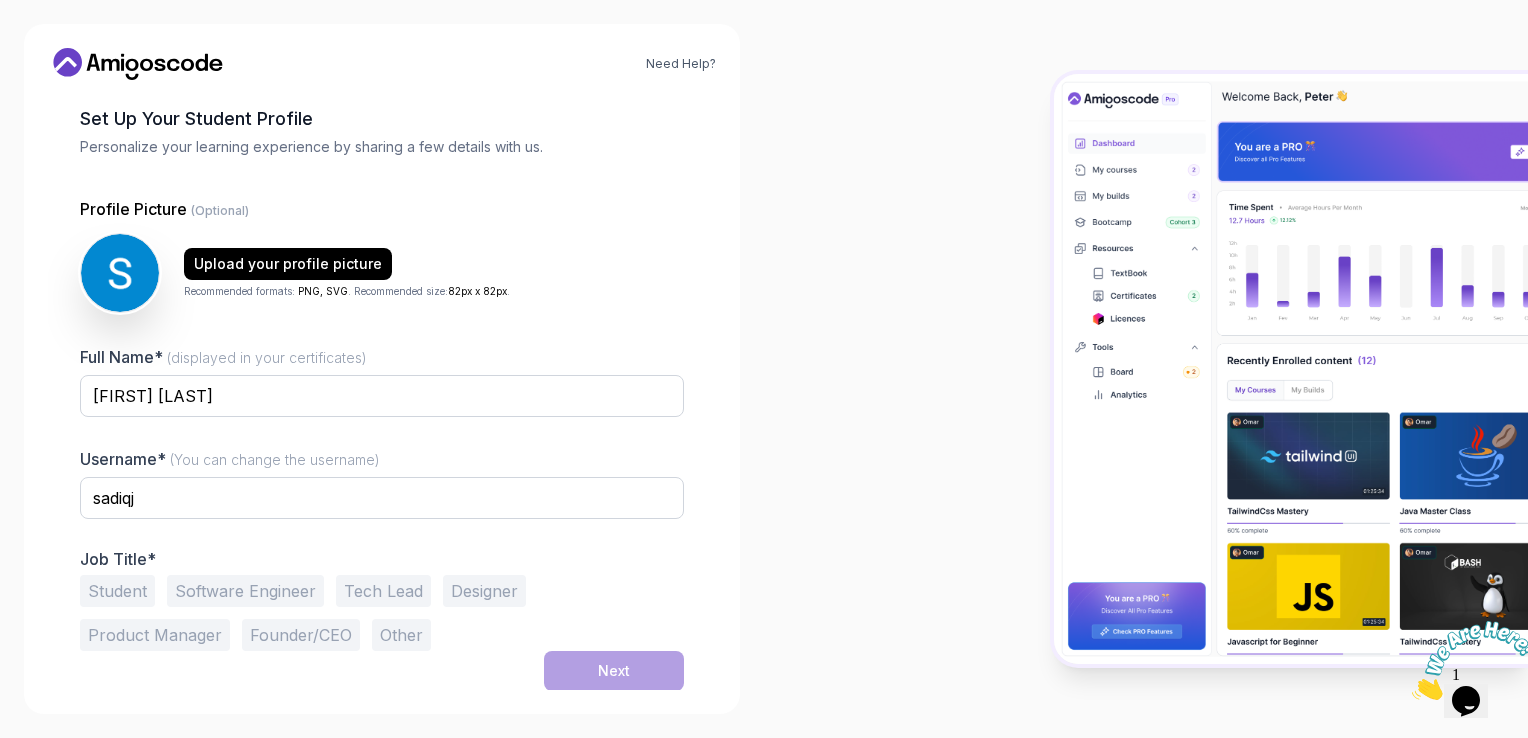 click on "1 Set Up Your Profile 1 Set Up Your Profile 2 Let's Get to Know You Set Up Your Student Profile Personalize your learning experience by sharing a few details with us. Profile Picture   (Optional) Upload your profile picture Recommended formats:   PNG, SVG . Recommended size:  82px x 82px . Full Name*   (displayed in your certificates) Sadiq J Username*   (You can change the username) sadiqj Job Title* Student Software Engineer Tech Lead Designer Product Manager Founder/CEO Other Next" at bounding box center [382, 393] 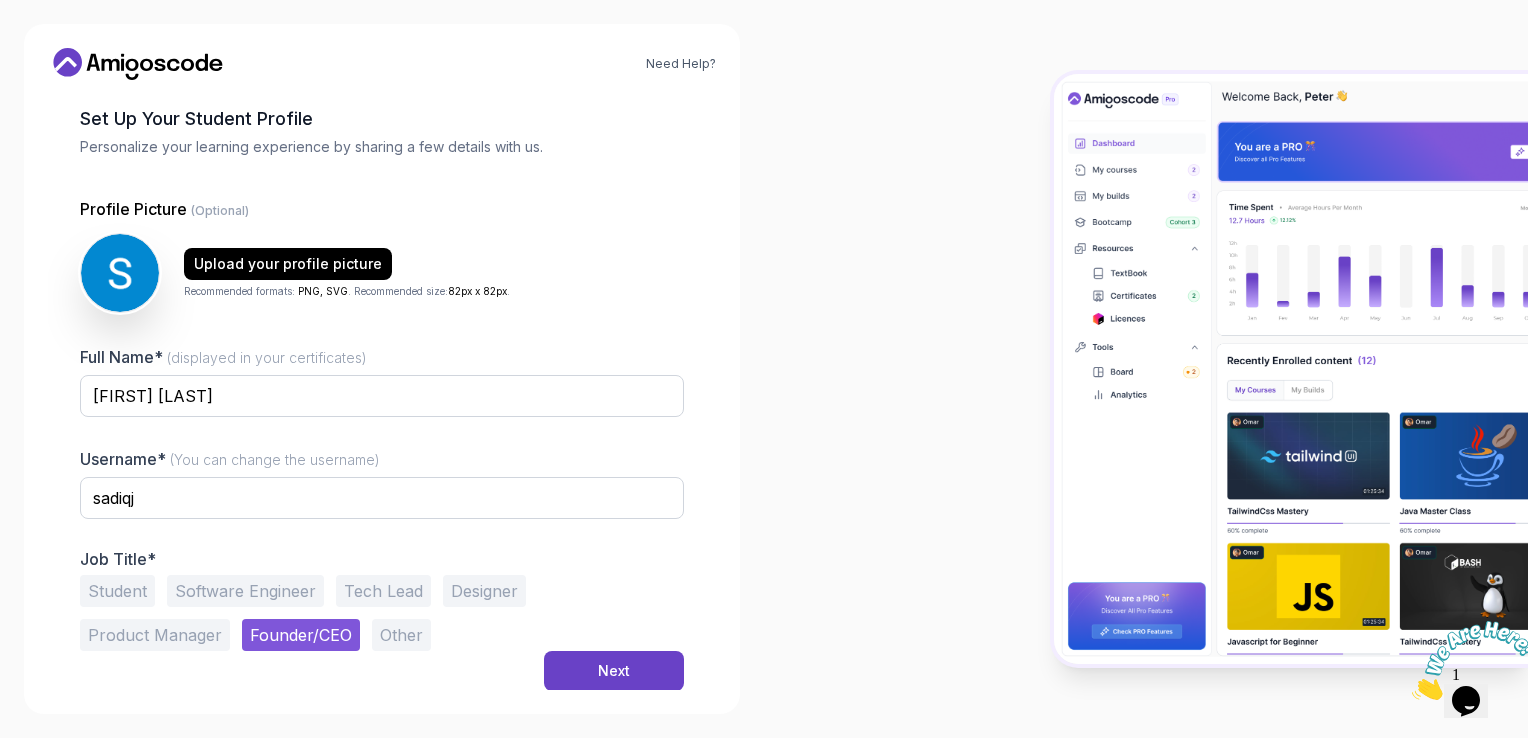 click on "Student" at bounding box center [117, 591] 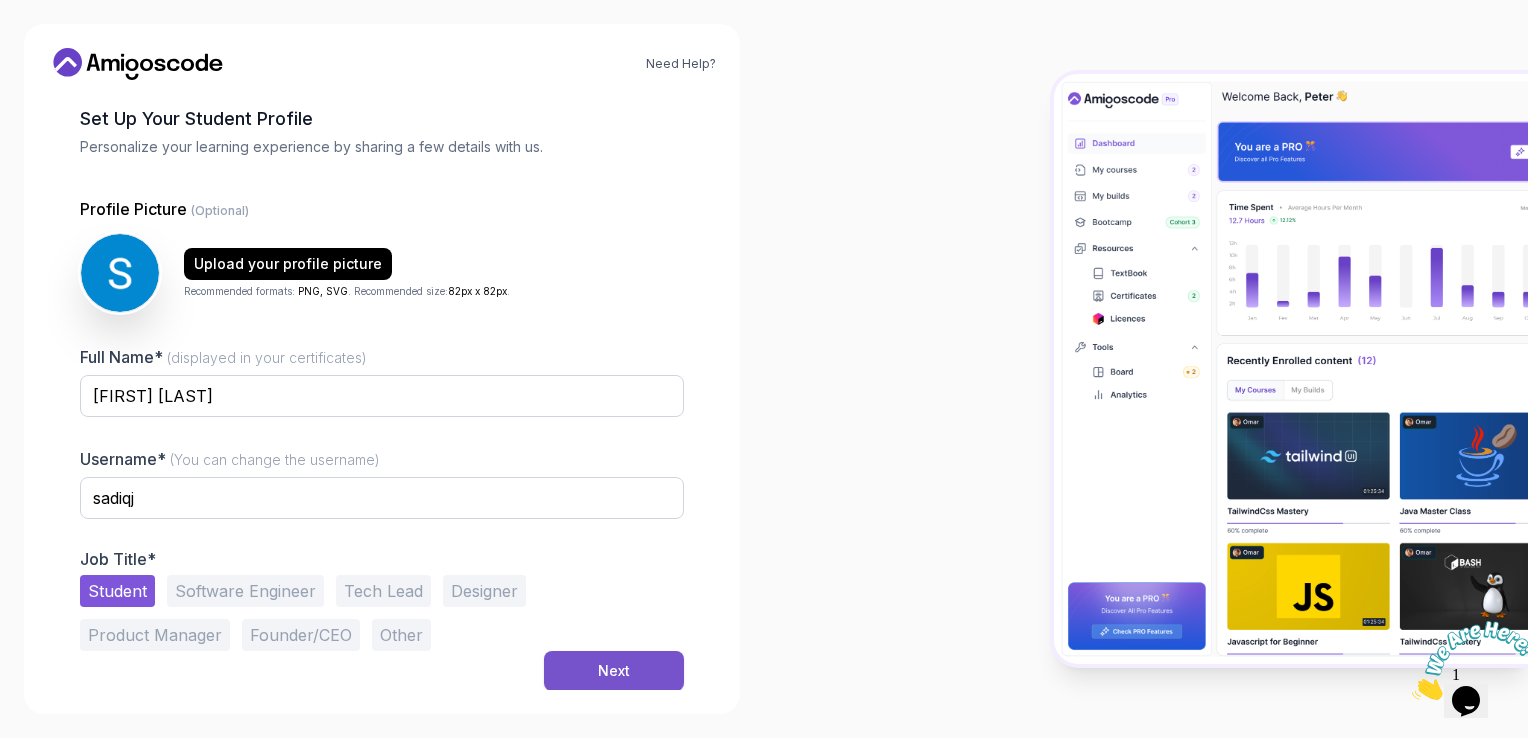 click on "Next" at bounding box center [614, 671] 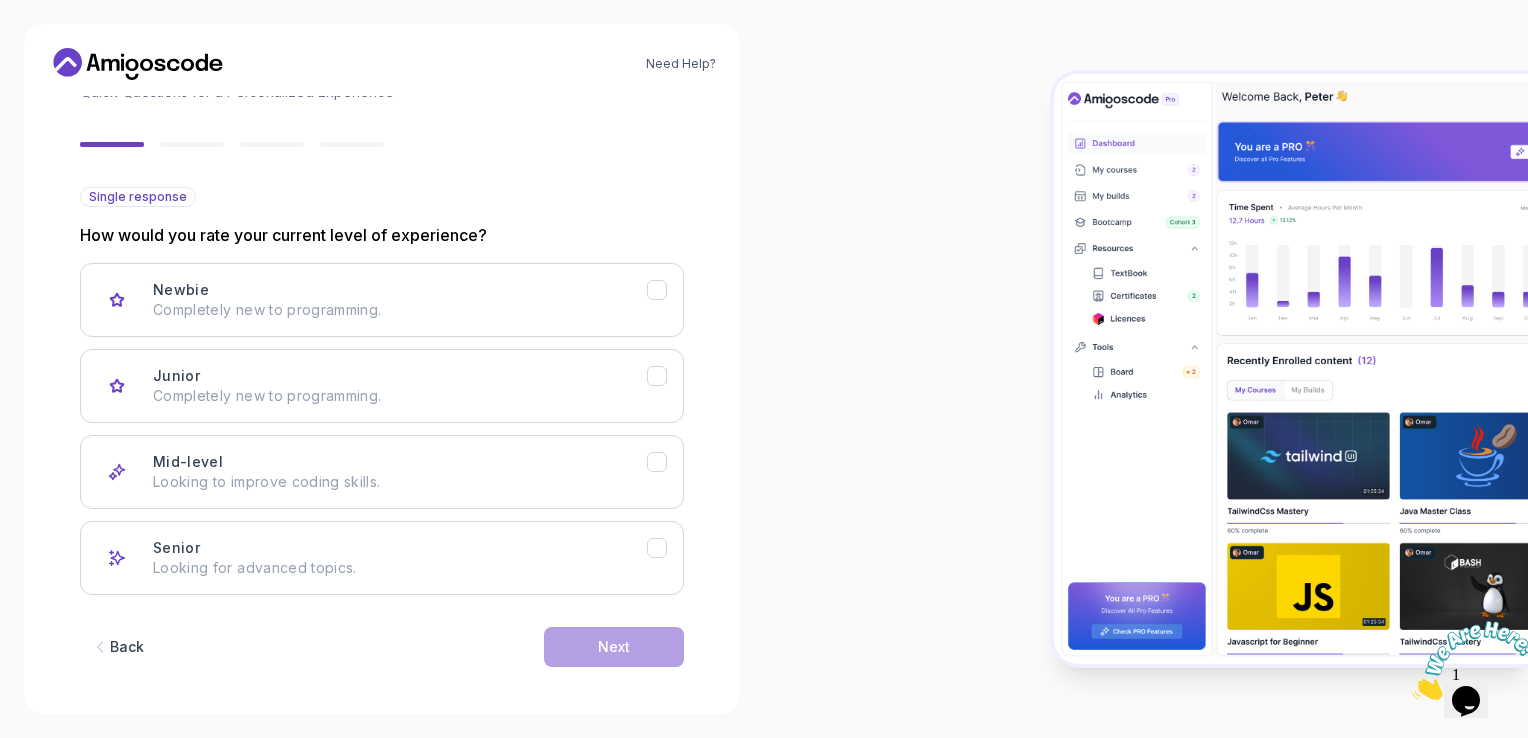 scroll, scrollTop: 156, scrollLeft: 0, axis: vertical 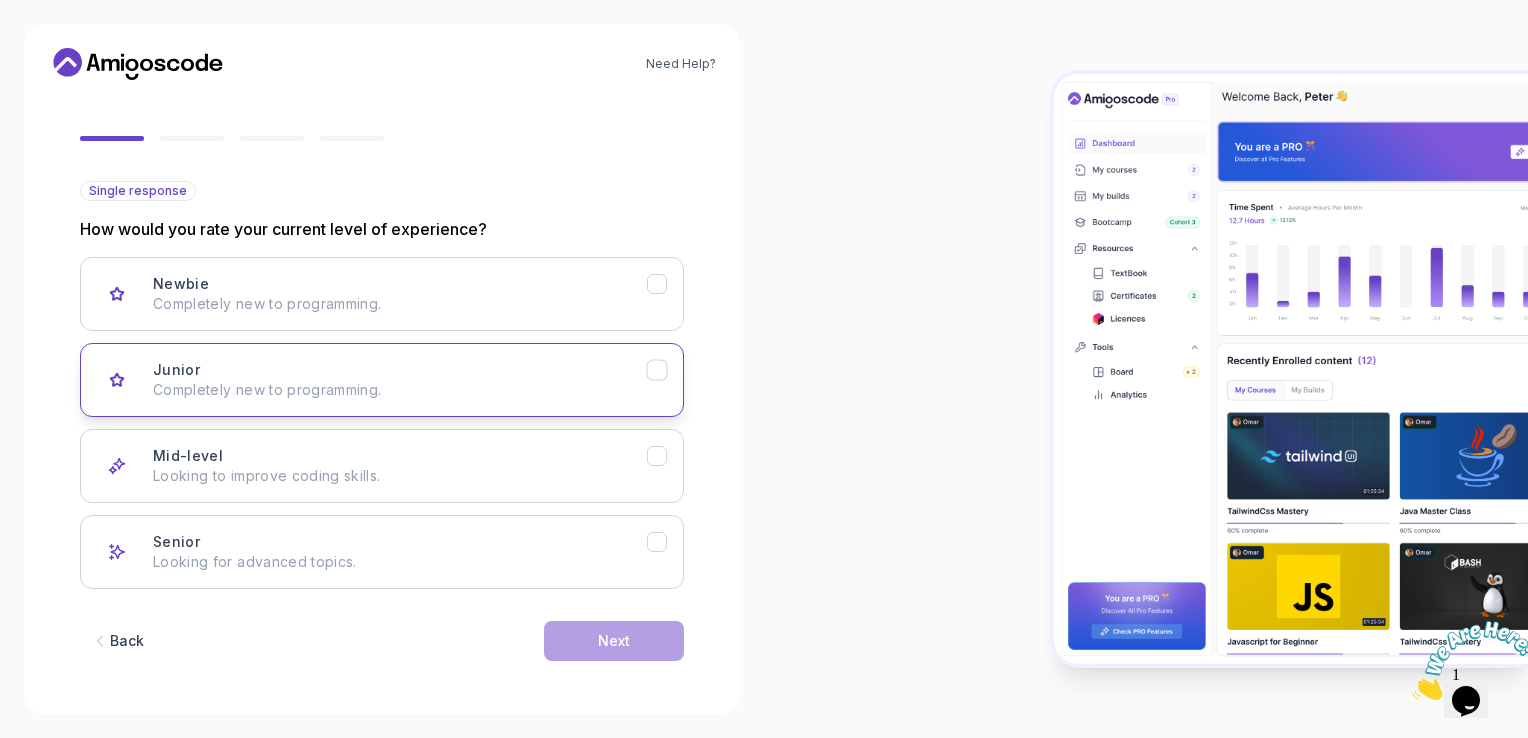 click on "Completely new to programming." at bounding box center [400, 390] 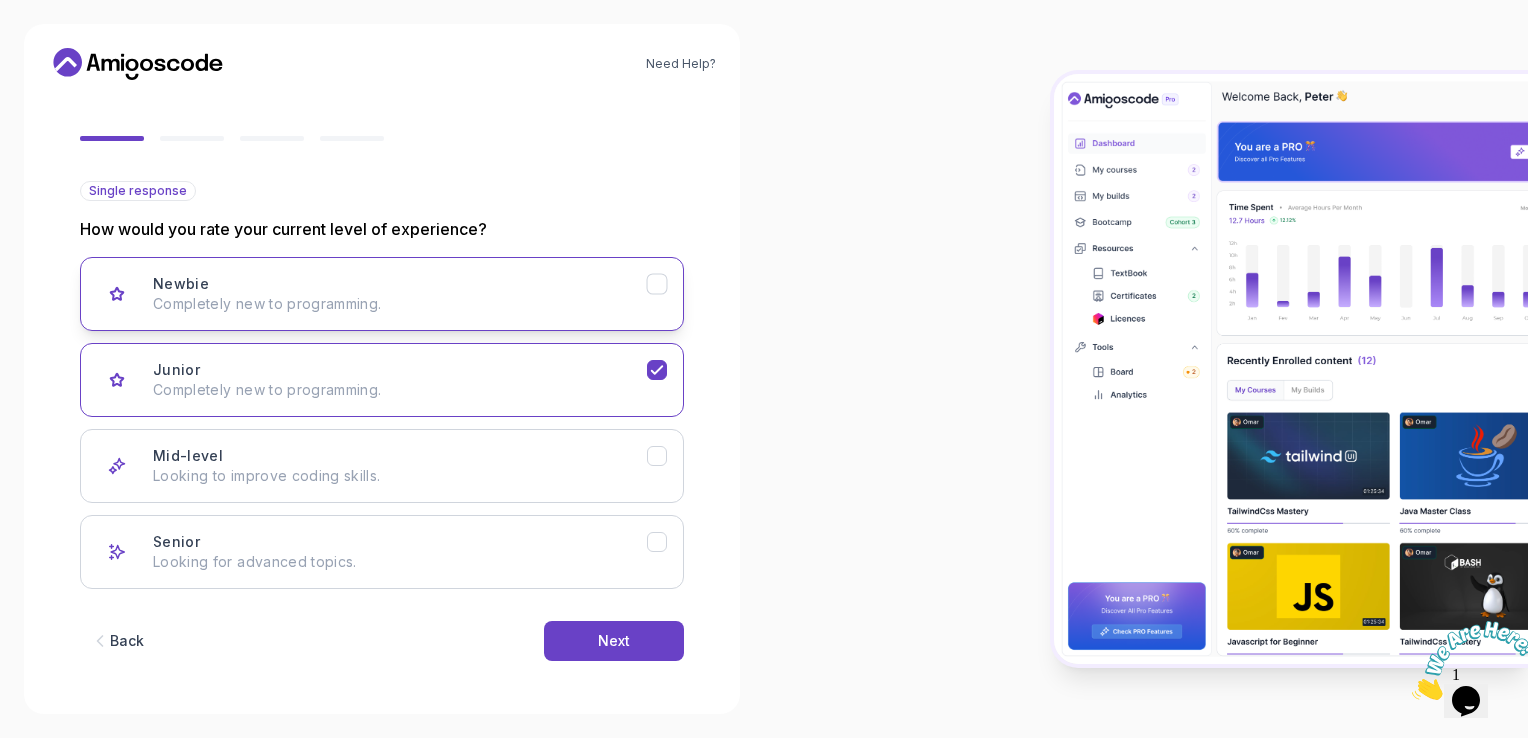 click on "Newbie Completely new to programming." at bounding box center [400, 294] 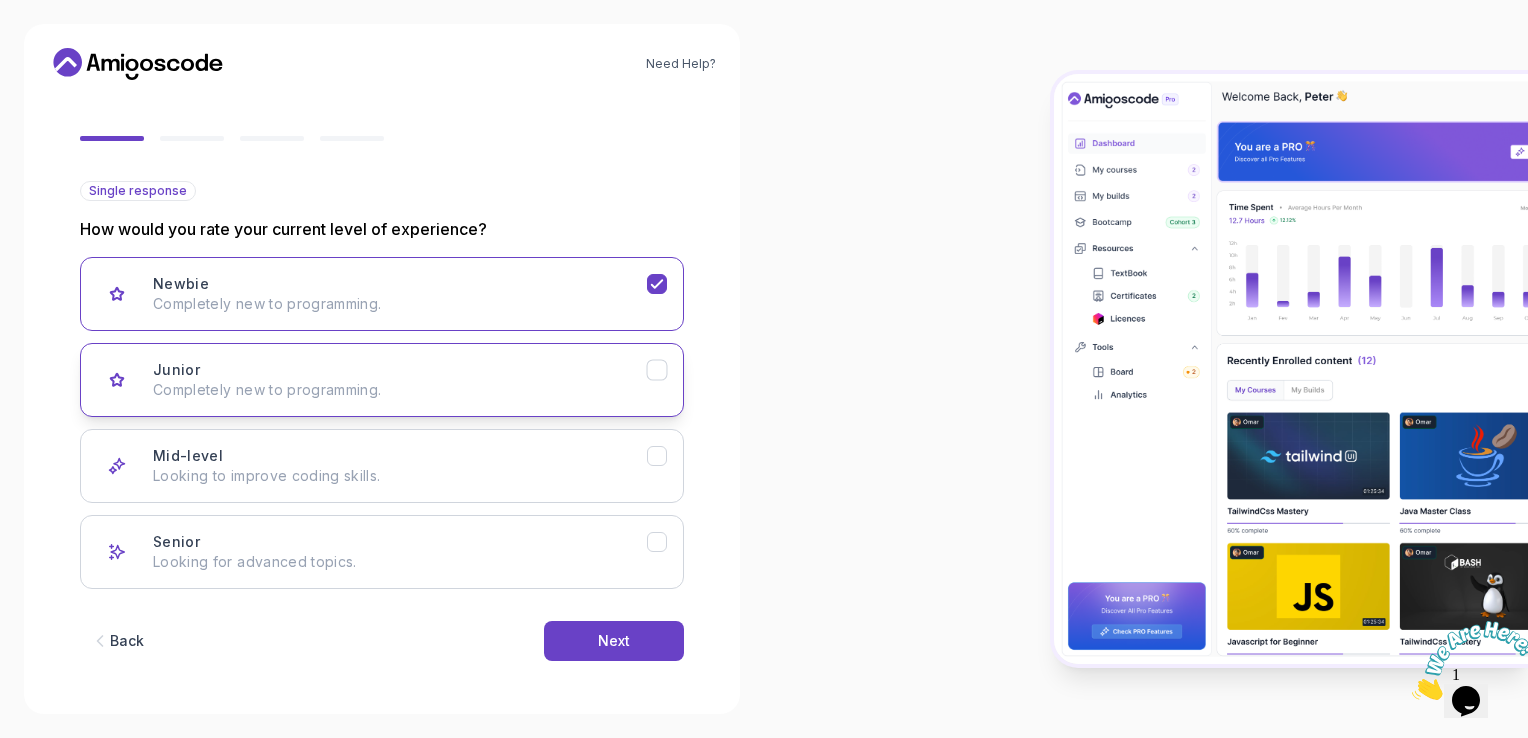 drag, startPoint x: 420, startPoint y: 444, endPoint x: 436, endPoint y: 375, distance: 70.83079 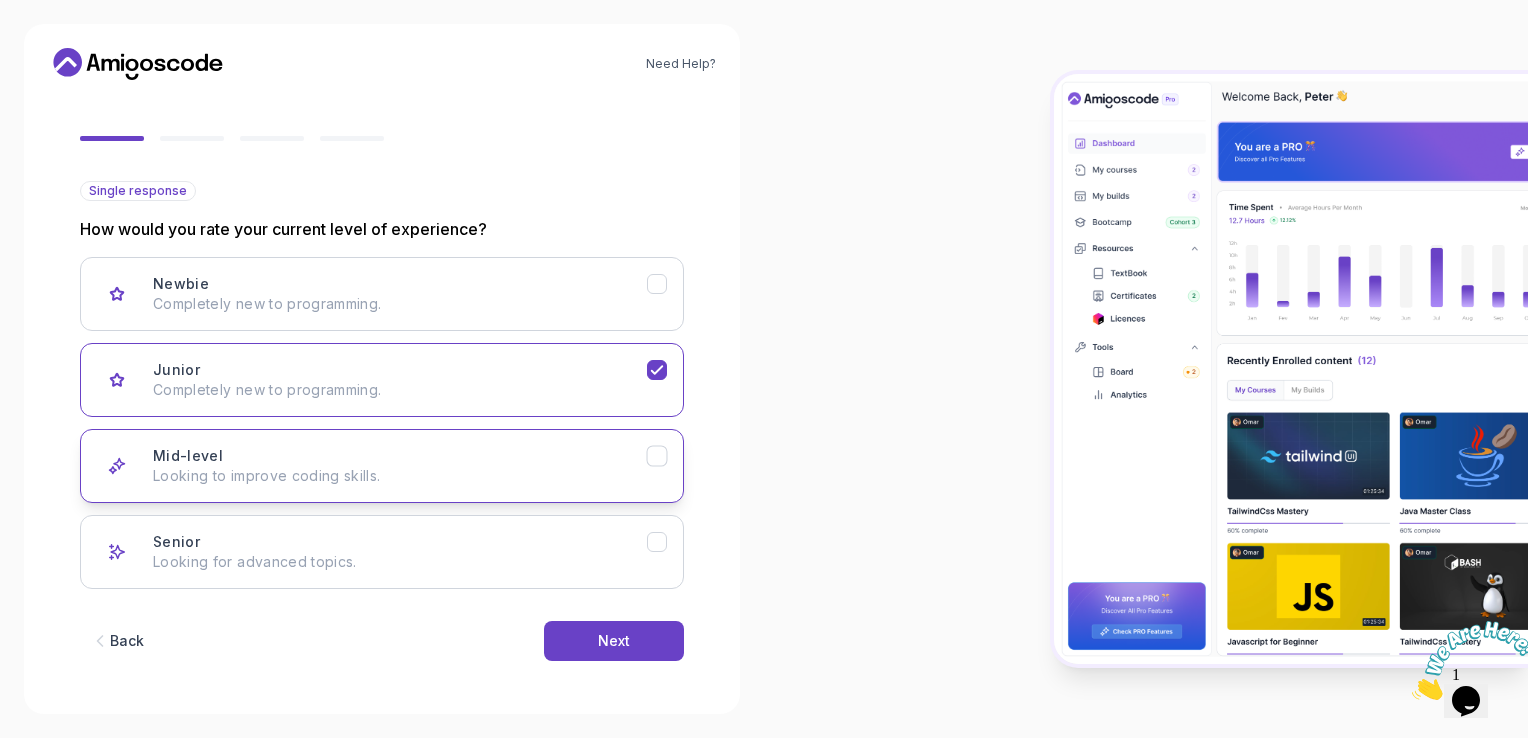 click on "Looking to improve coding skills." at bounding box center [400, 476] 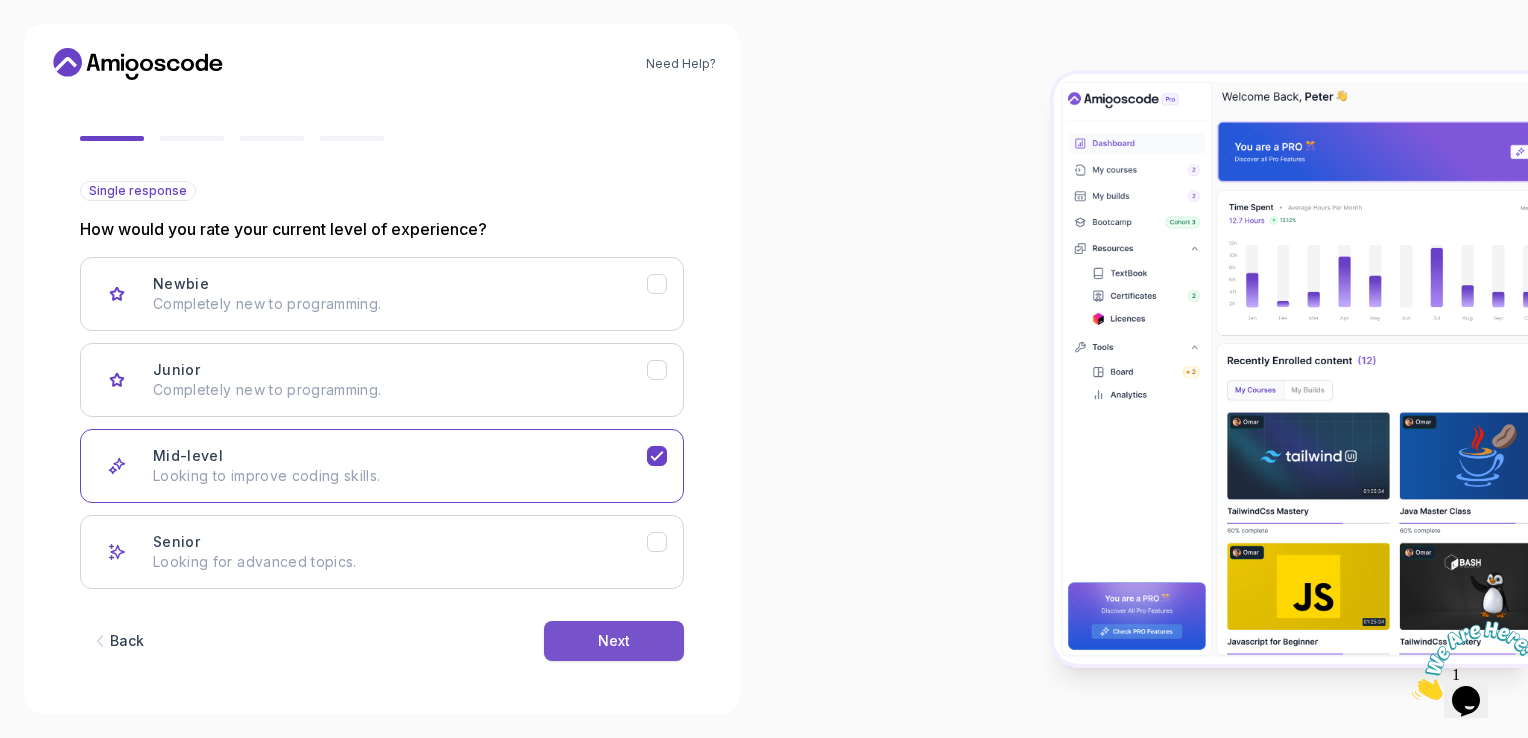 click on "Next" at bounding box center (614, 641) 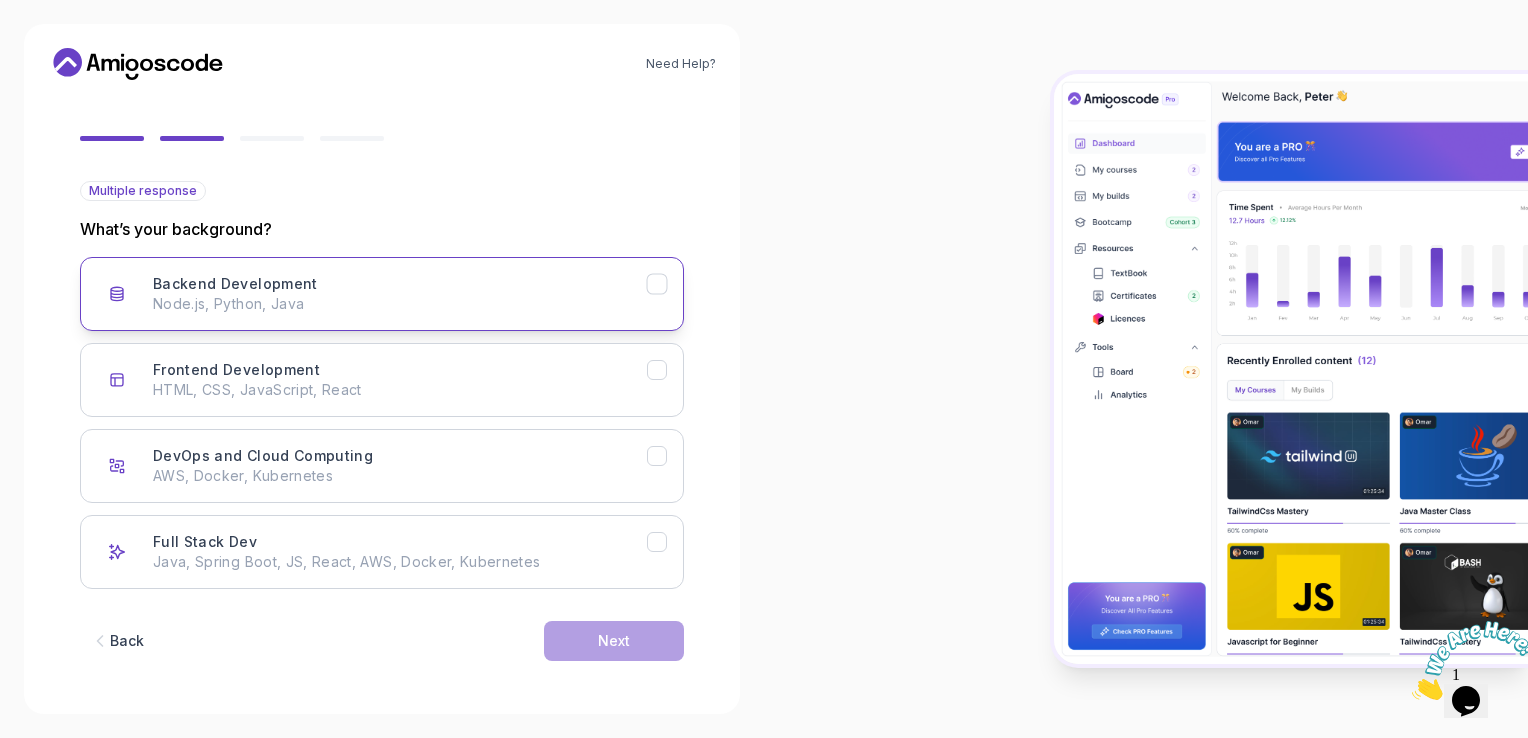 click on "Backend Development" at bounding box center [235, 284] 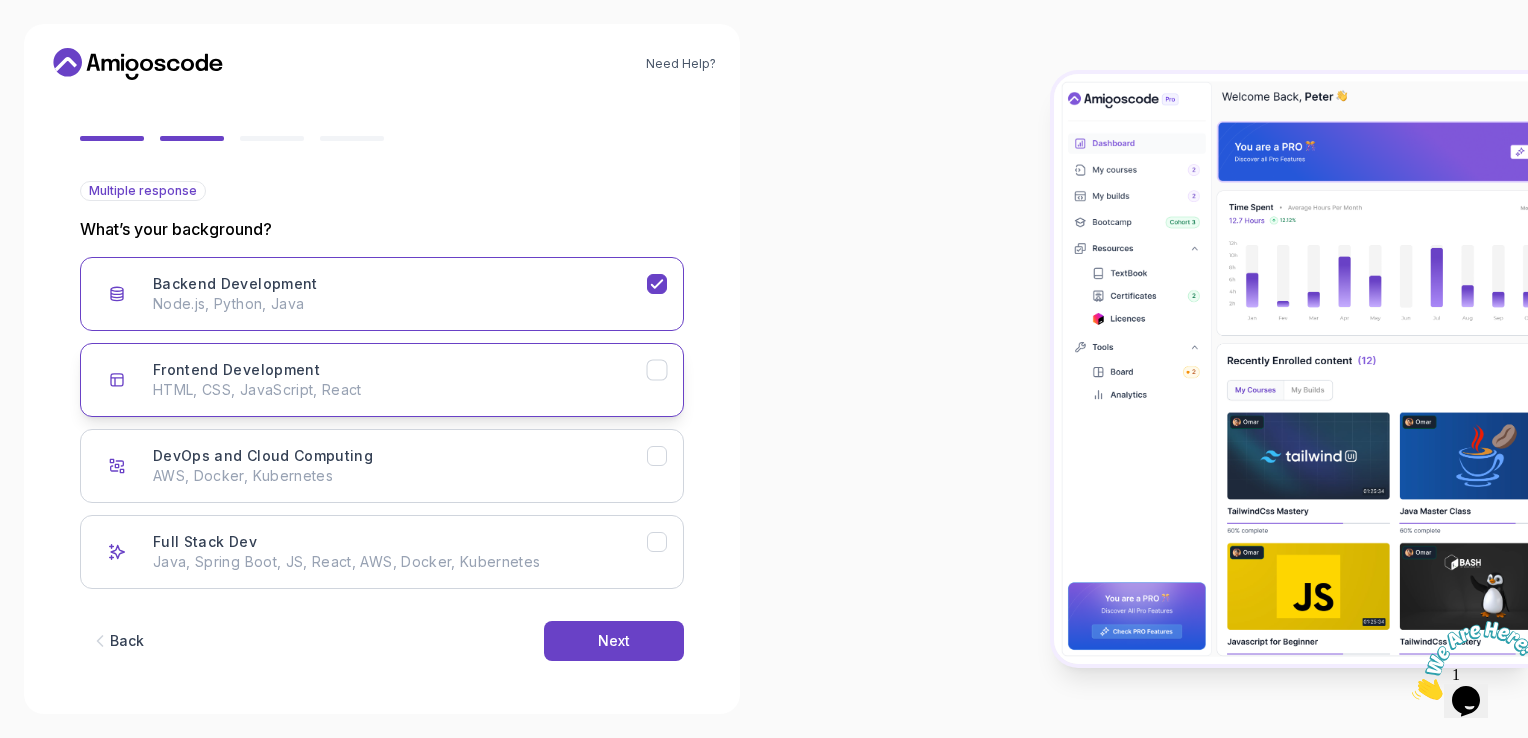 click on "HTML, CSS, JavaScript, React" at bounding box center [400, 390] 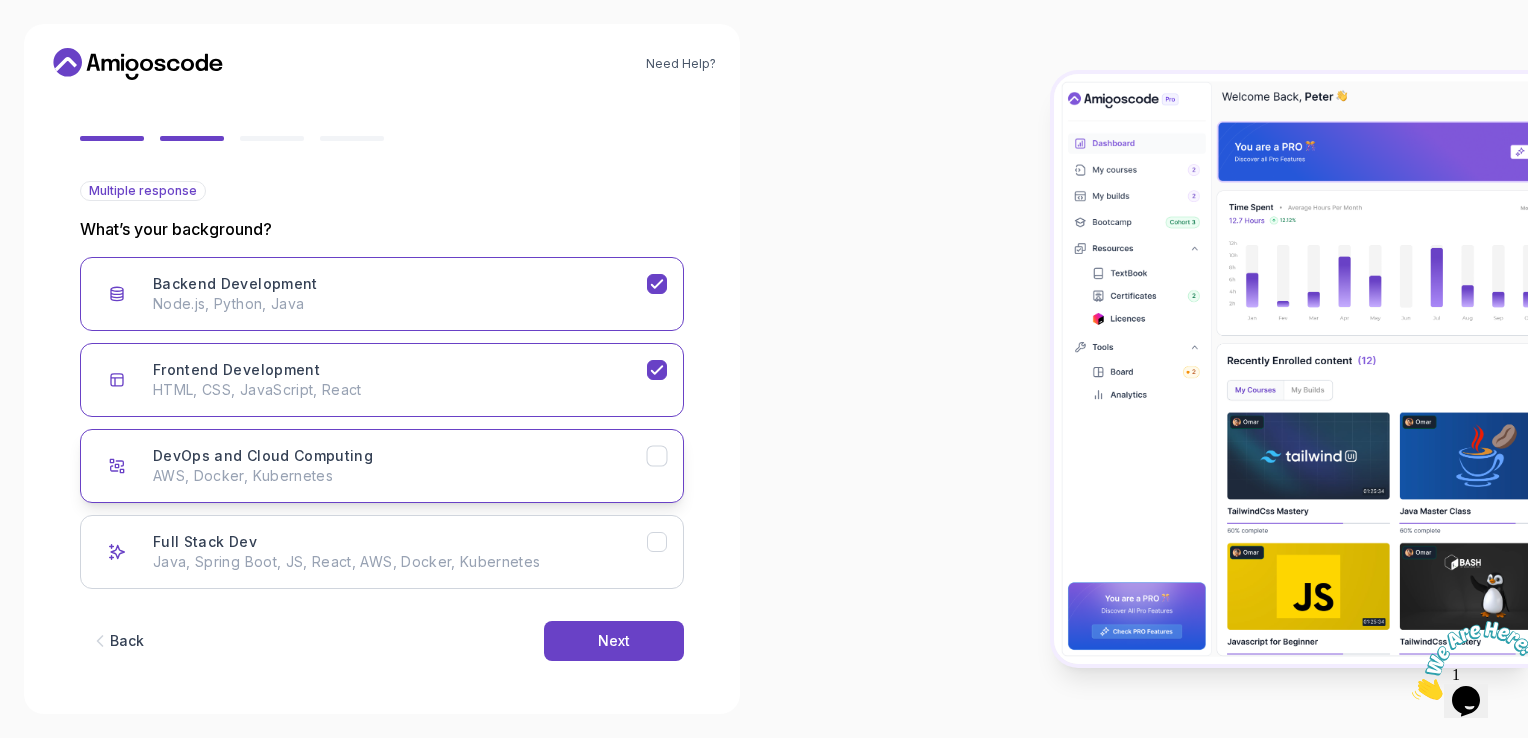 click on "DevOps and Cloud Computing AWS, Docker, Kubernetes" at bounding box center [382, 466] 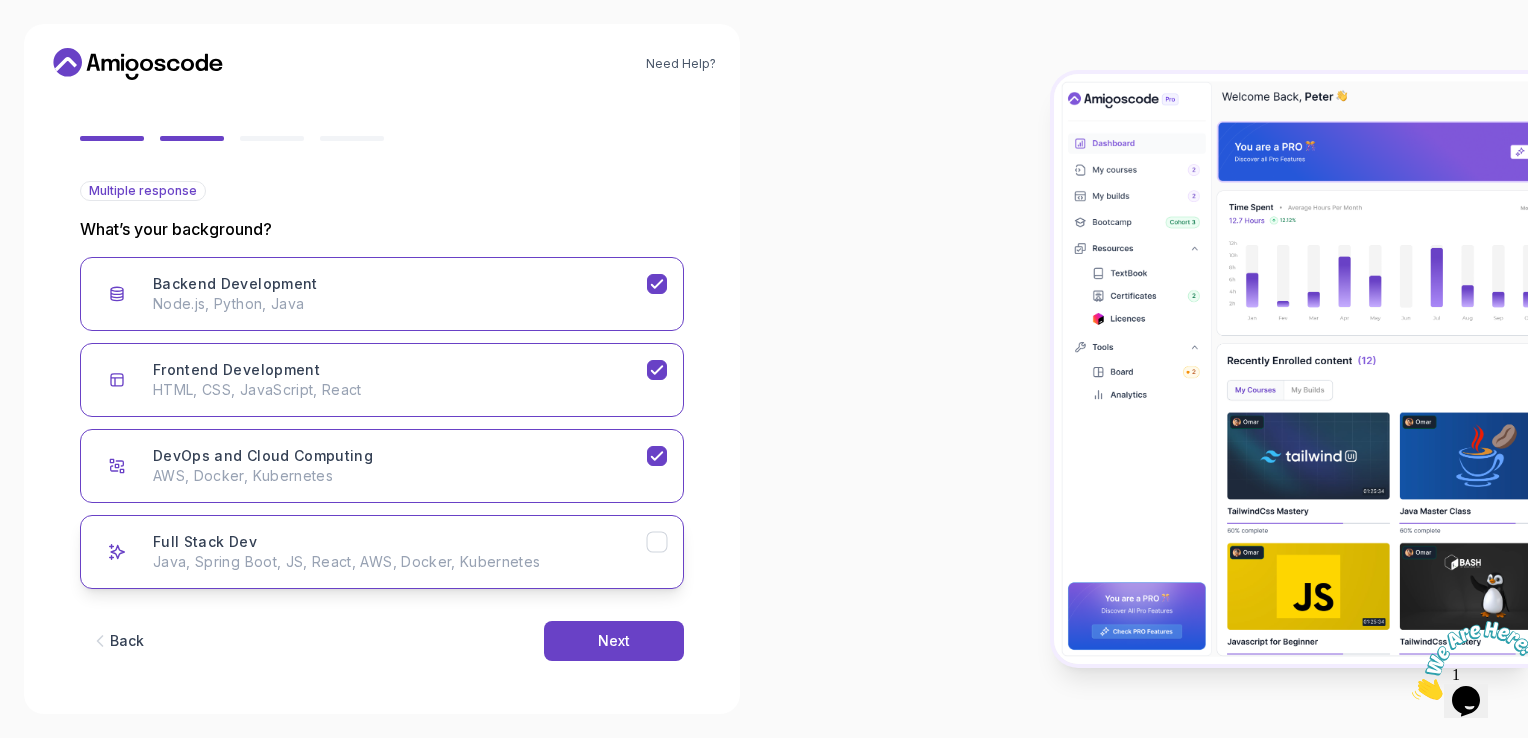 click on "Java, Spring Boot, JS, React, AWS, Docker, Kubernetes" at bounding box center (400, 562) 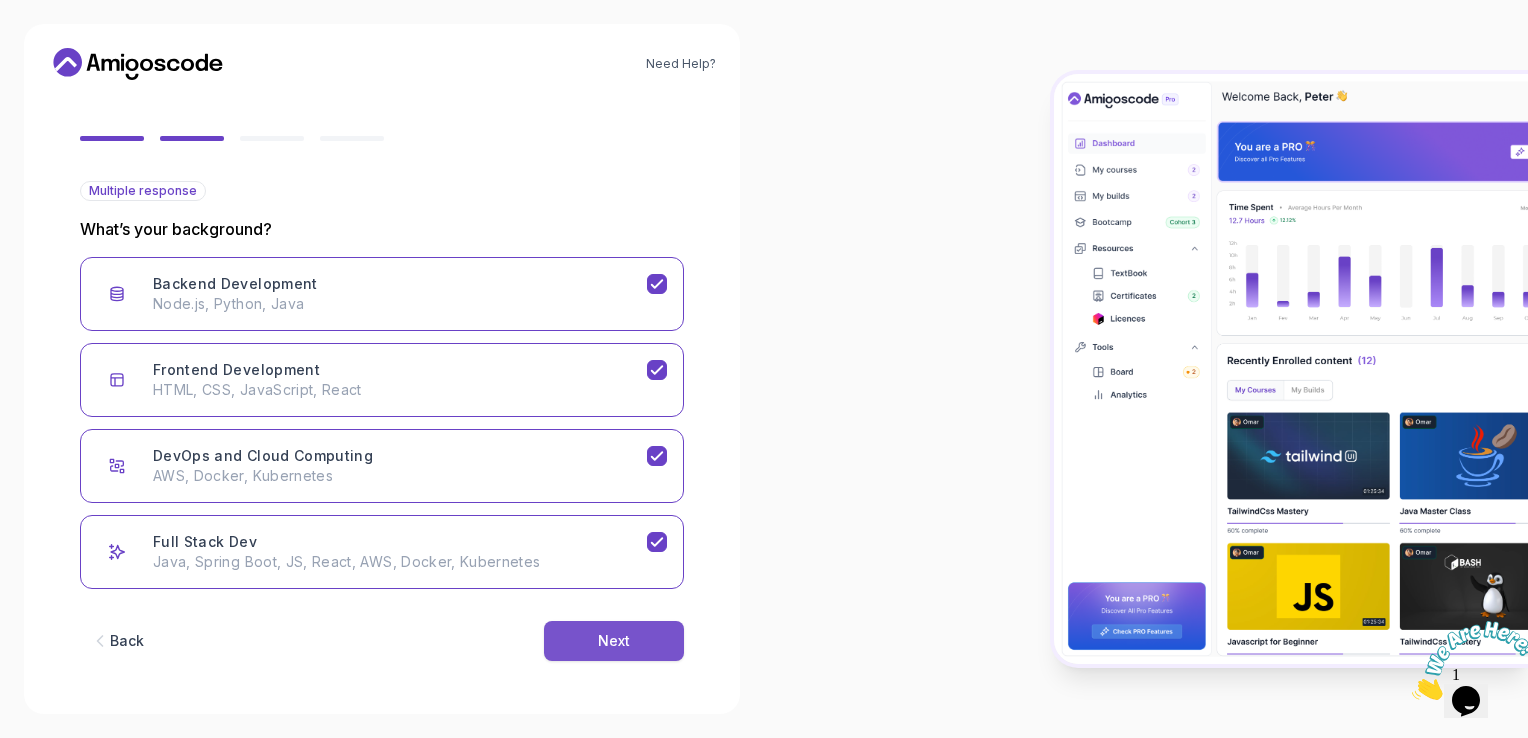 click on "Next" at bounding box center (614, 641) 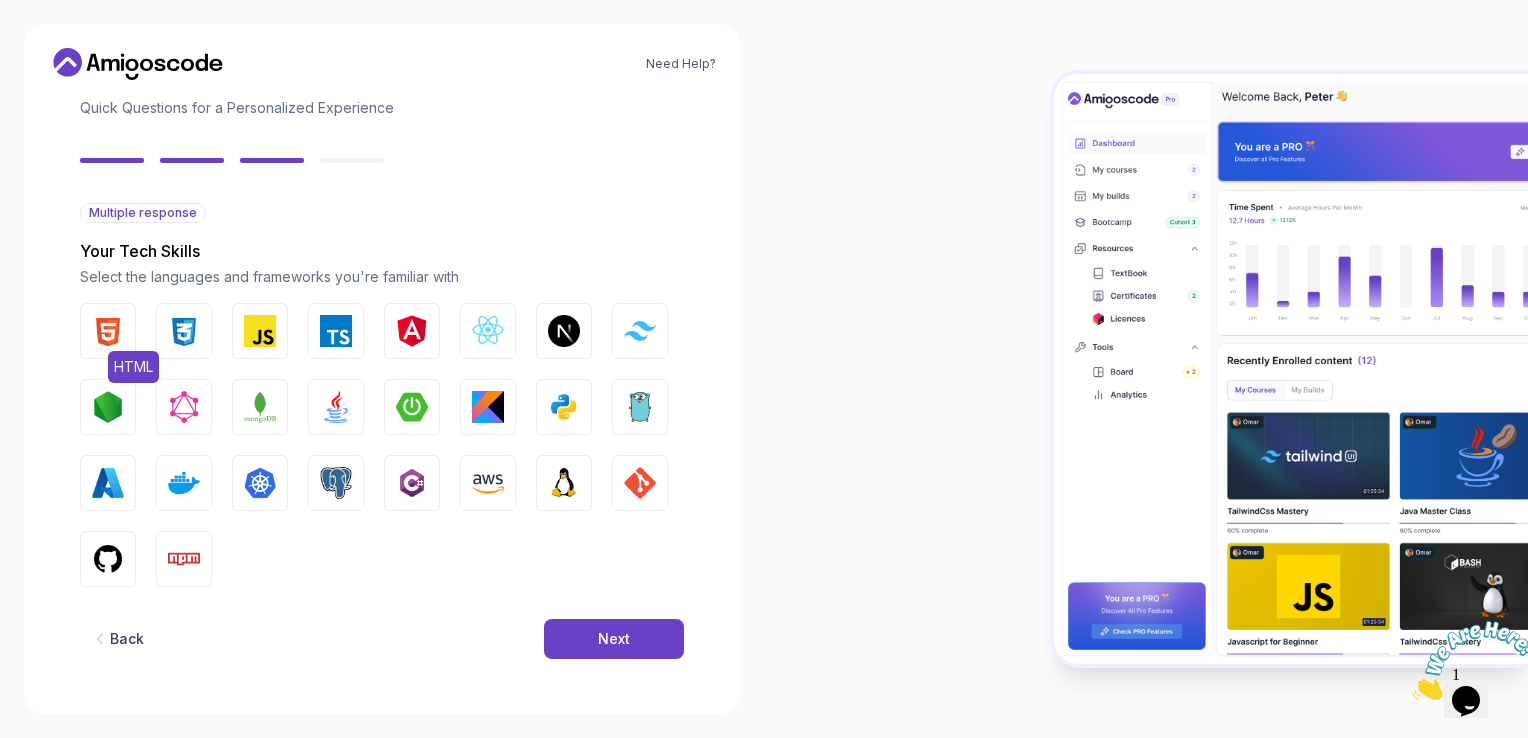 click on "HTML" at bounding box center [108, 331] 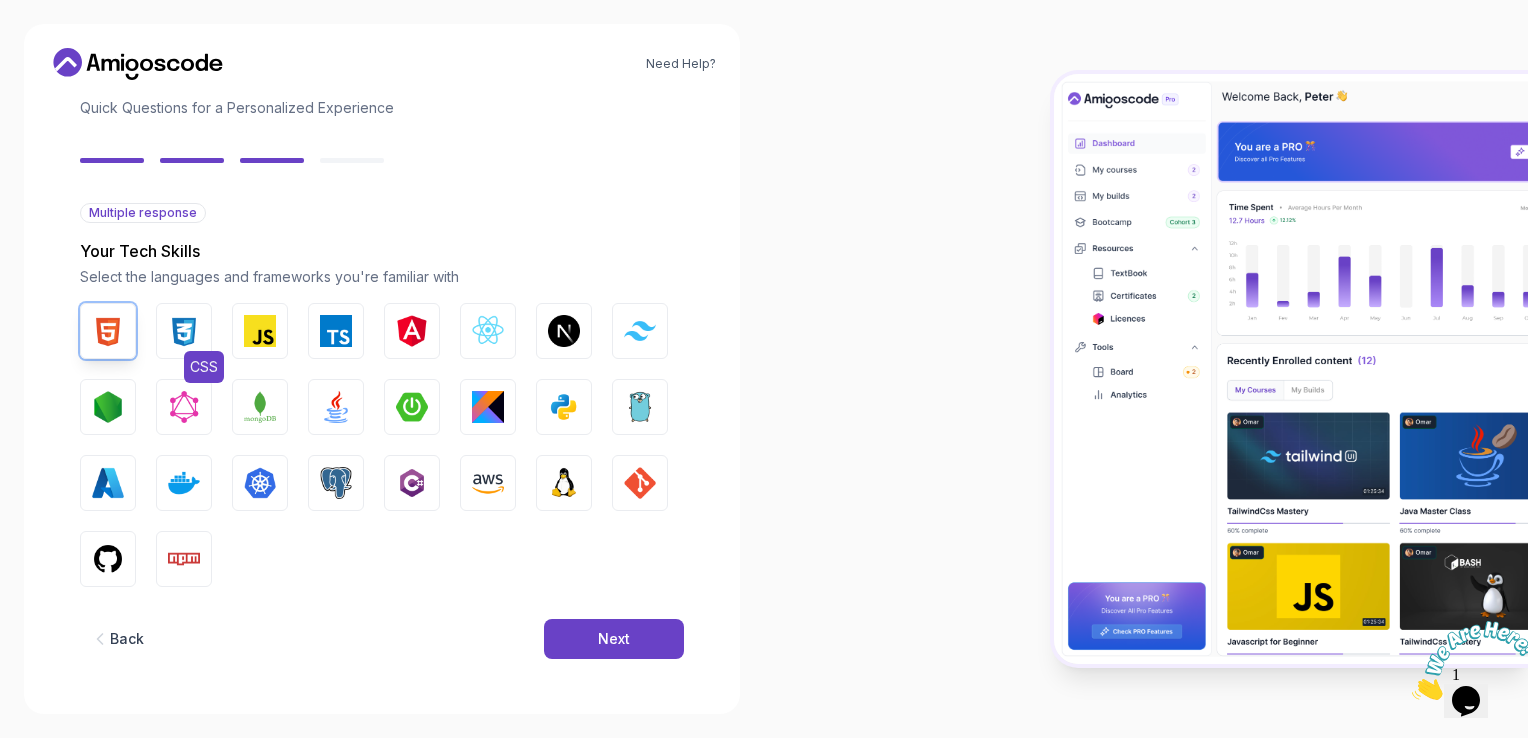 click at bounding box center (184, 331) 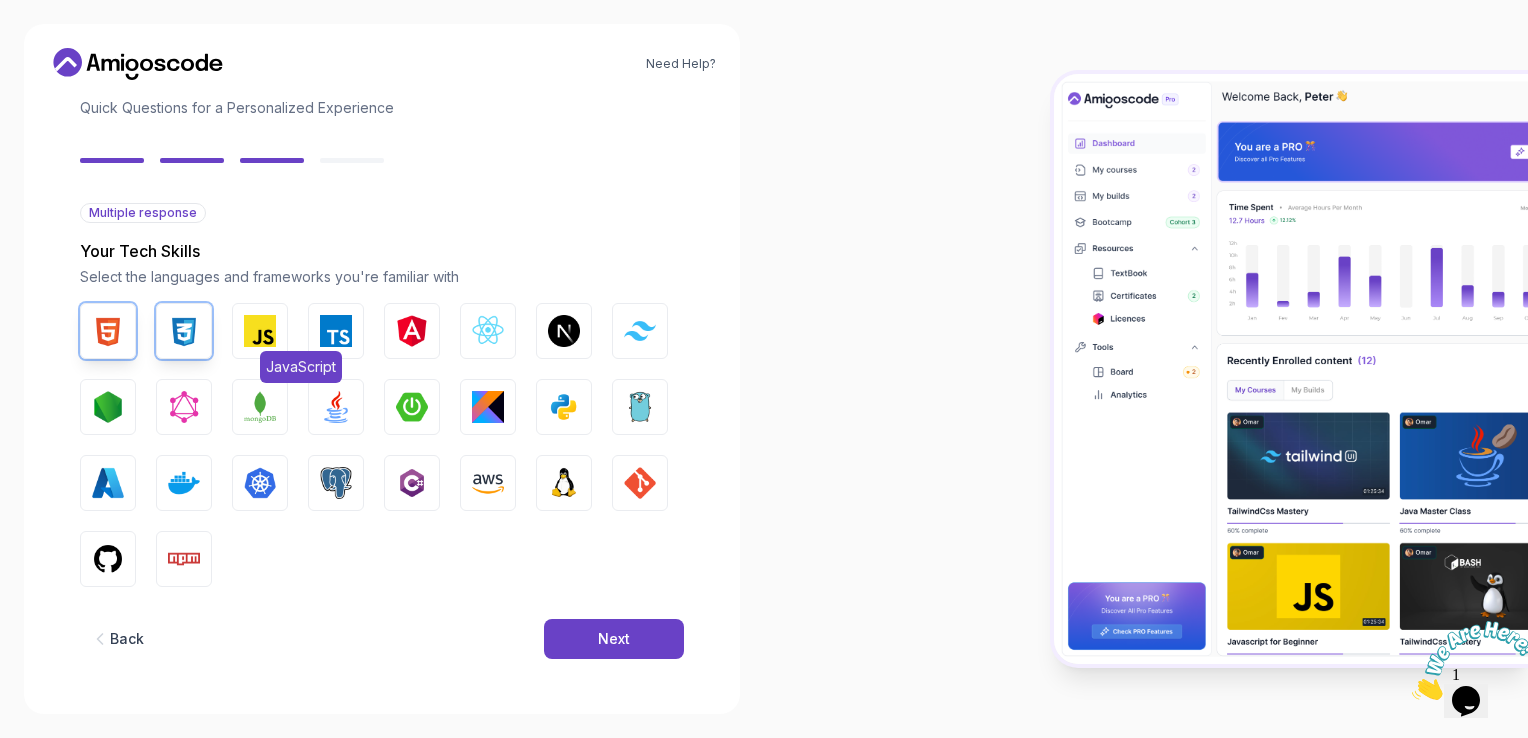 click at bounding box center [260, 331] 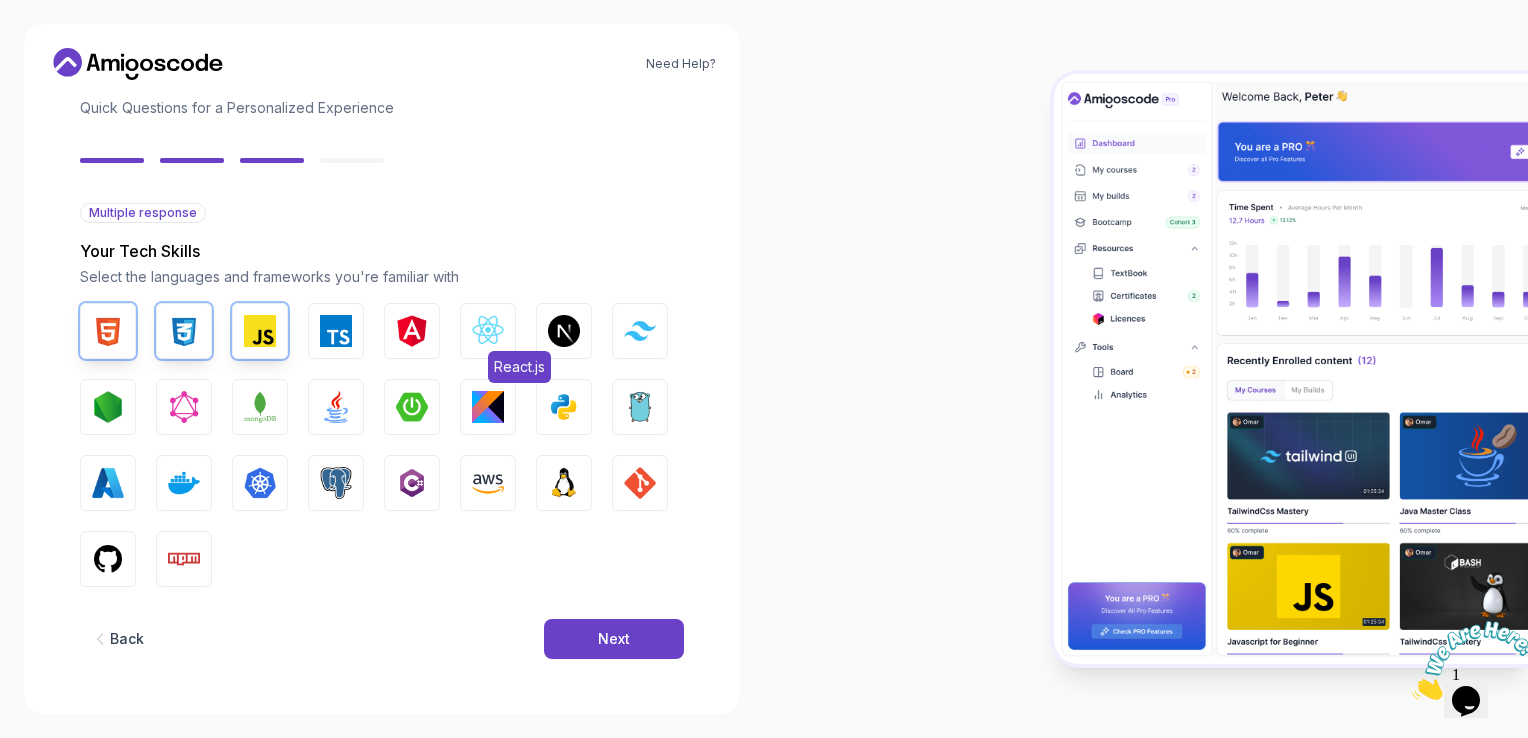 click at bounding box center (488, 331) 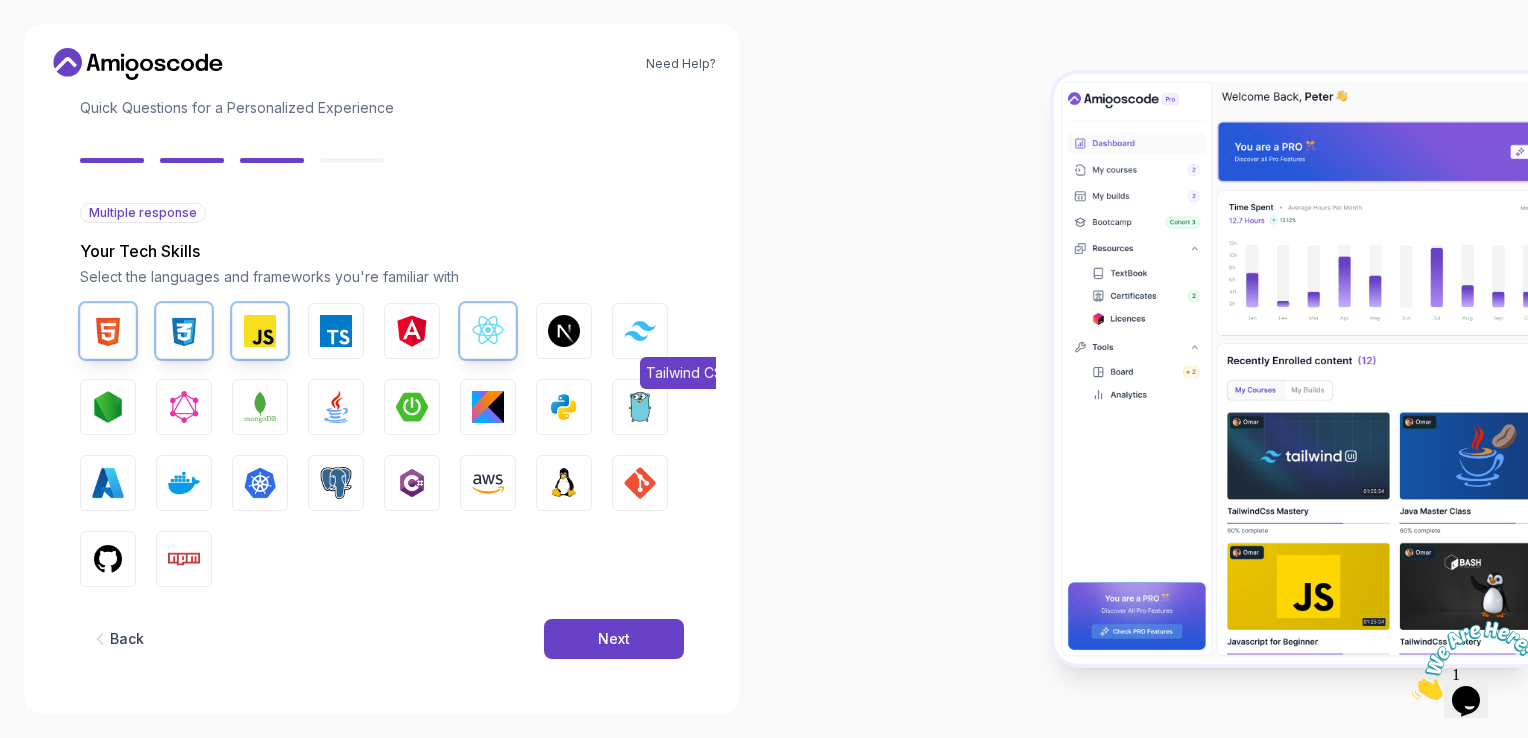 click on "Tailwind CSS" at bounding box center [640, 331] 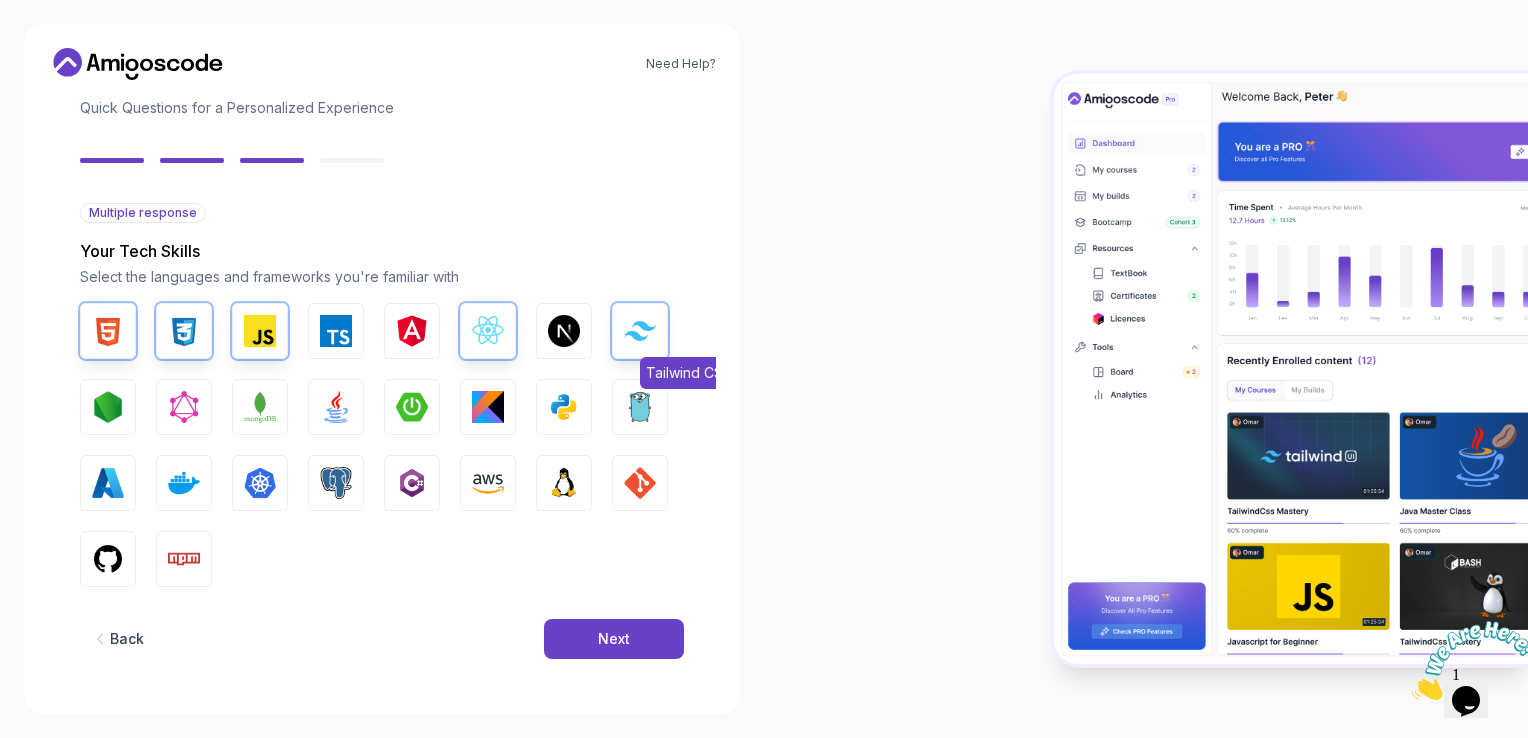 click on "Tailwind CSS" at bounding box center [640, 331] 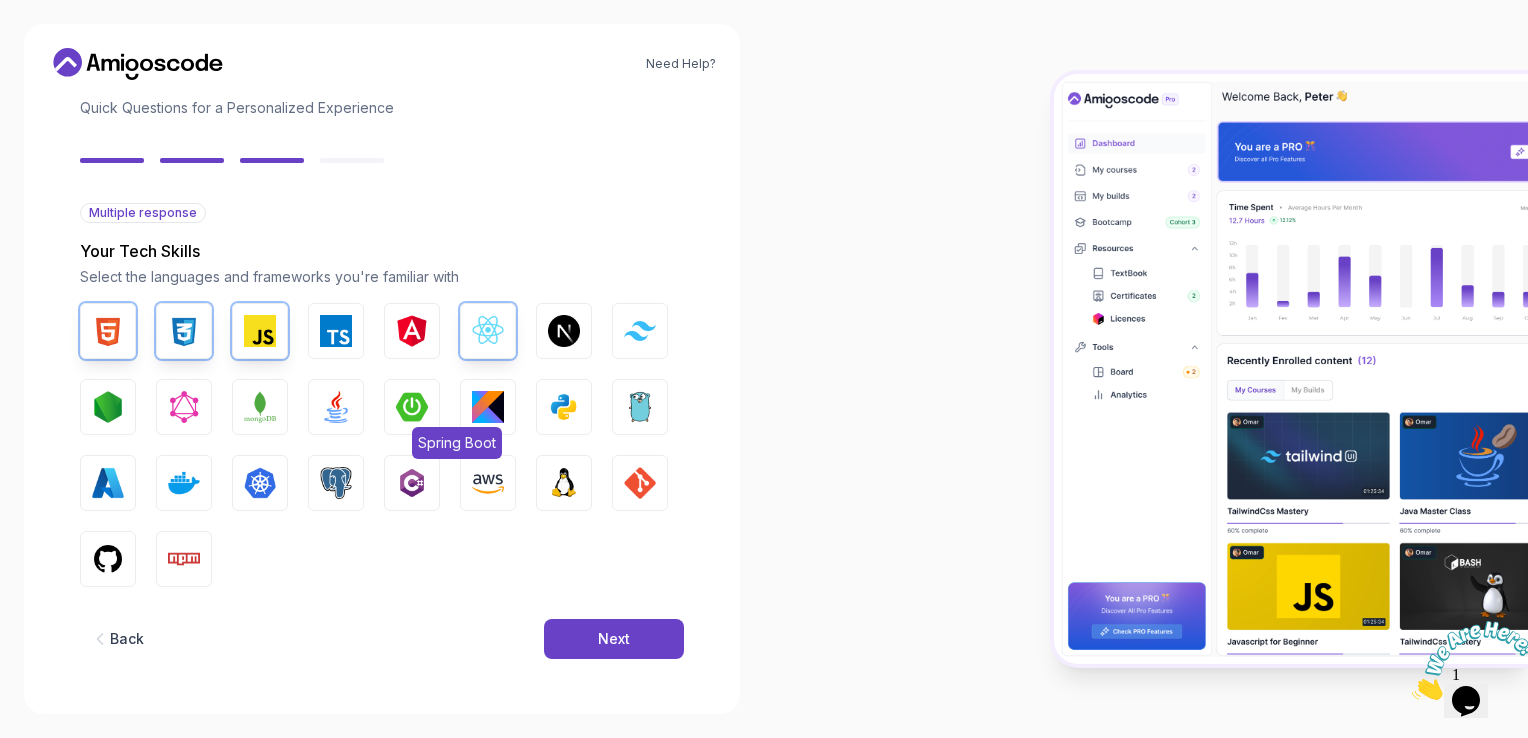 click at bounding box center [412, 407] 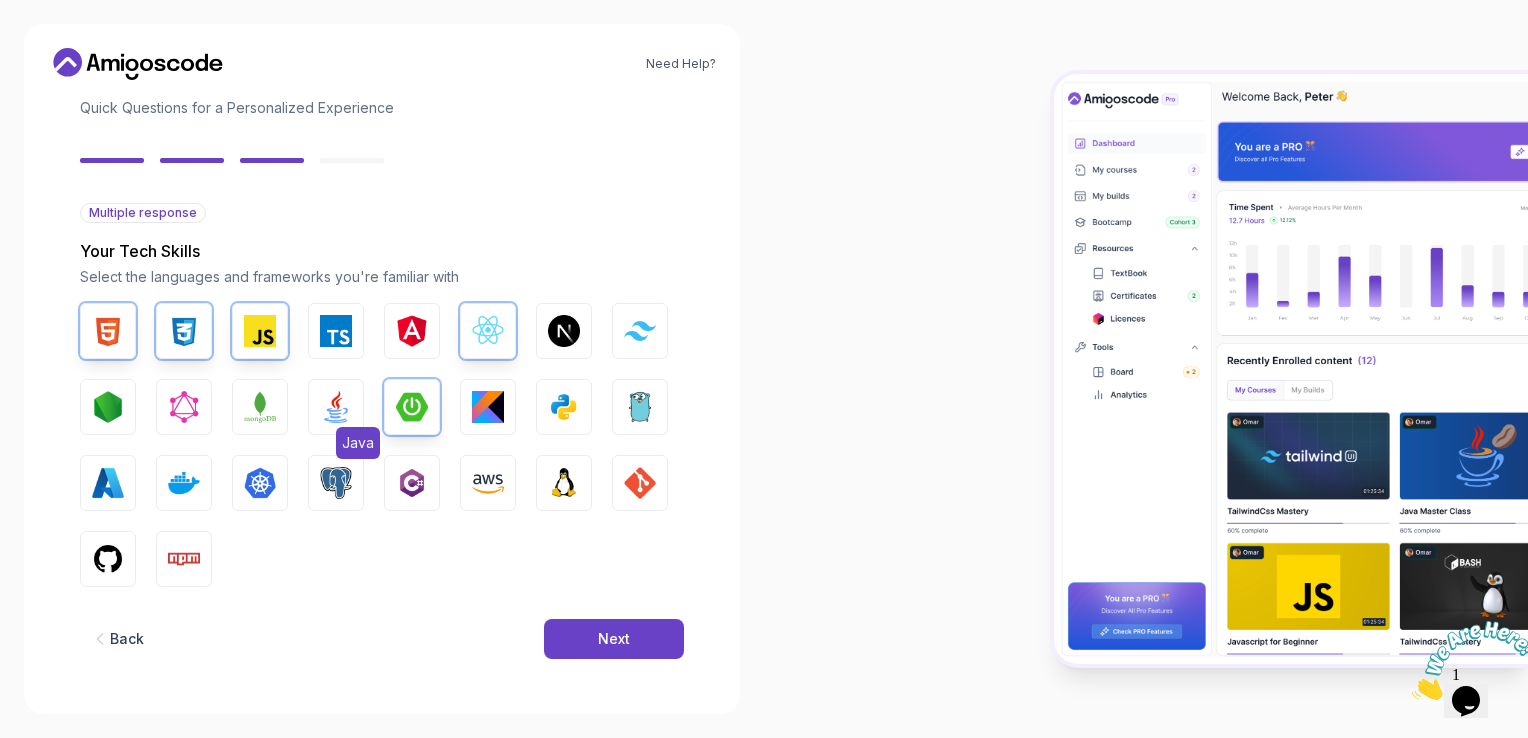 click at bounding box center (336, 407) 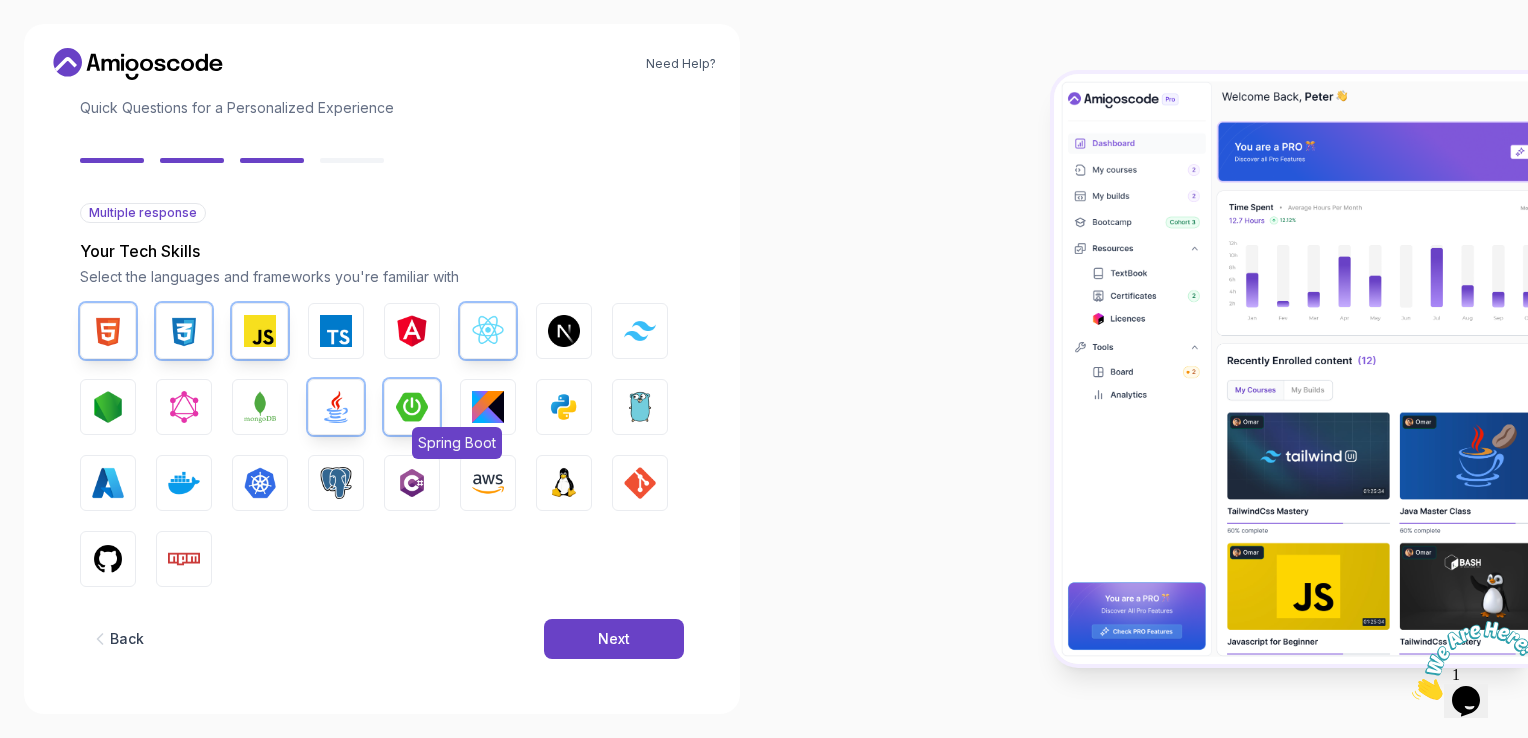 click at bounding box center (412, 407) 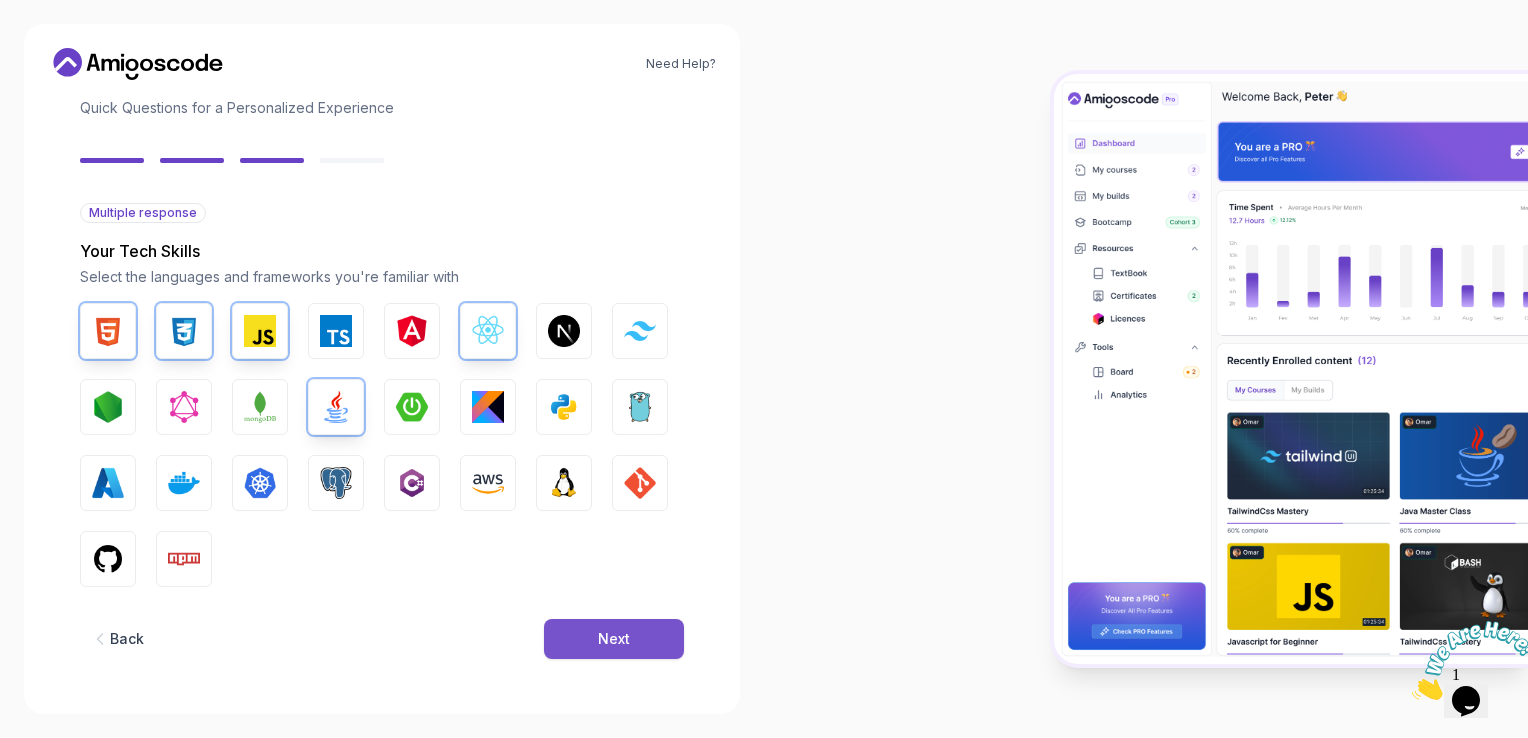 click on "Next" at bounding box center (614, 639) 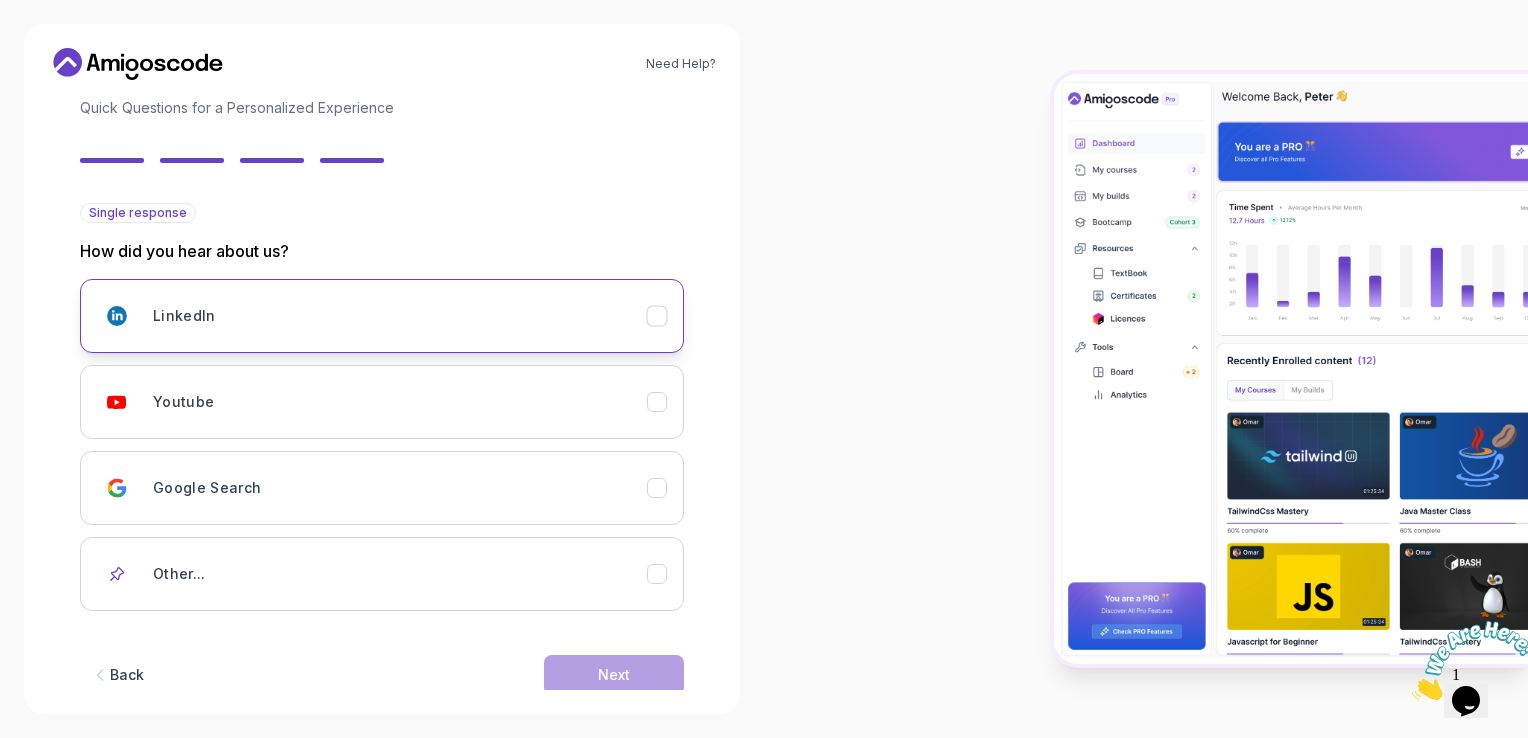 click on "LinkedIn" at bounding box center [400, 316] 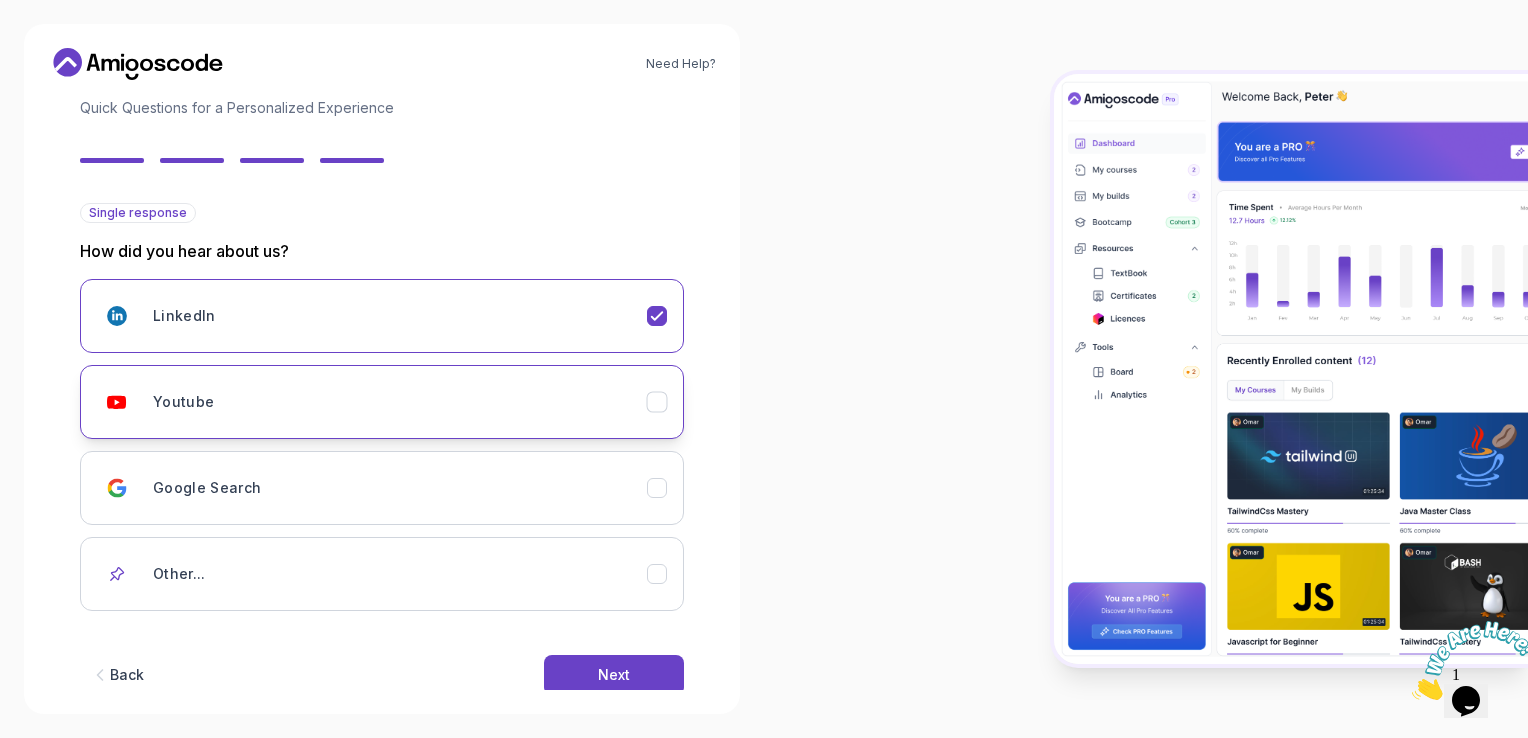 click on "Youtube" at bounding box center (382, 402) 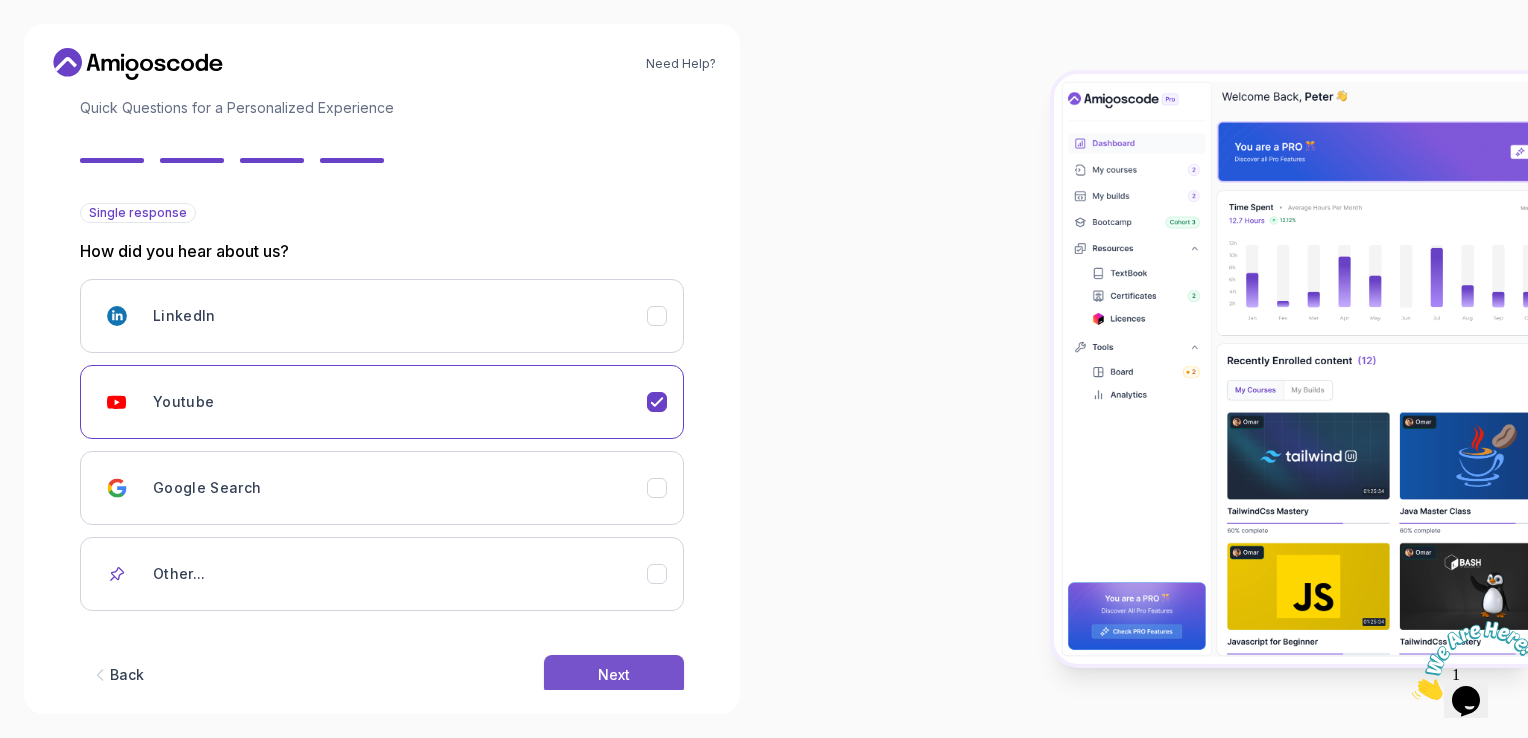 click on "Next" at bounding box center (614, 675) 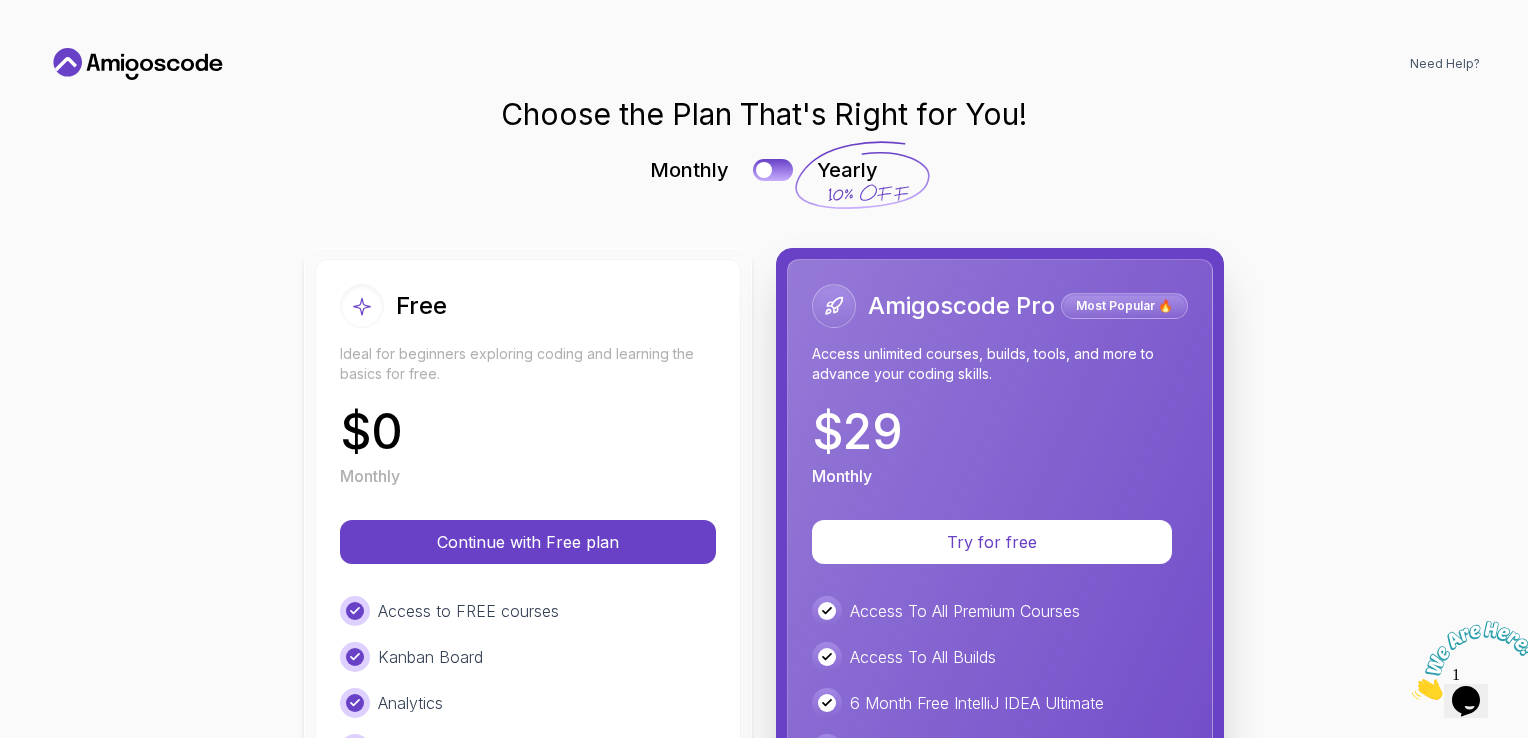 scroll, scrollTop: 0, scrollLeft: 0, axis: both 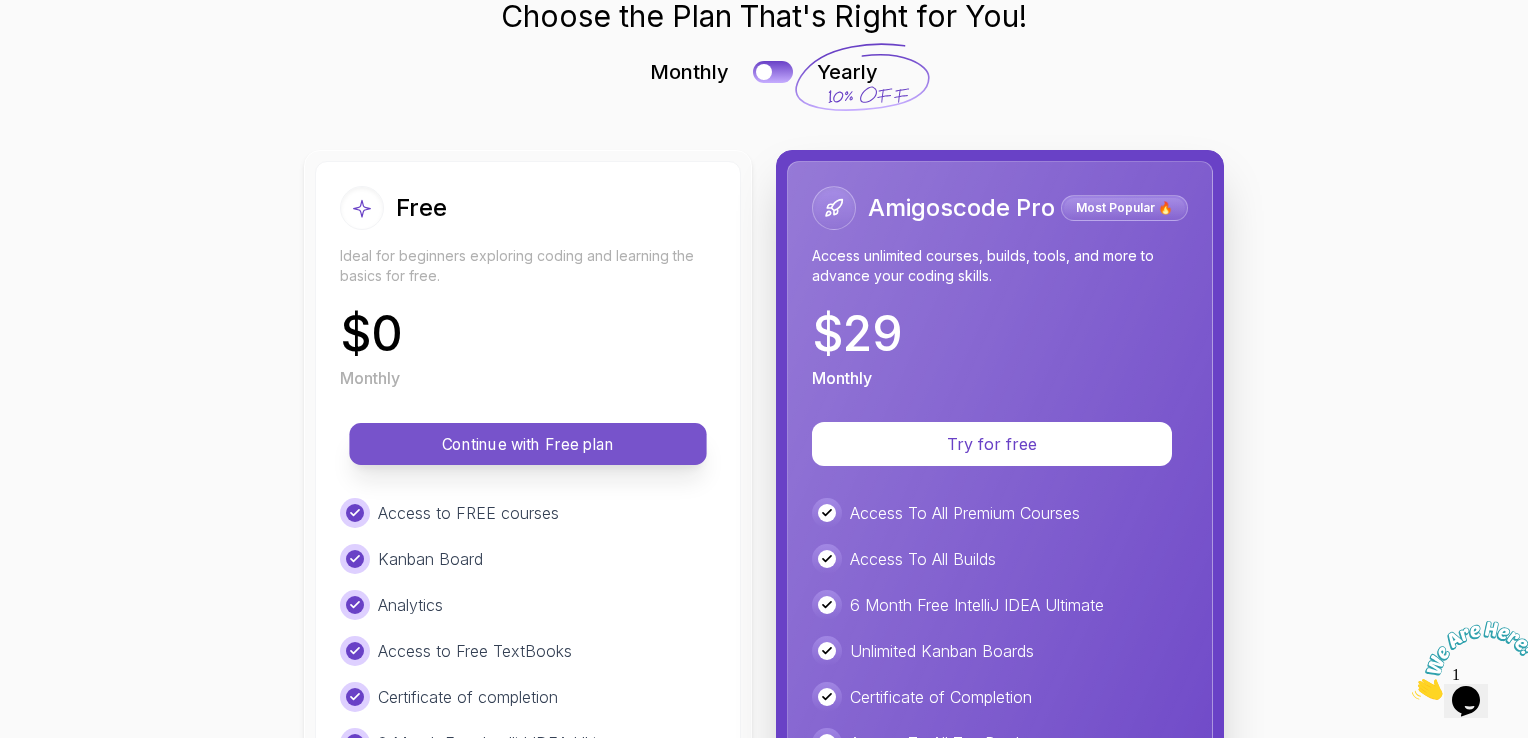 click on "Continue with Free plan" at bounding box center (528, 444) 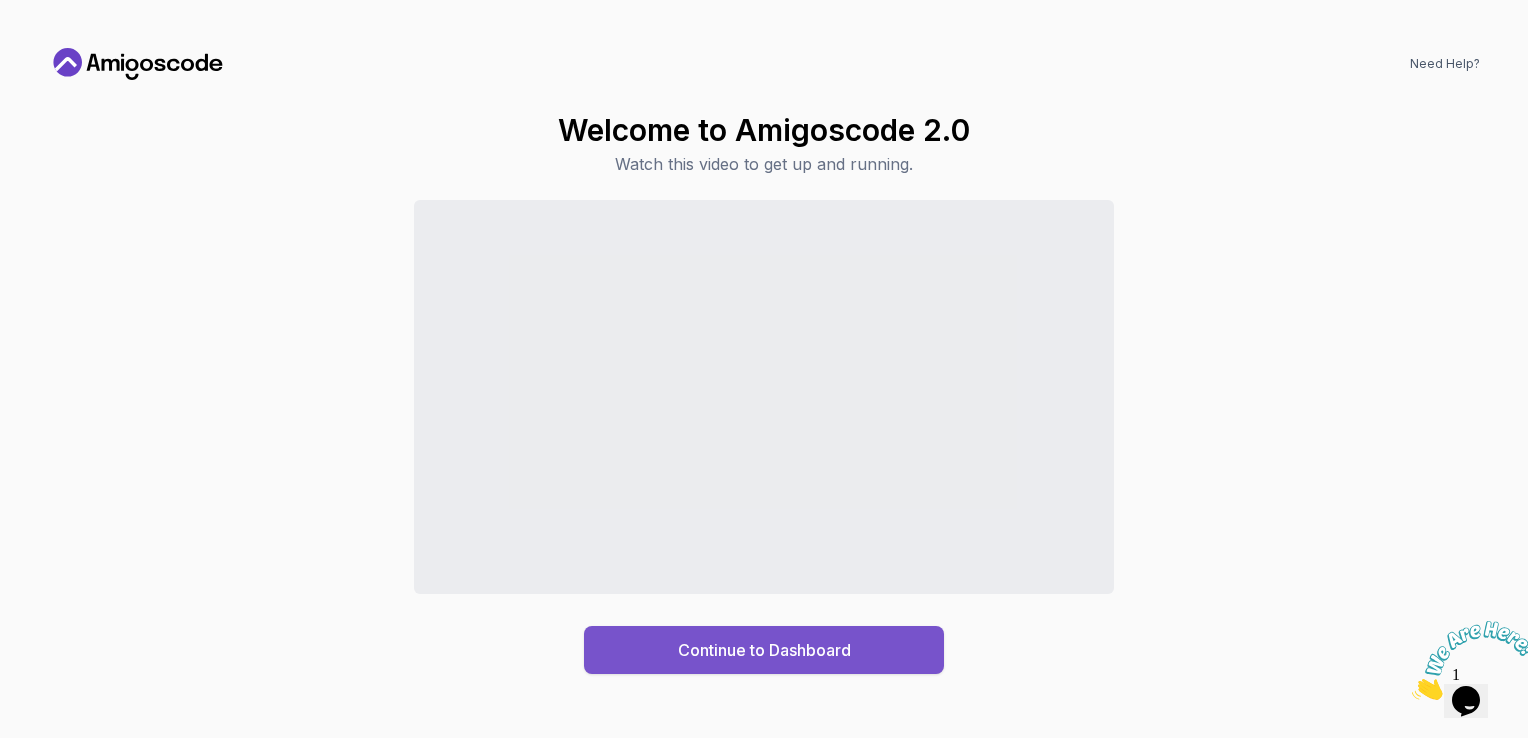 click on "Continue to Dashboard" at bounding box center (764, 650) 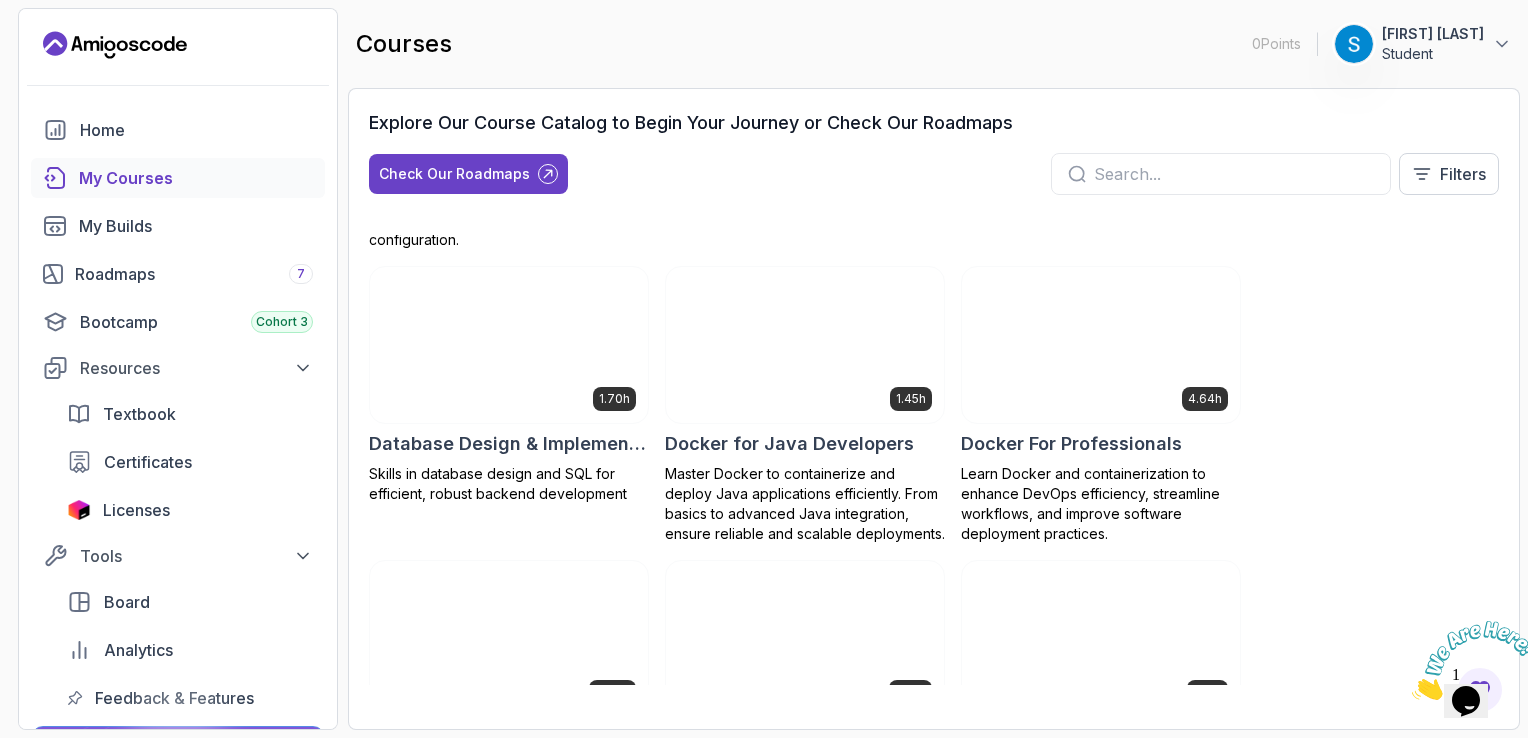 scroll, scrollTop: 538, scrollLeft: 0, axis: vertical 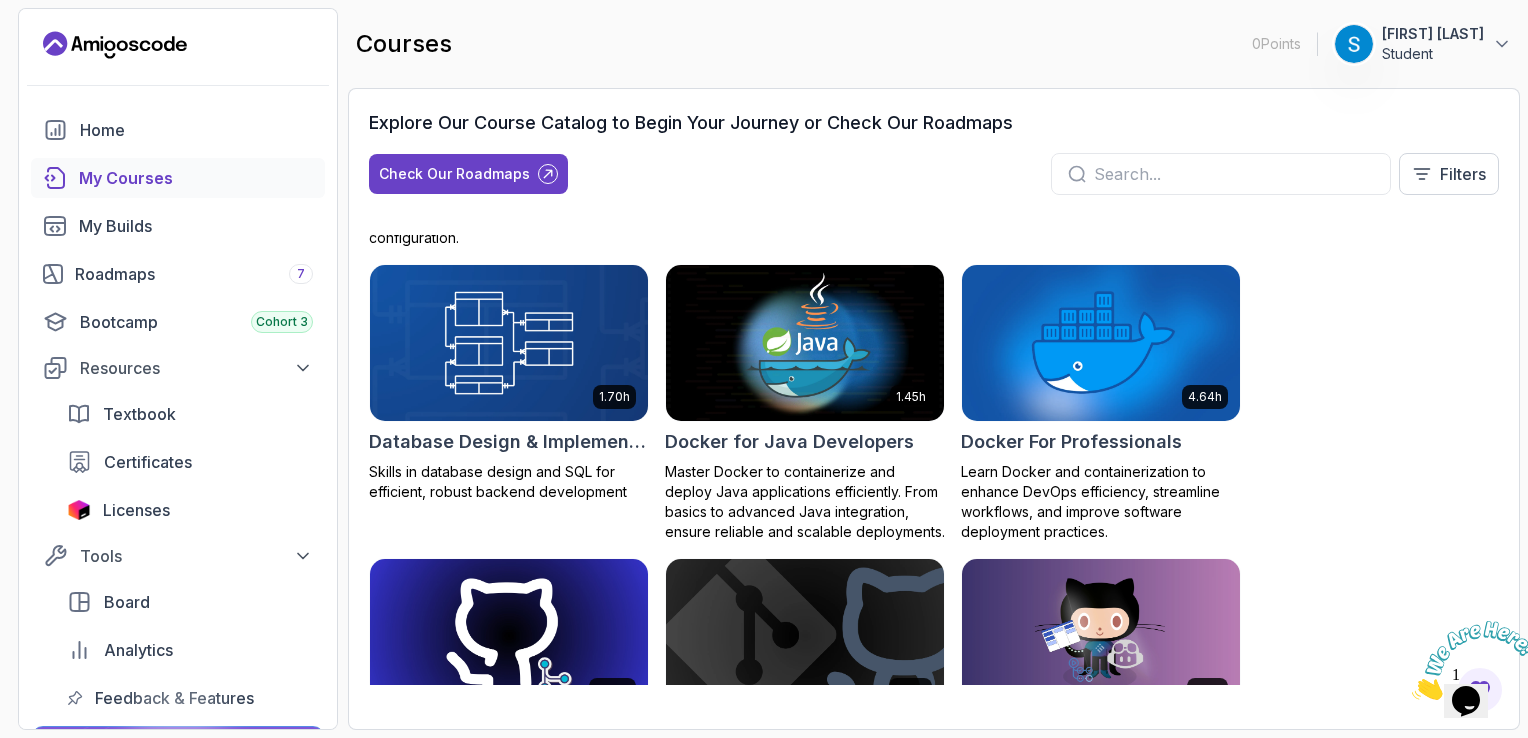 click on "Explore Our Course Catalog to Begin Your Journey or Check Our Roadmaps Check Our Roadmaps Filters" at bounding box center [934, 160] 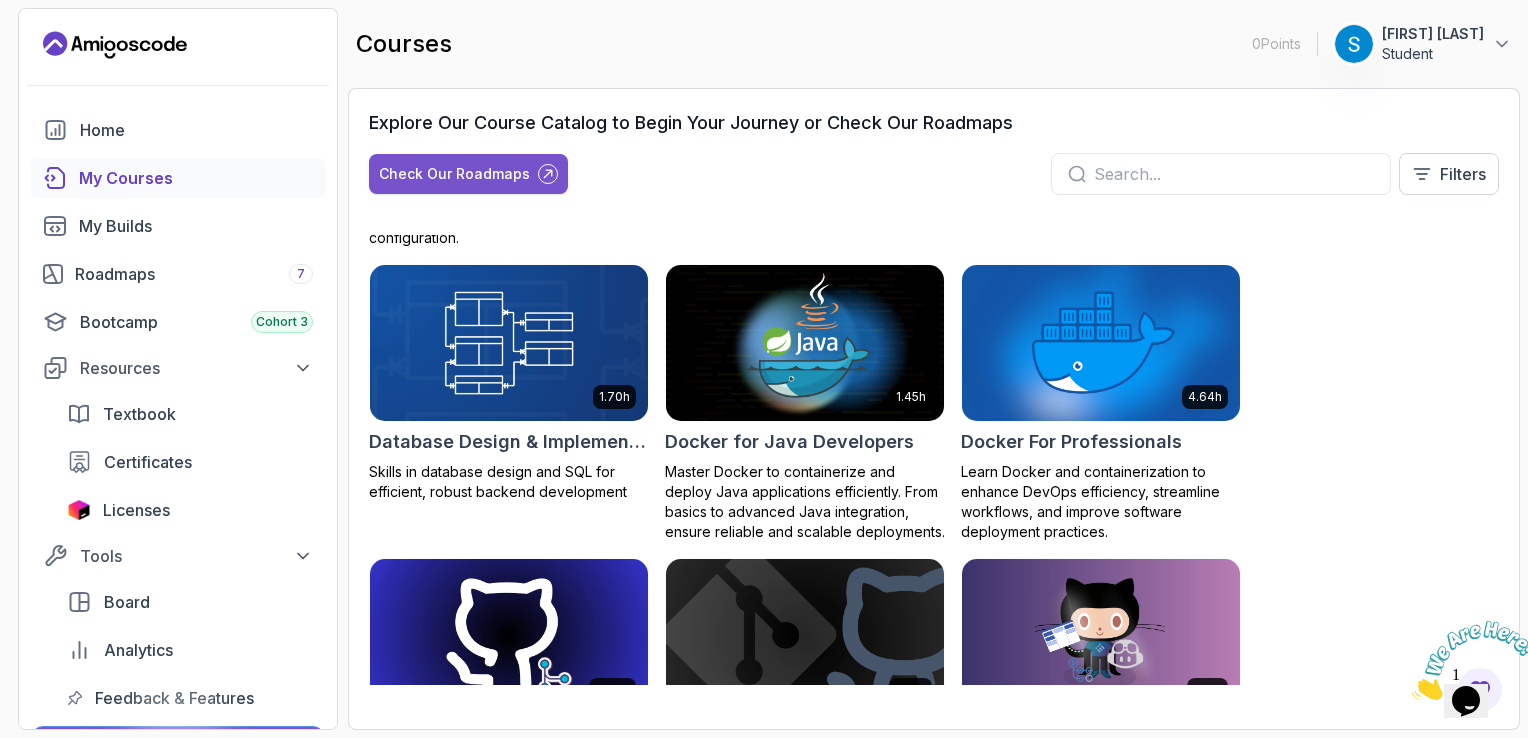 click on "Check Our Roadmaps" at bounding box center [468, 174] 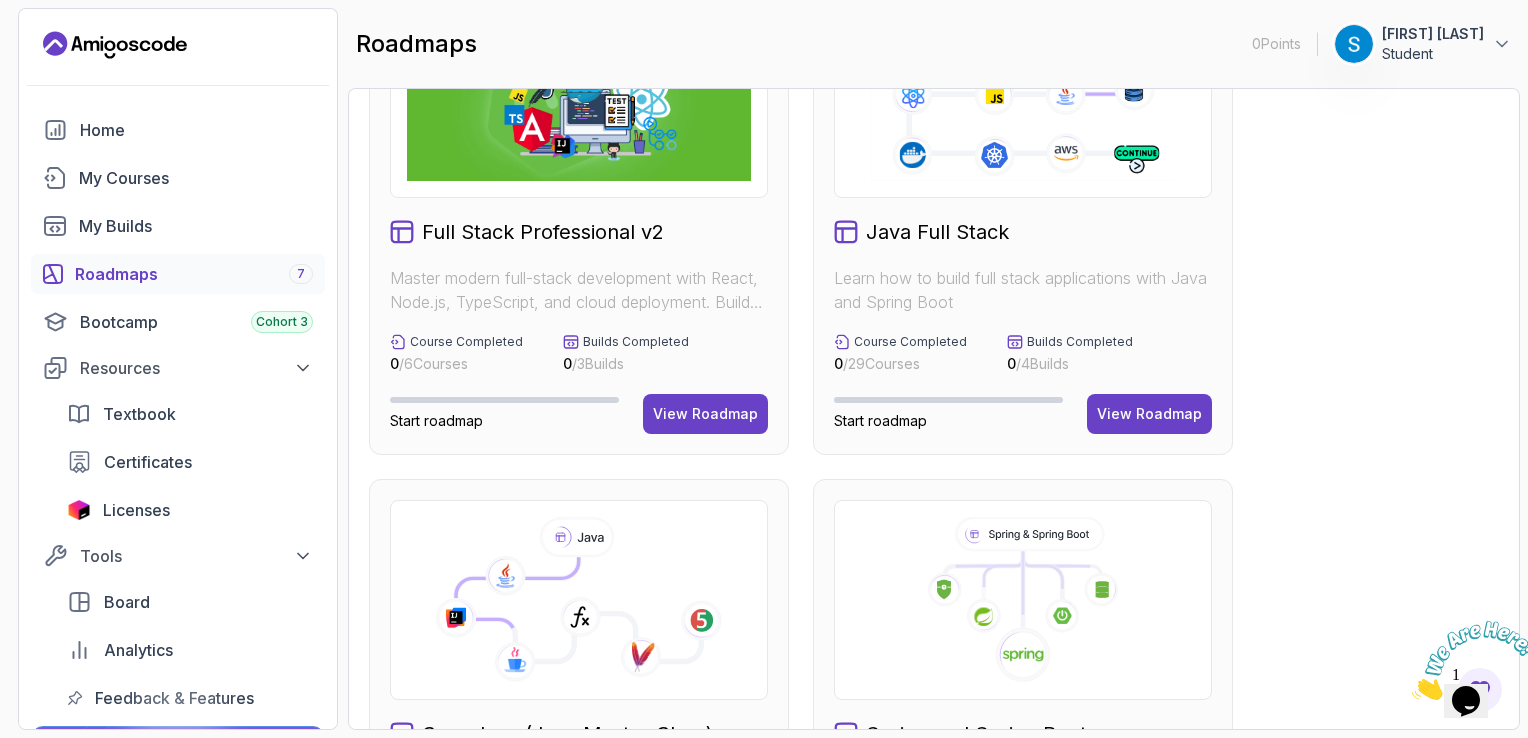 scroll, scrollTop: 155, scrollLeft: 0, axis: vertical 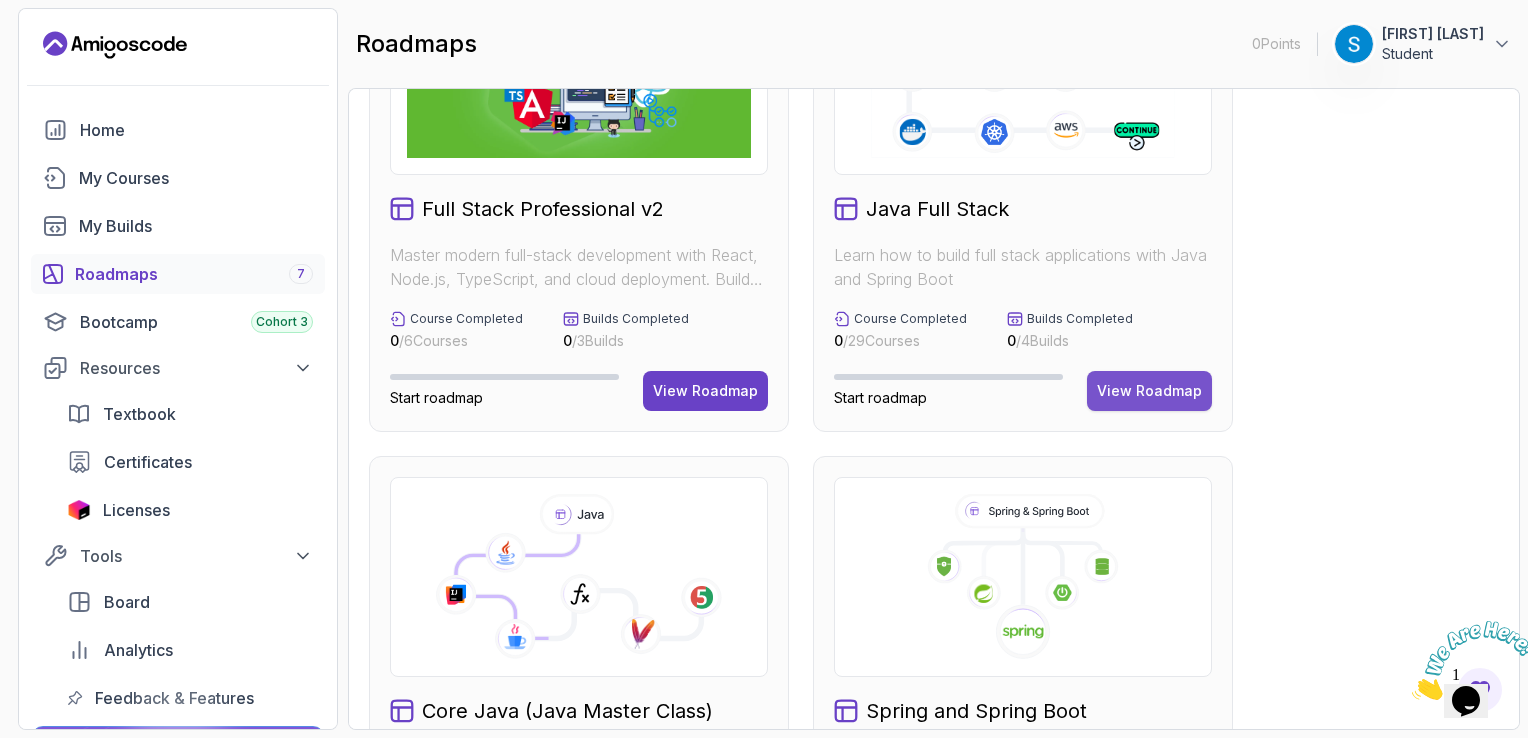 click on "View Roadmap" at bounding box center [1149, 391] 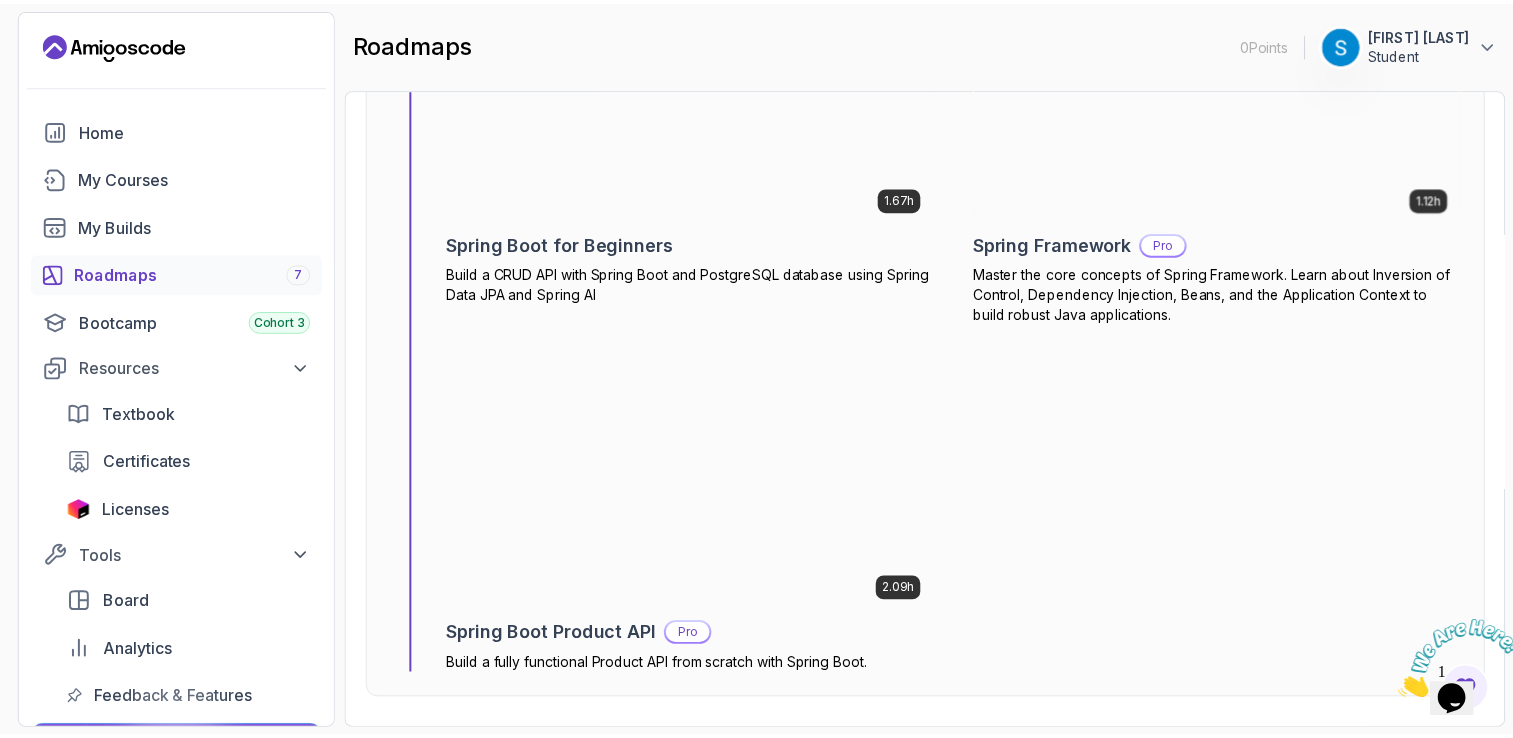 scroll, scrollTop: 7807, scrollLeft: 0, axis: vertical 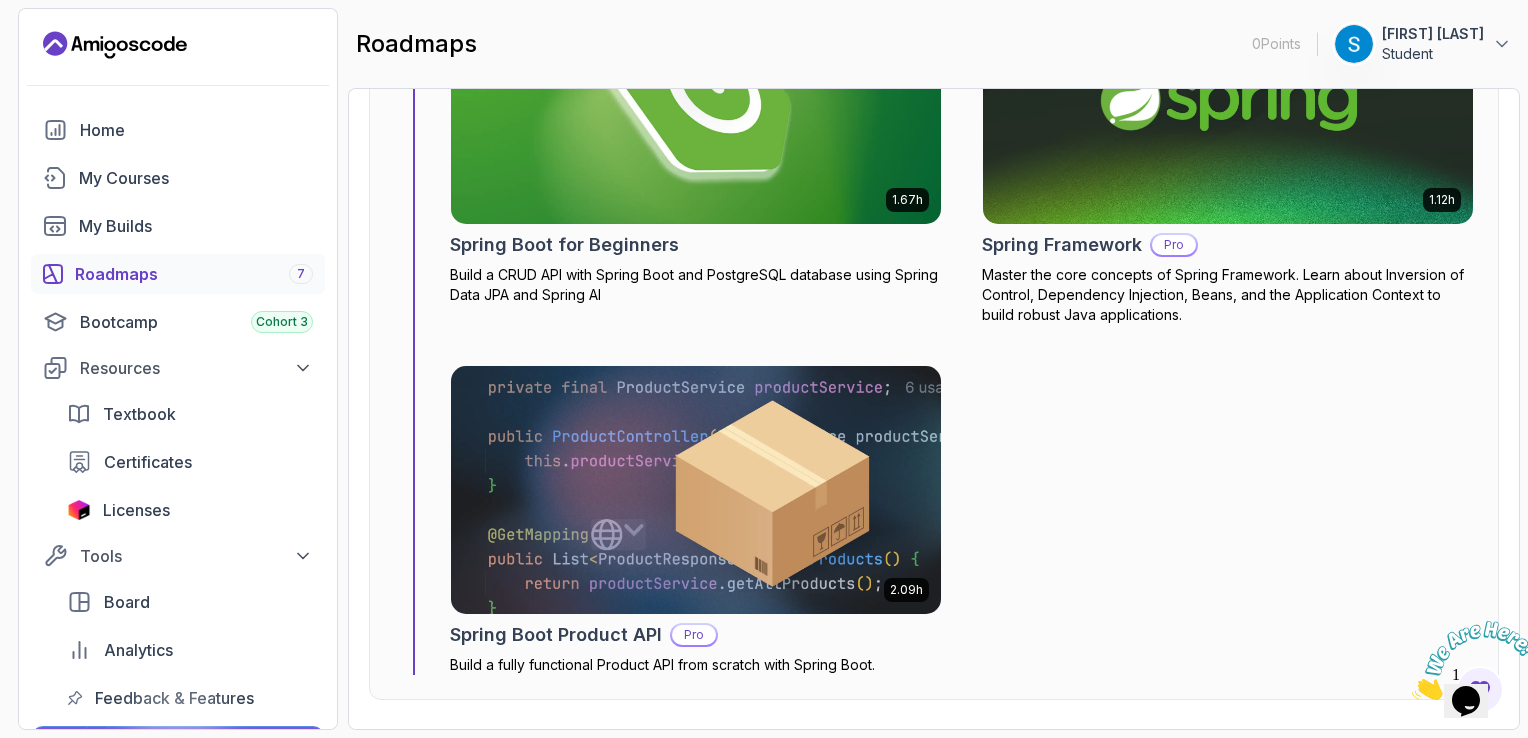 click on "Spring Boot for Beginners" at bounding box center (696, 245) 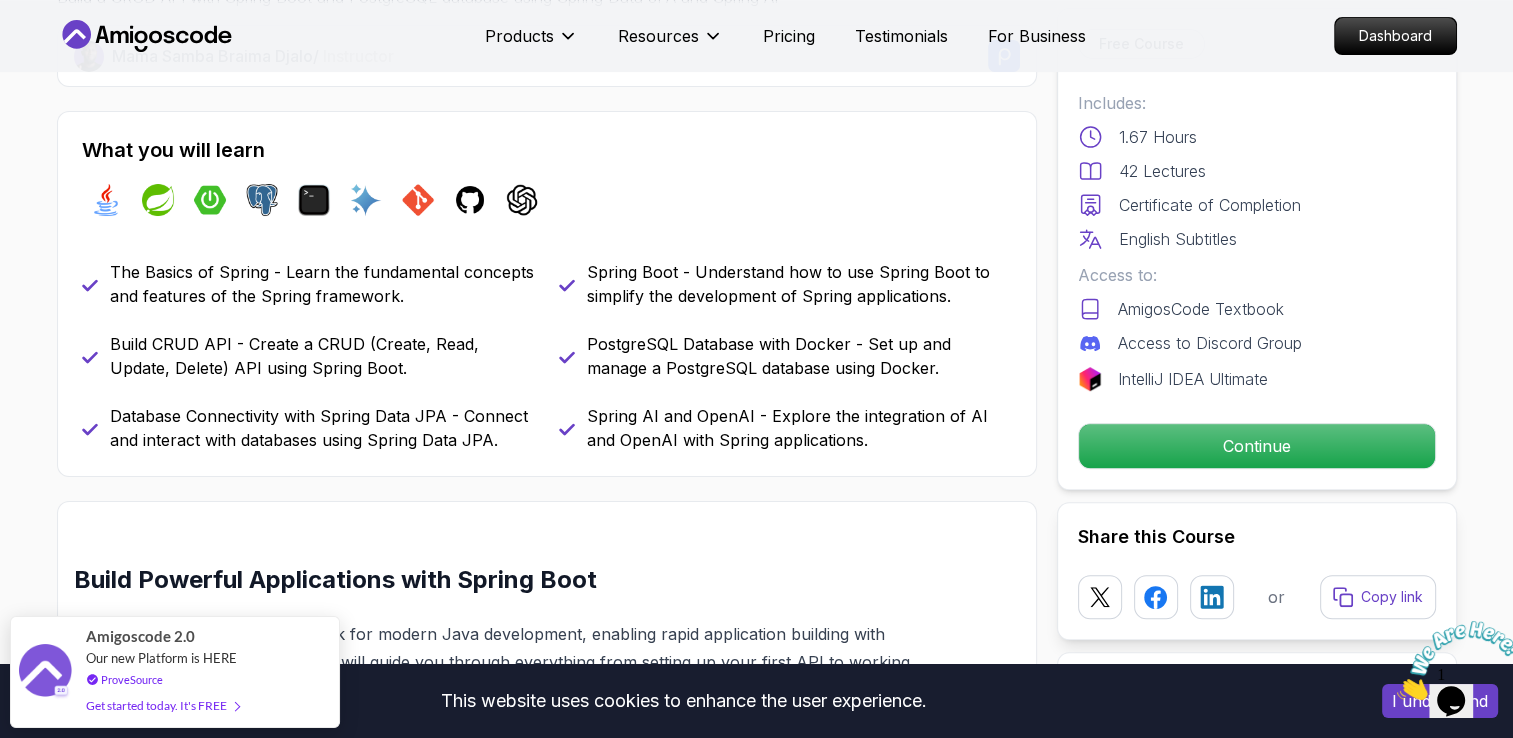 scroll, scrollTop: 763, scrollLeft: 0, axis: vertical 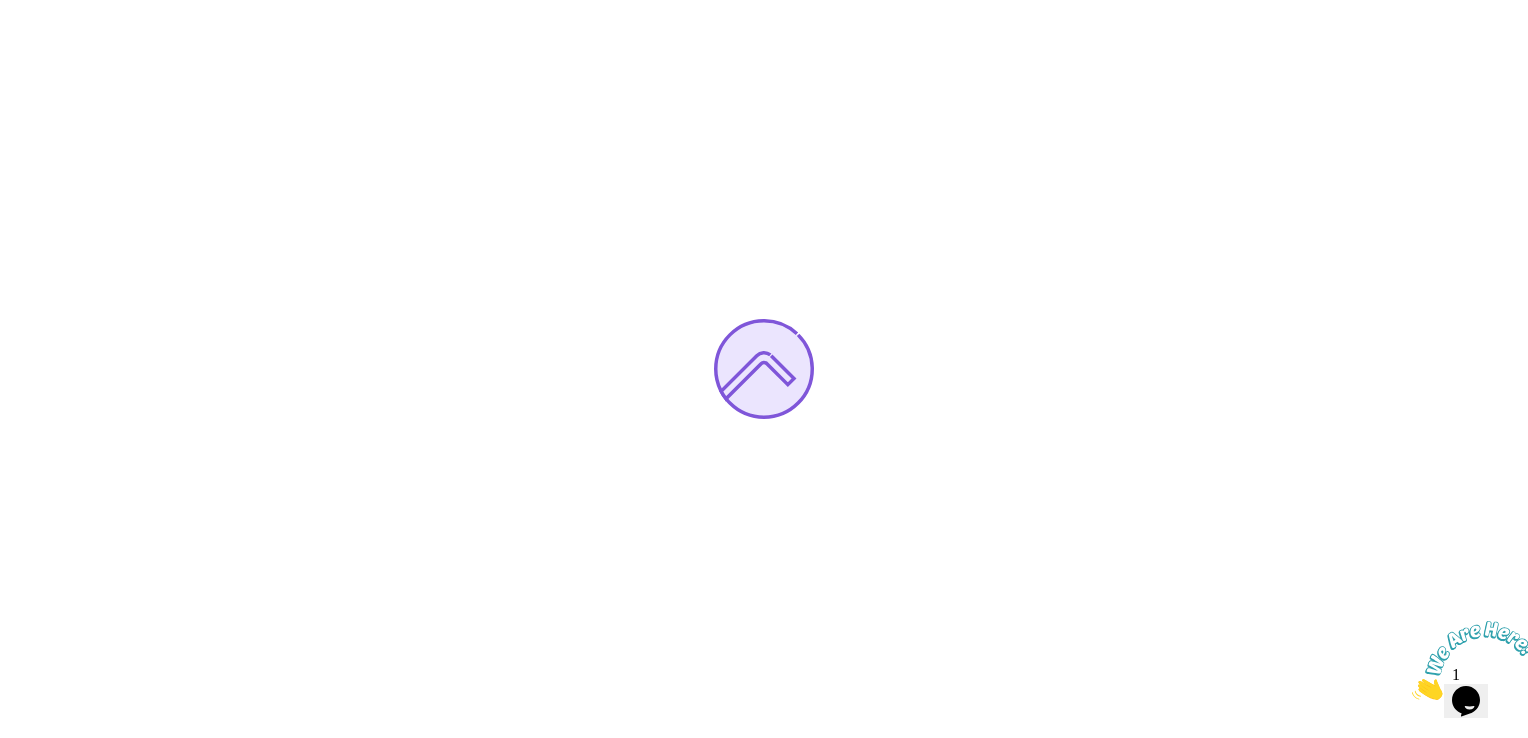 click 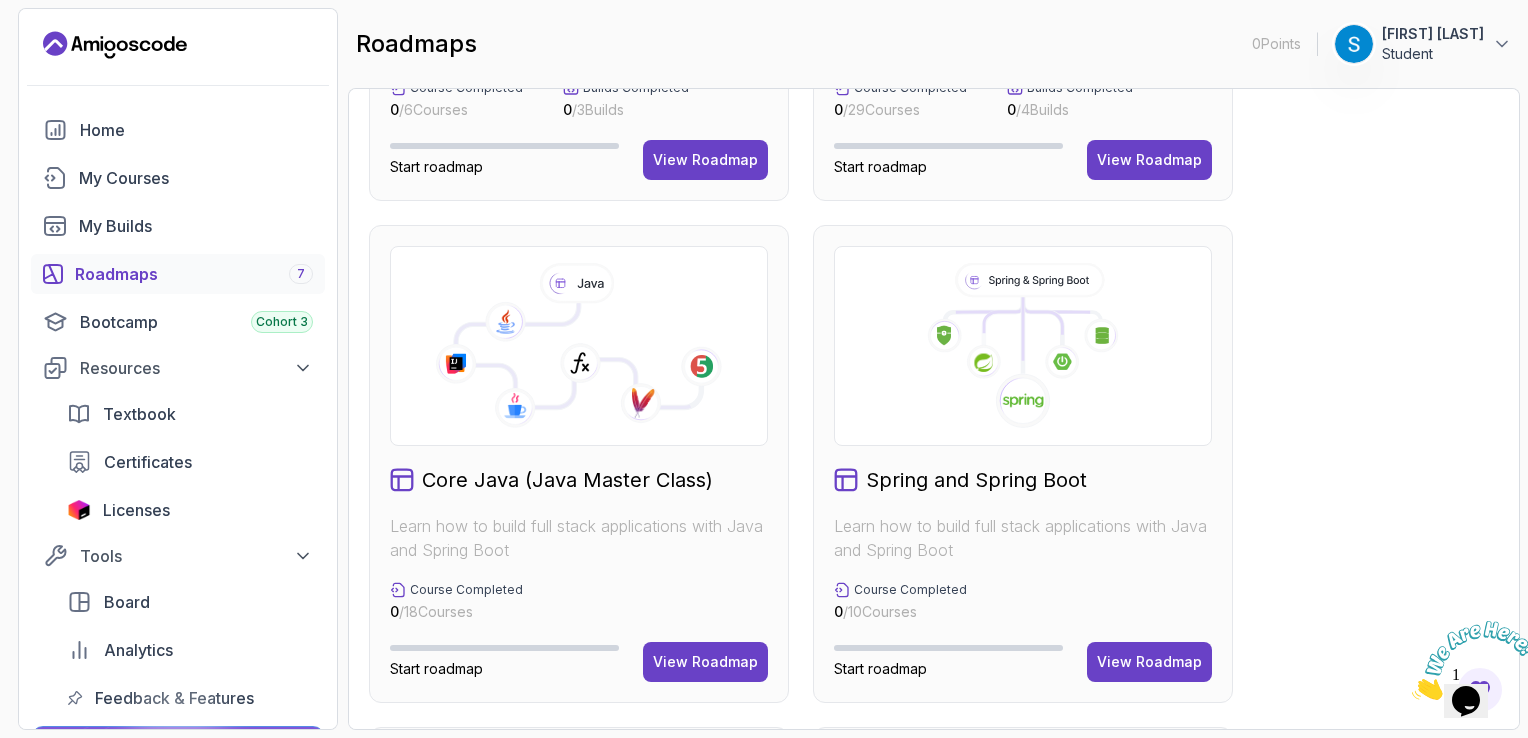 scroll, scrollTop: 392, scrollLeft: 0, axis: vertical 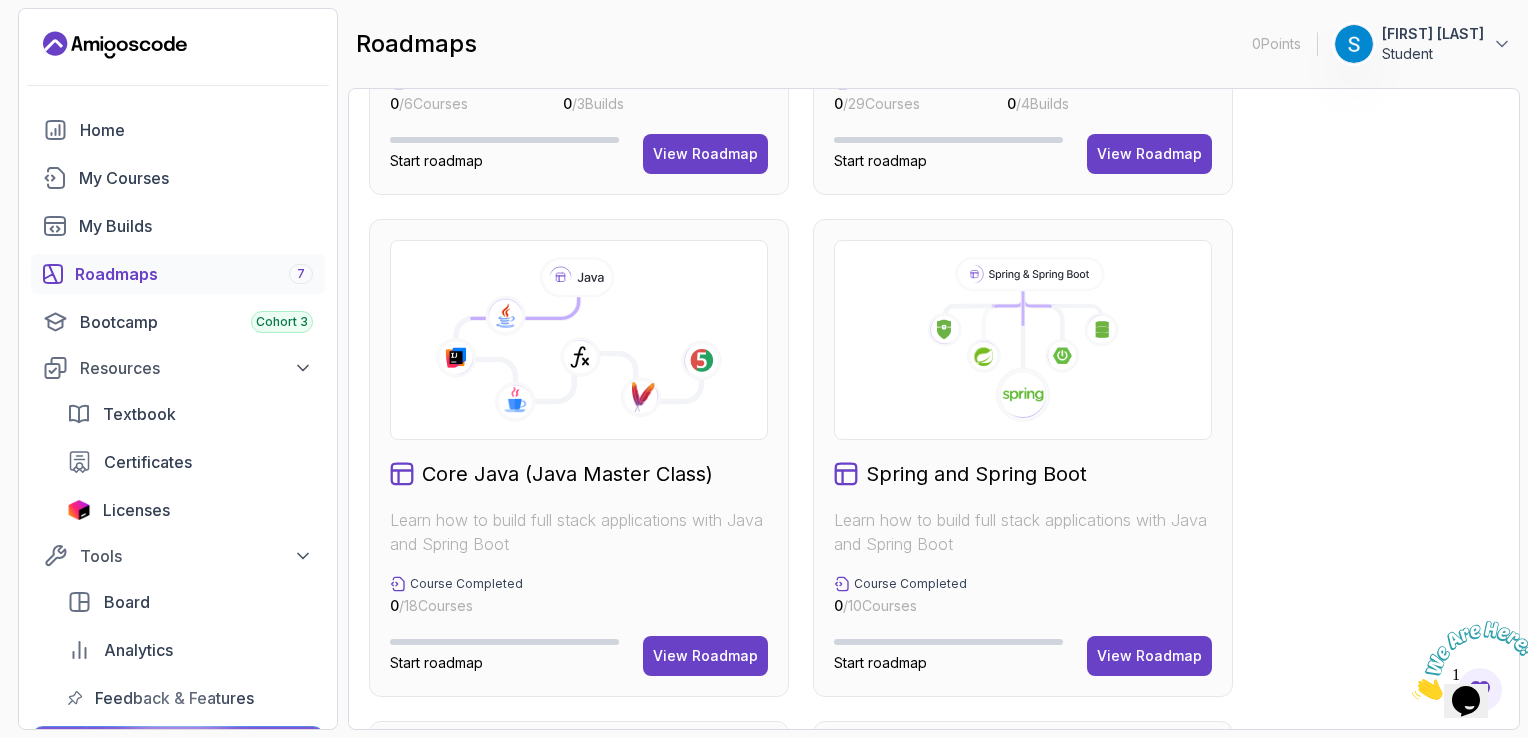 click 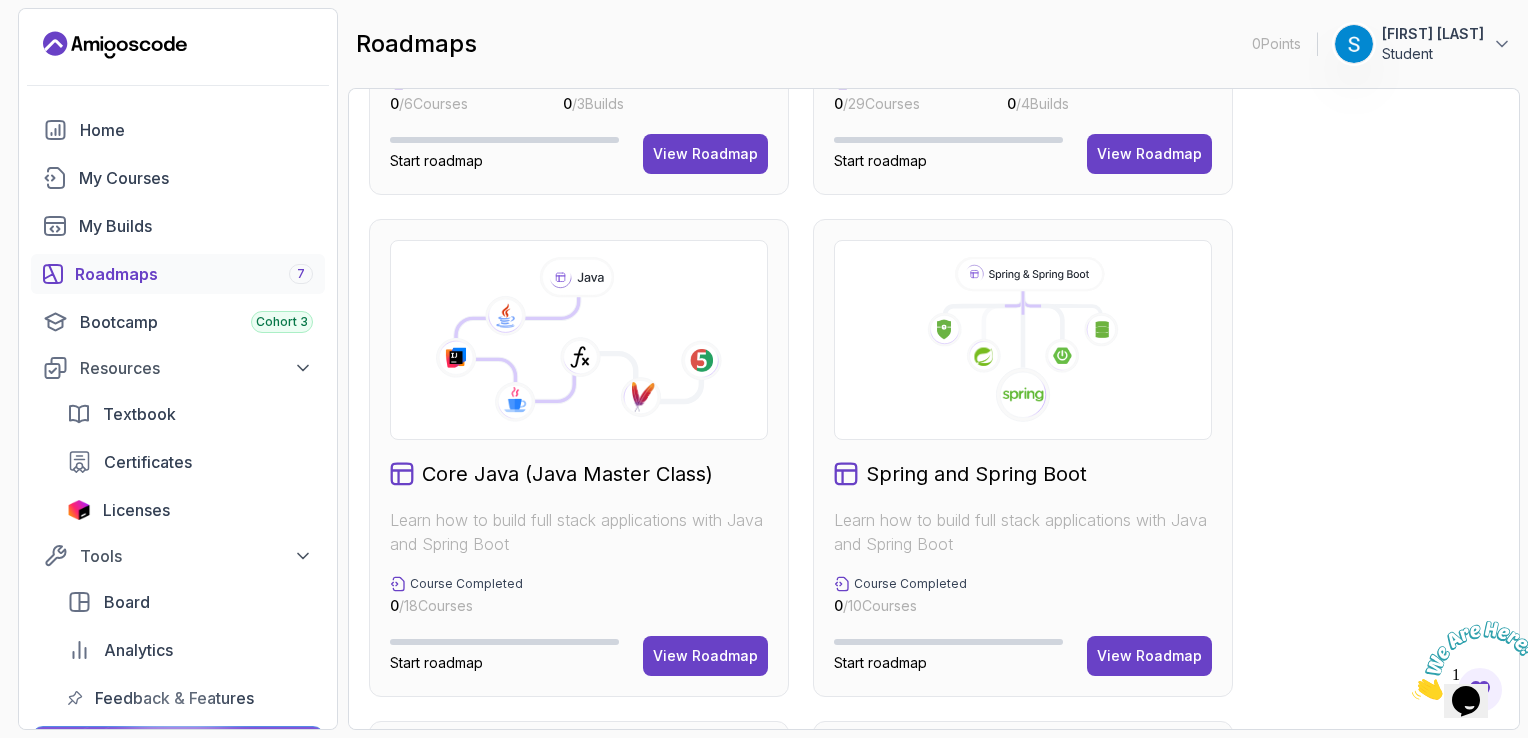 click 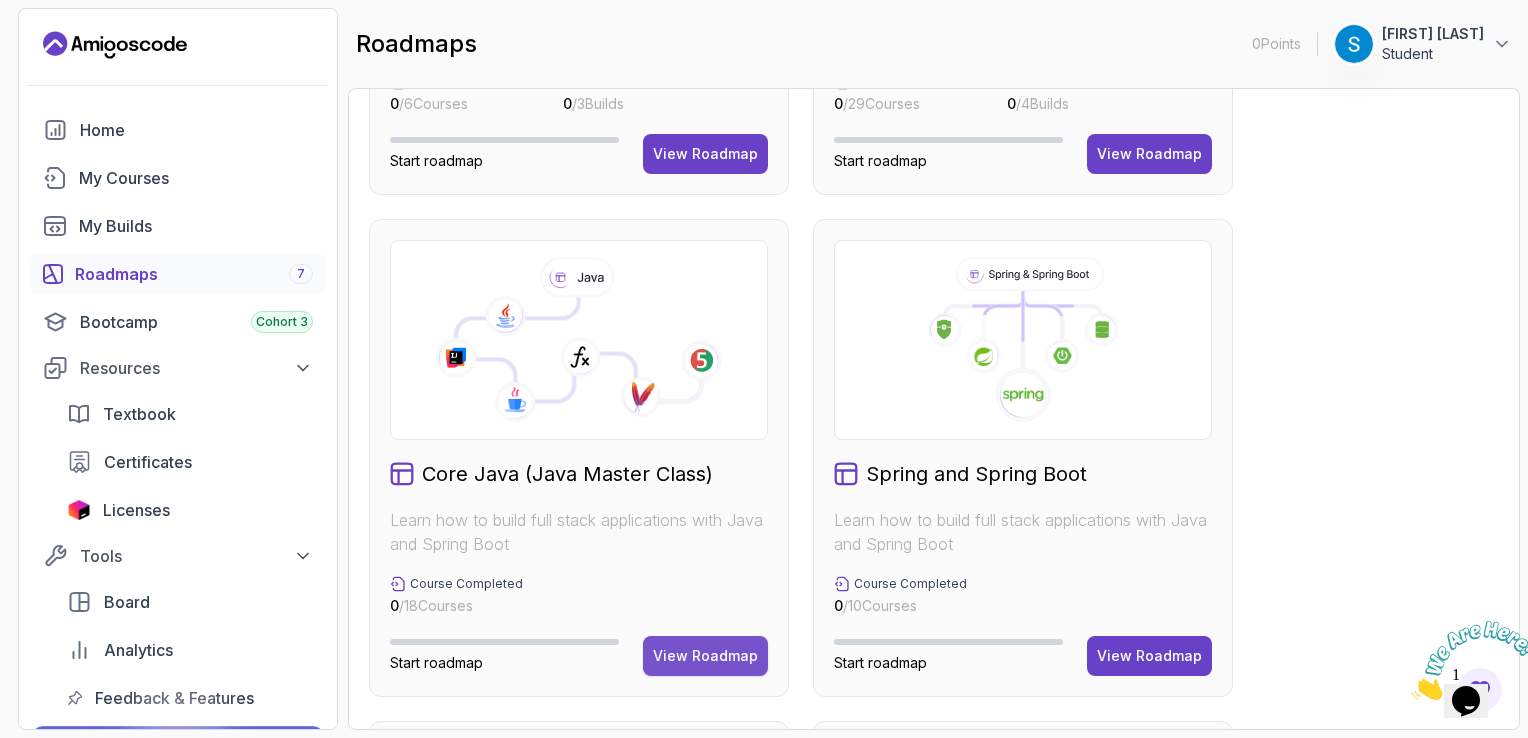 click on "View Roadmap" at bounding box center [705, 656] 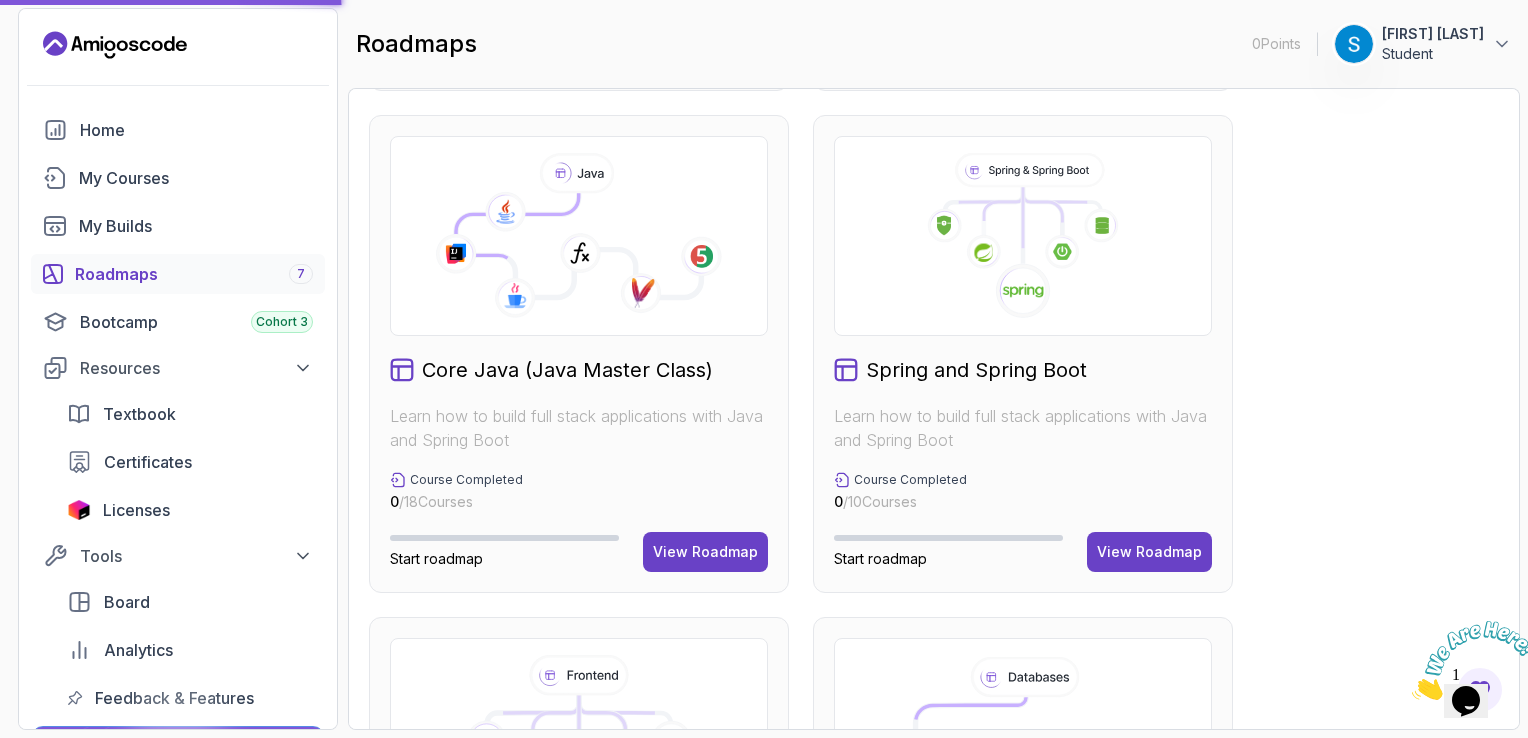 scroll, scrollTop: 516, scrollLeft: 0, axis: vertical 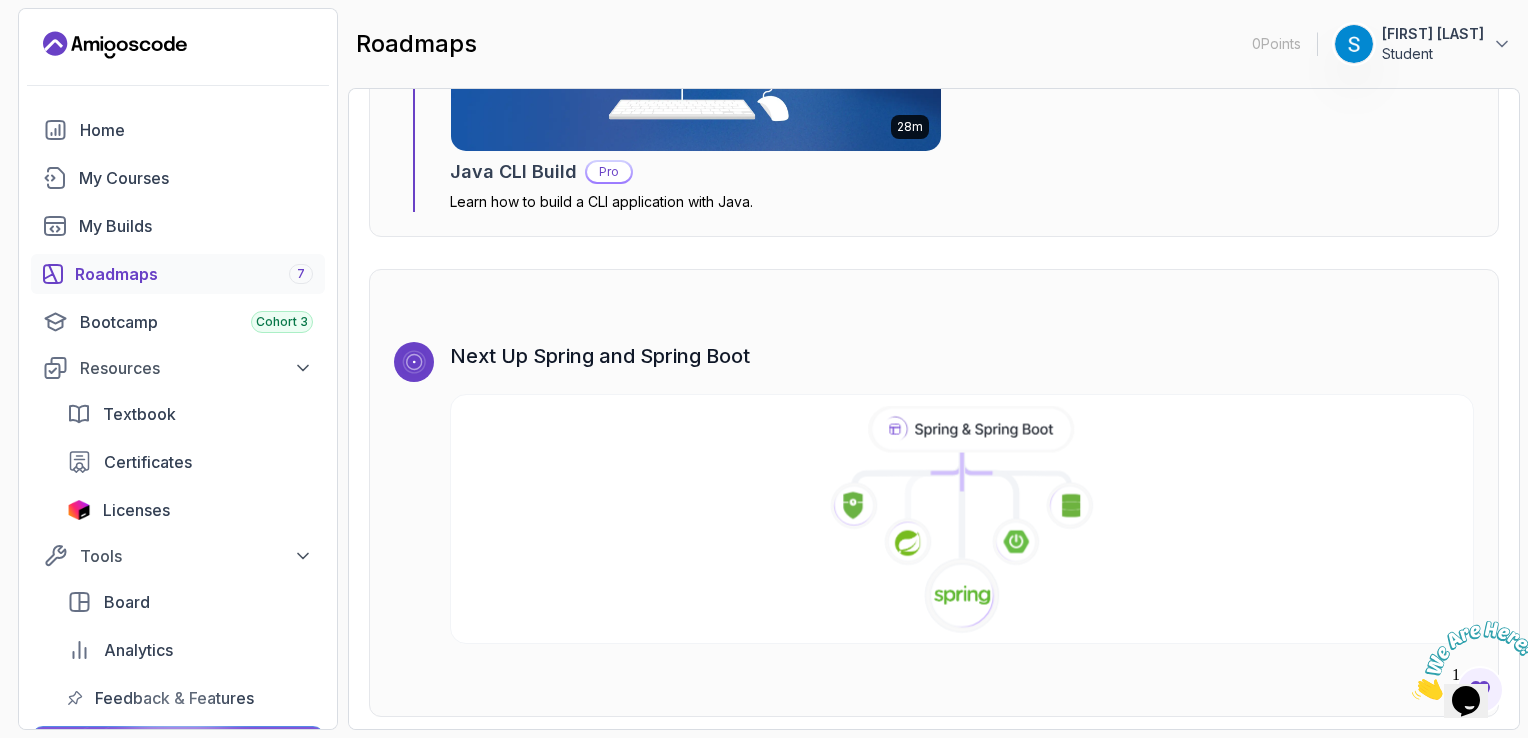 click 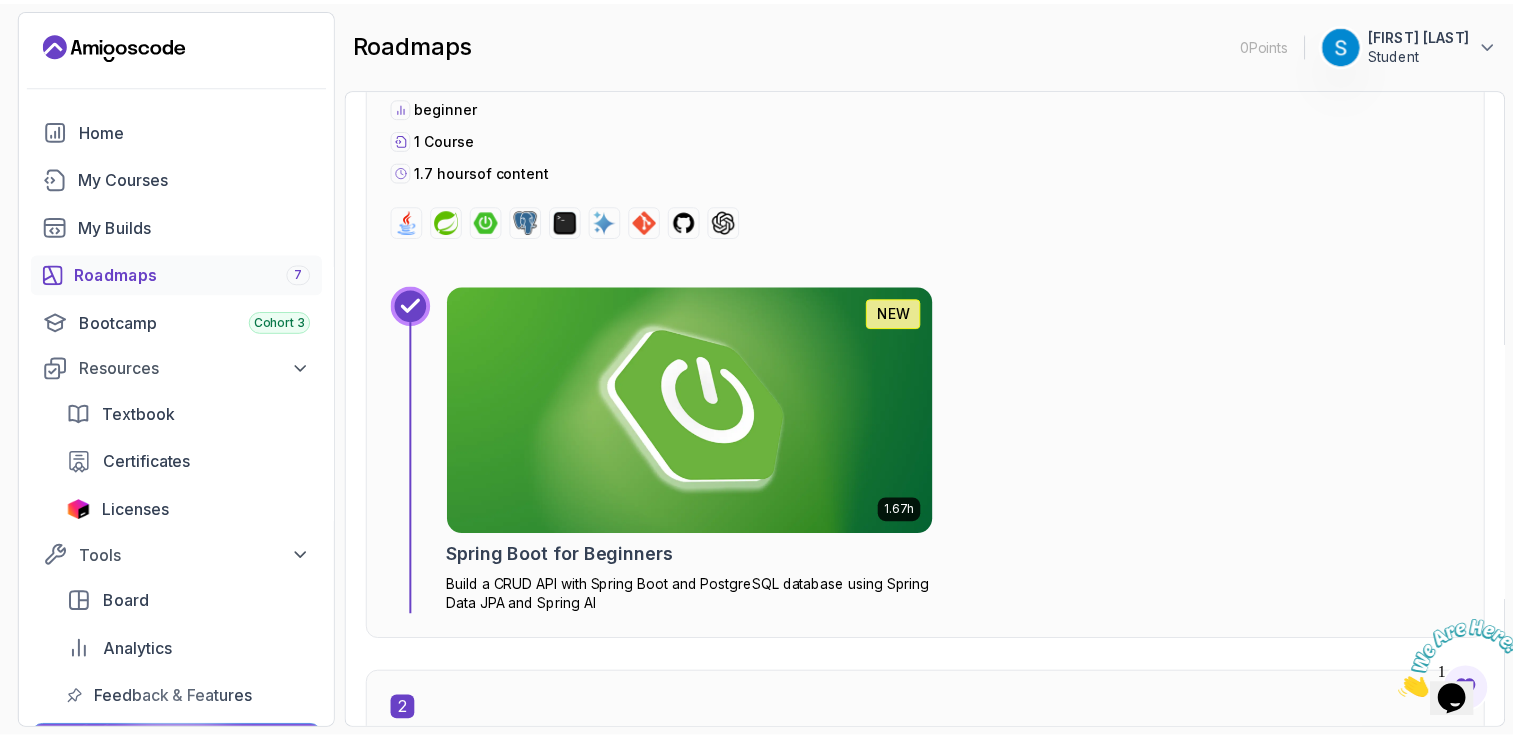 scroll, scrollTop: 770, scrollLeft: 0, axis: vertical 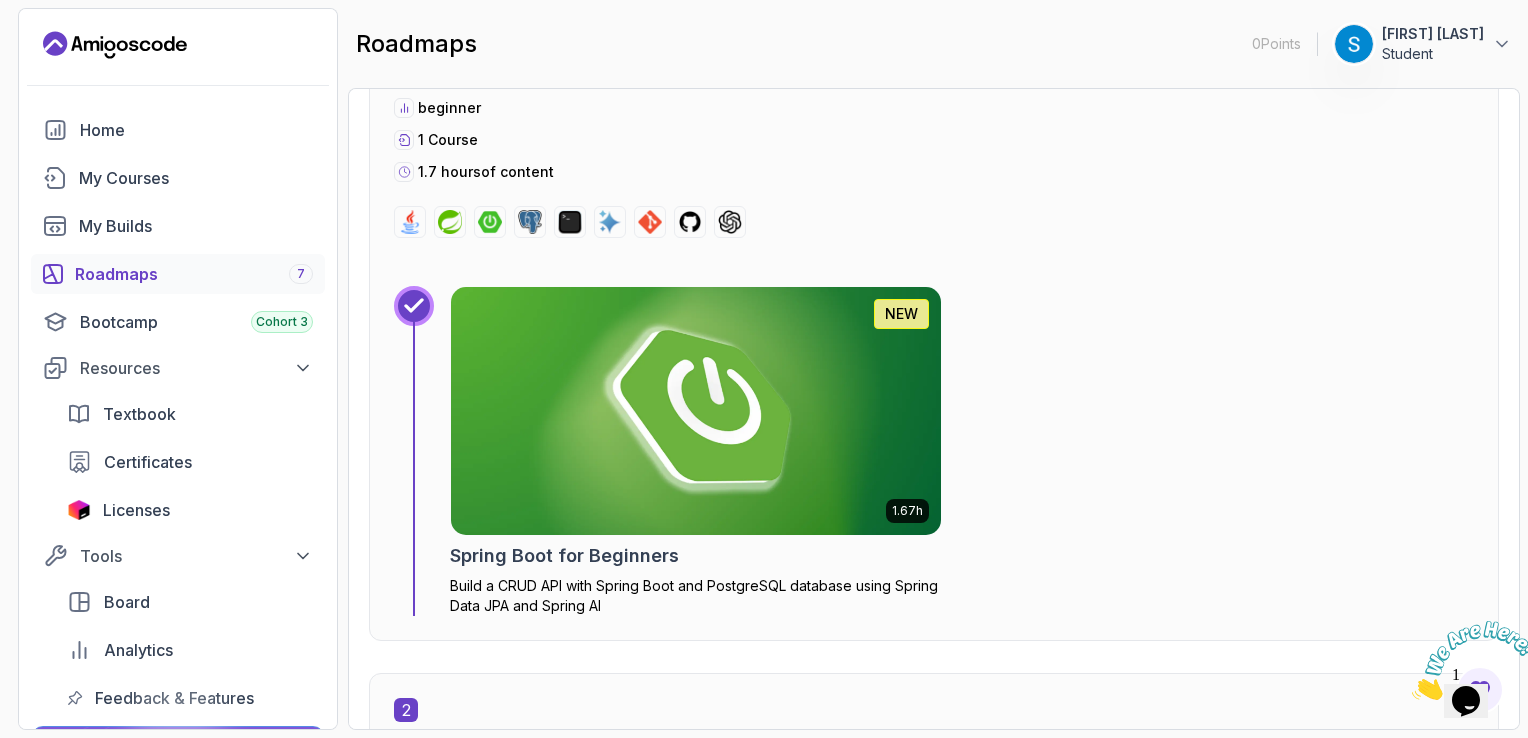 click at bounding box center (696, 411) 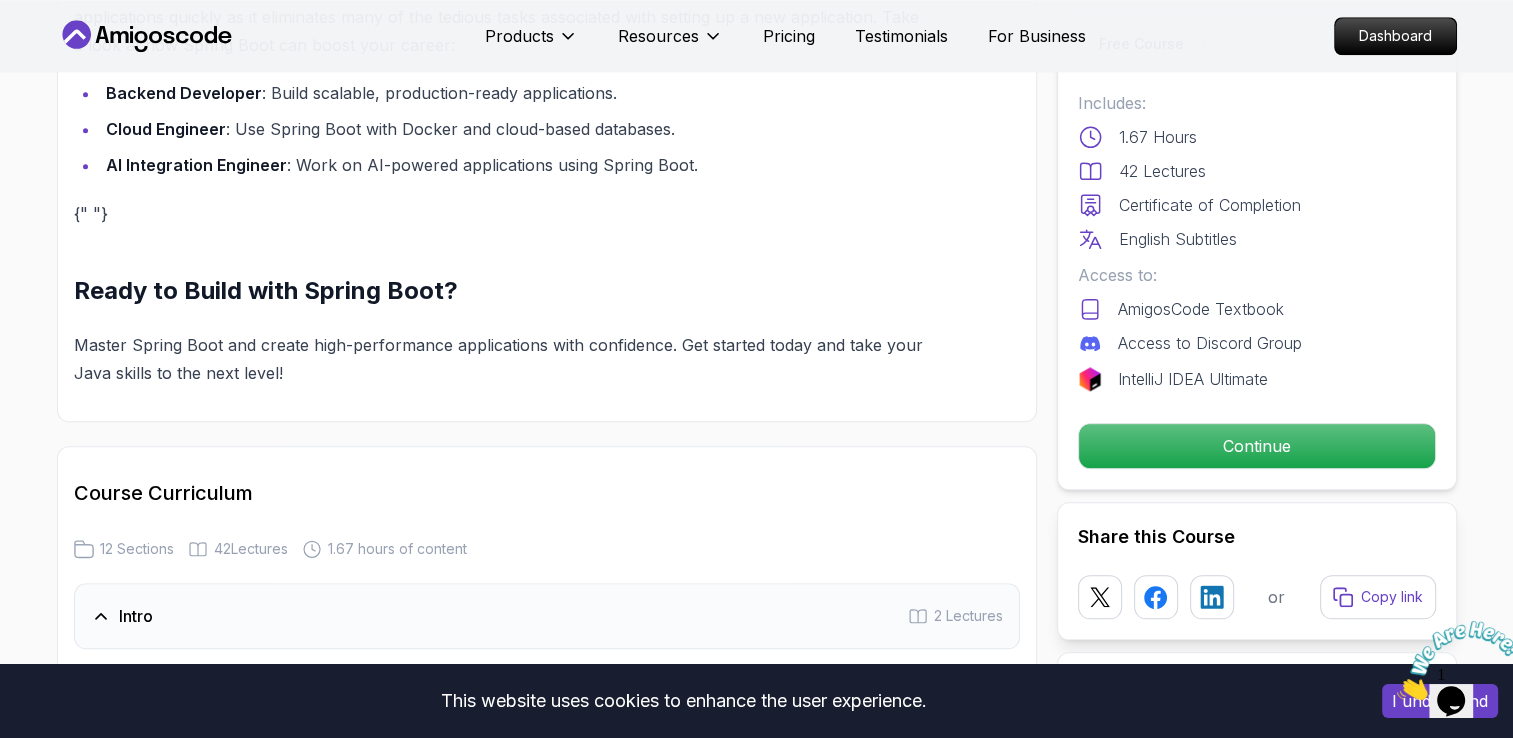 scroll, scrollTop: 2056, scrollLeft: 0, axis: vertical 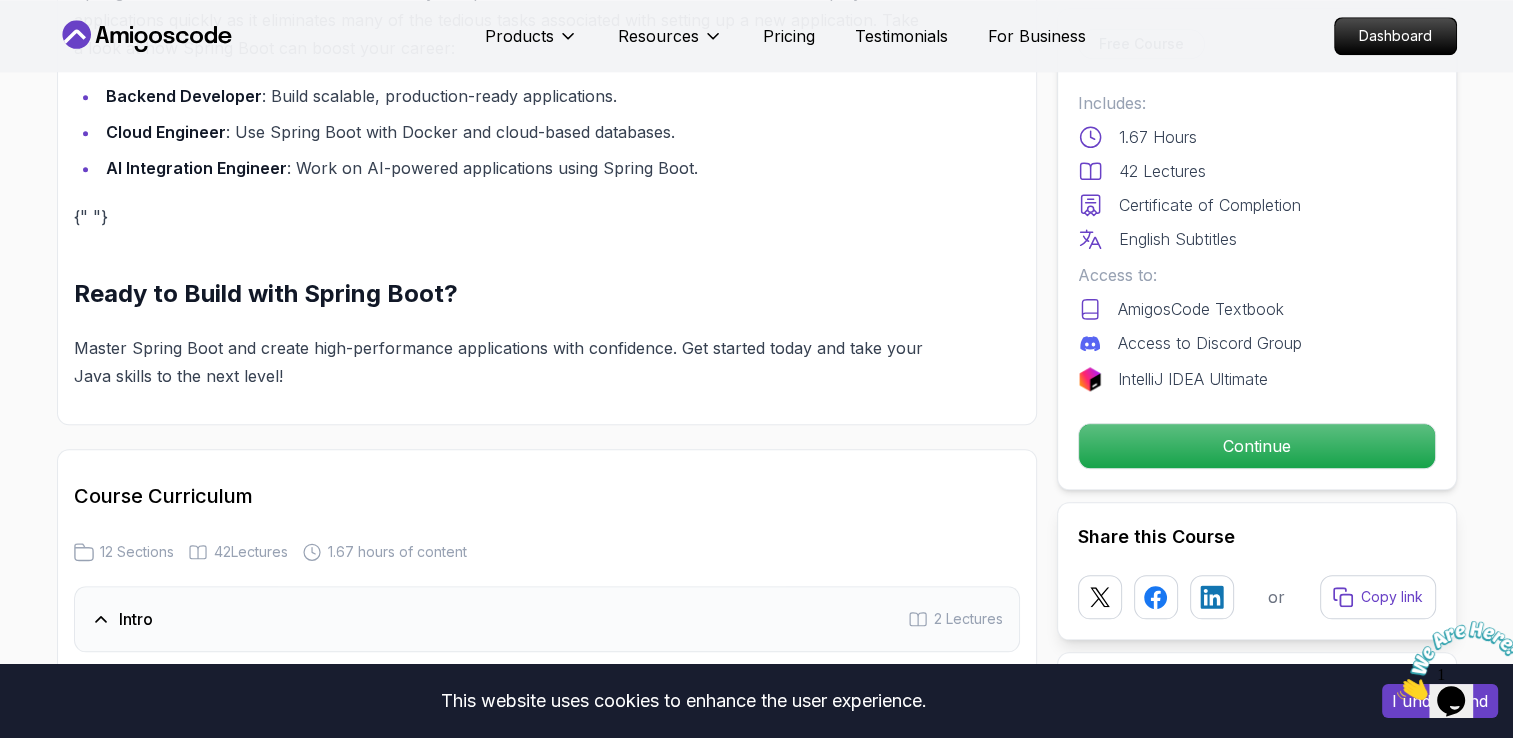 click on "Intro 2   Lectures" at bounding box center [547, 619] 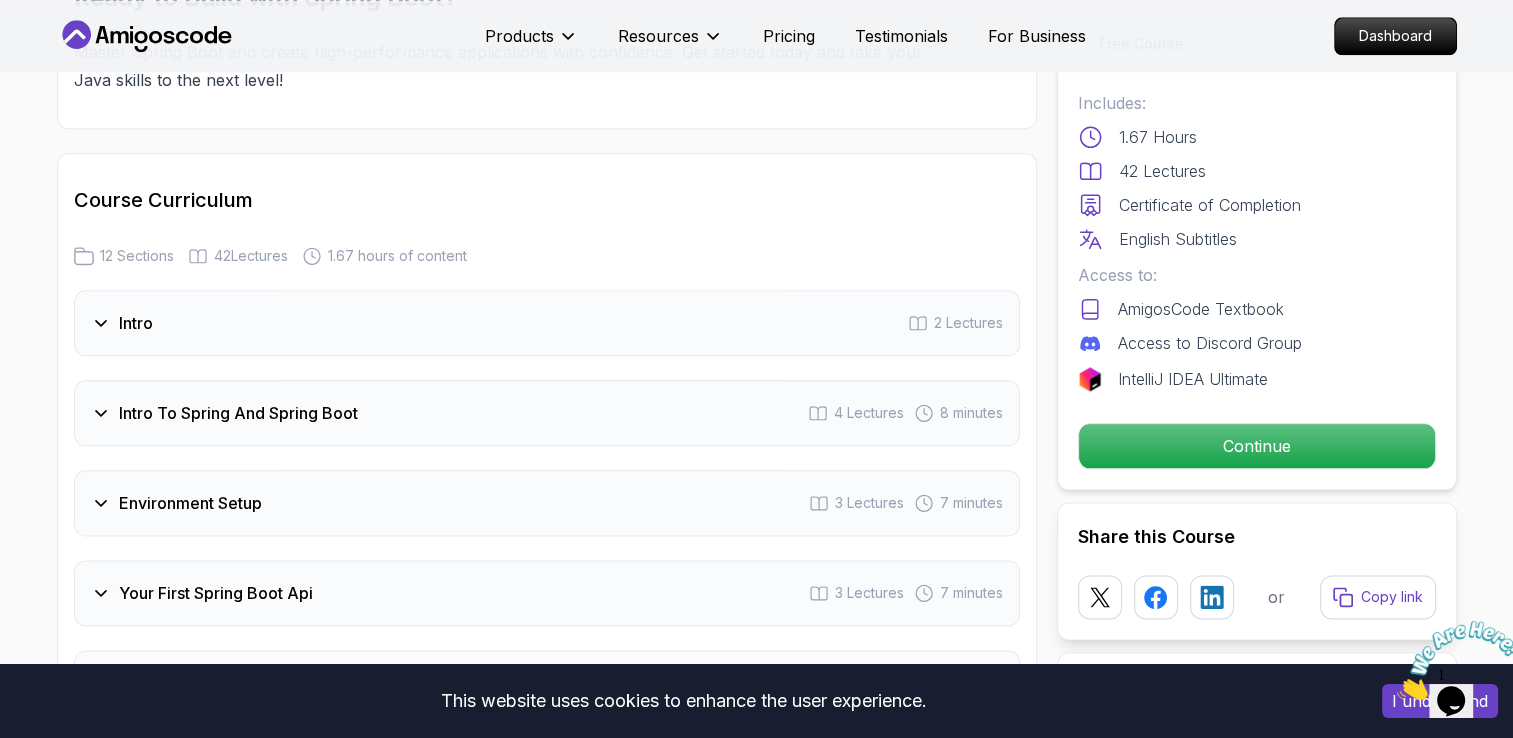 scroll, scrollTop: 2375, scrollLeft: 0, axis: vertical 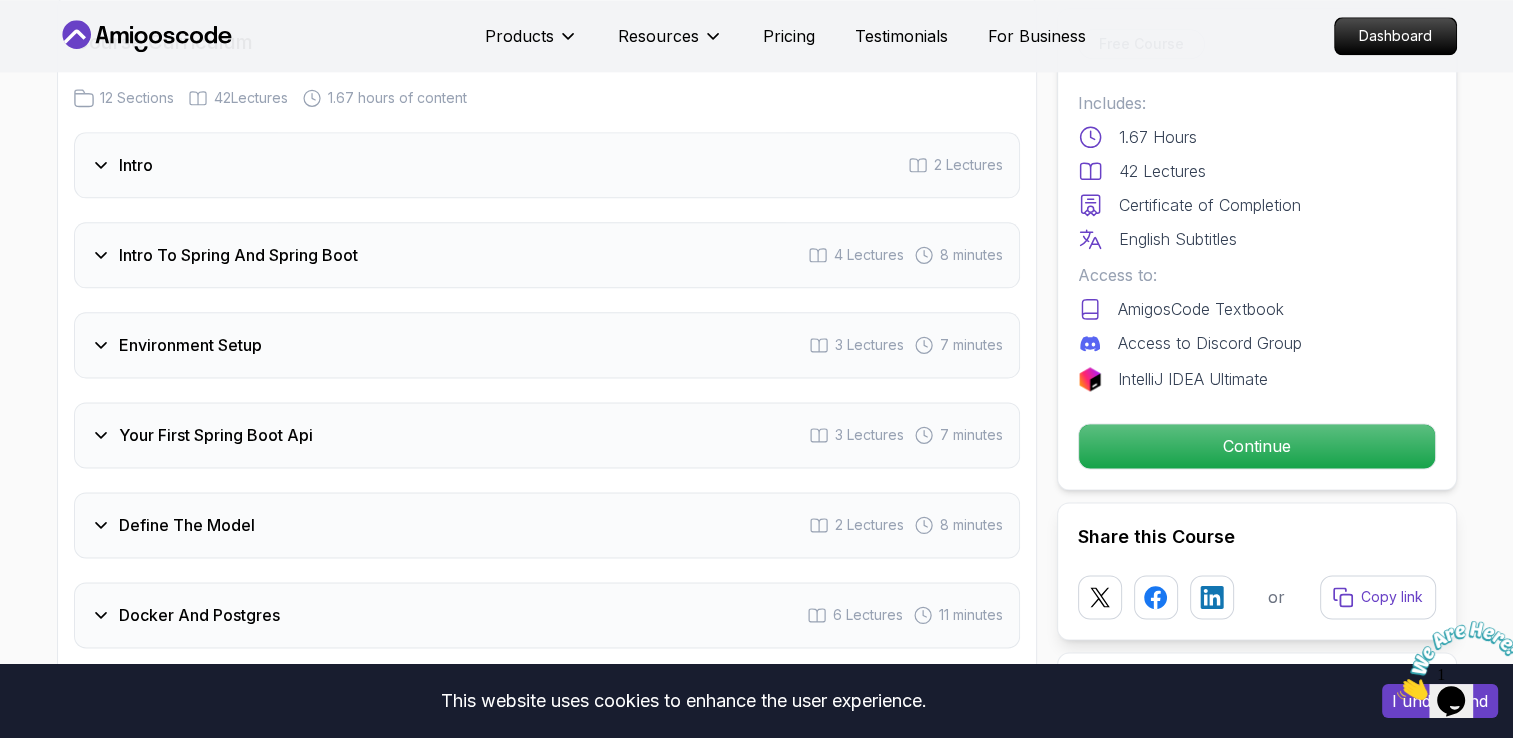 click on "Docker And Postgres" at bounding box center (199, 615) 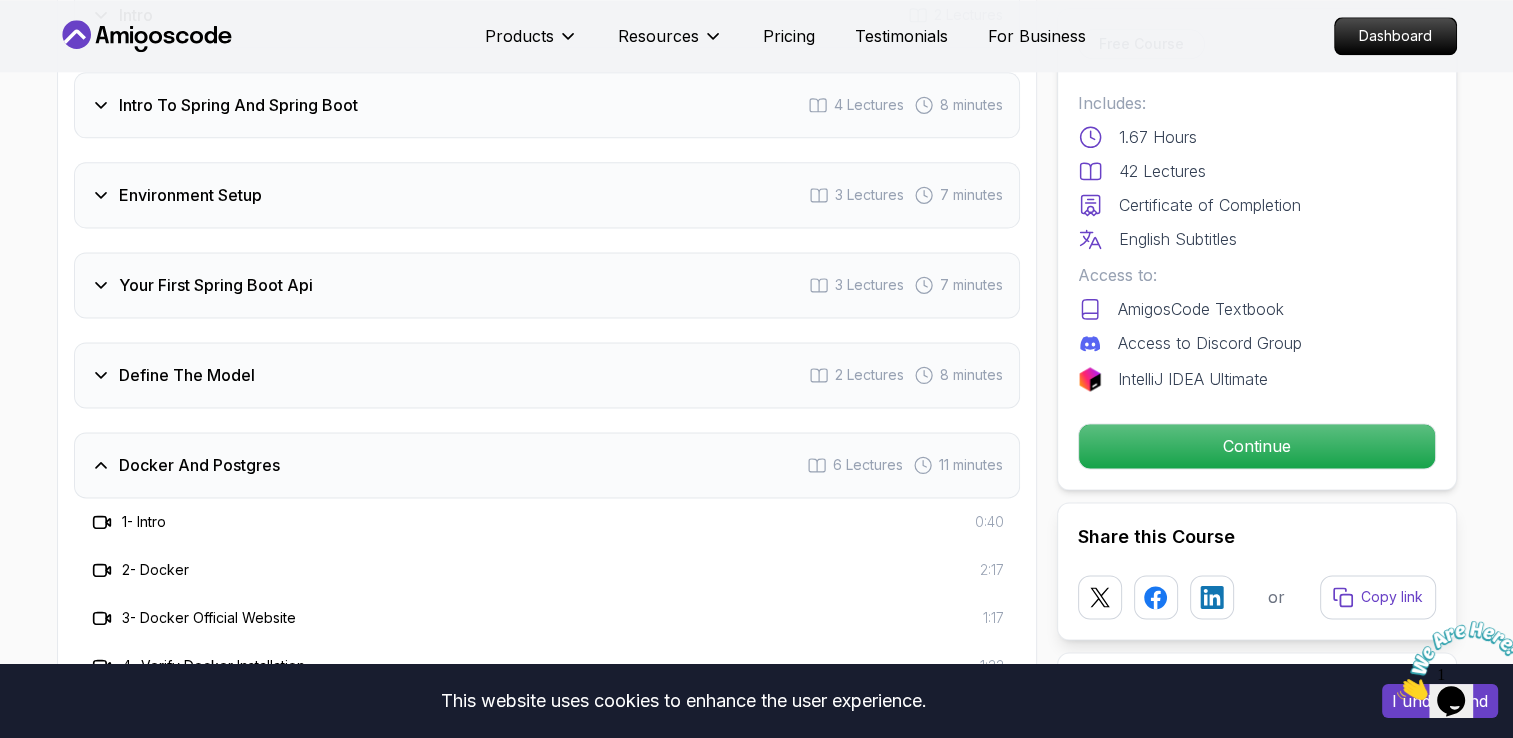 scroll, scrollTop: 2662, scrollLeft: 0, axis: vertical 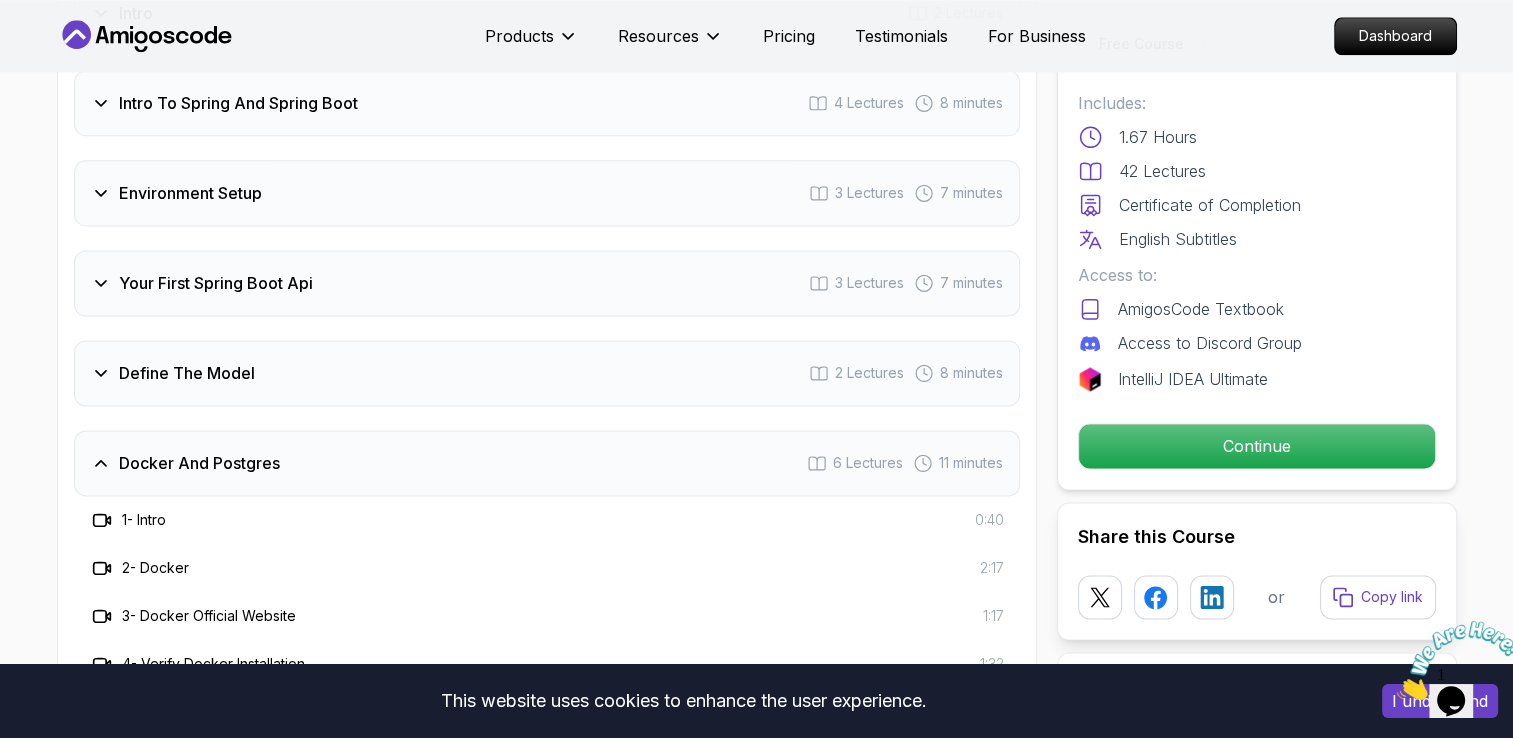 click on "Docker And Postgres" at bounding box center (199, 463) 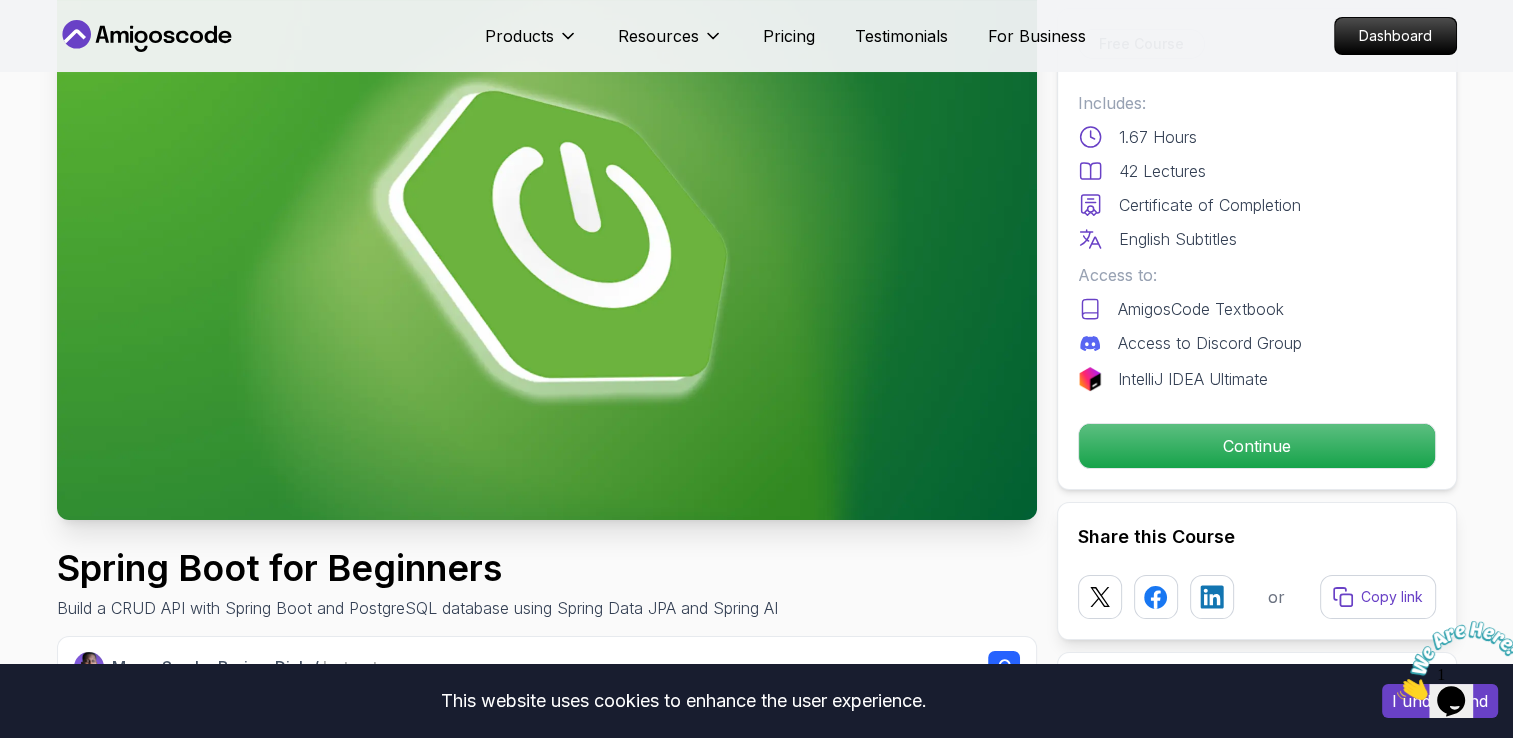 scroll, scrollTop: 162, scrollLeft: 0, axis: vertical 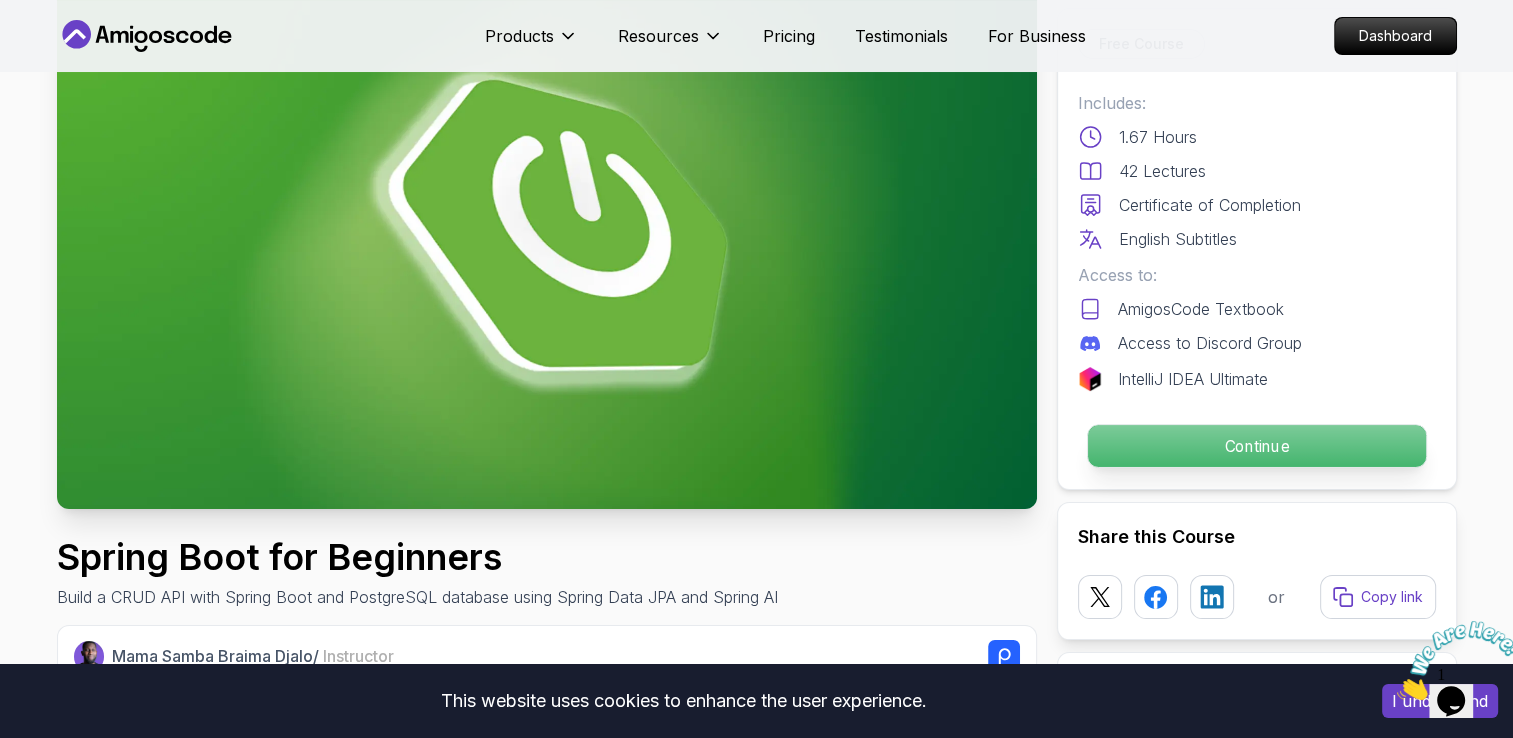 click on "Continue" at bounding box center (1256, 446) 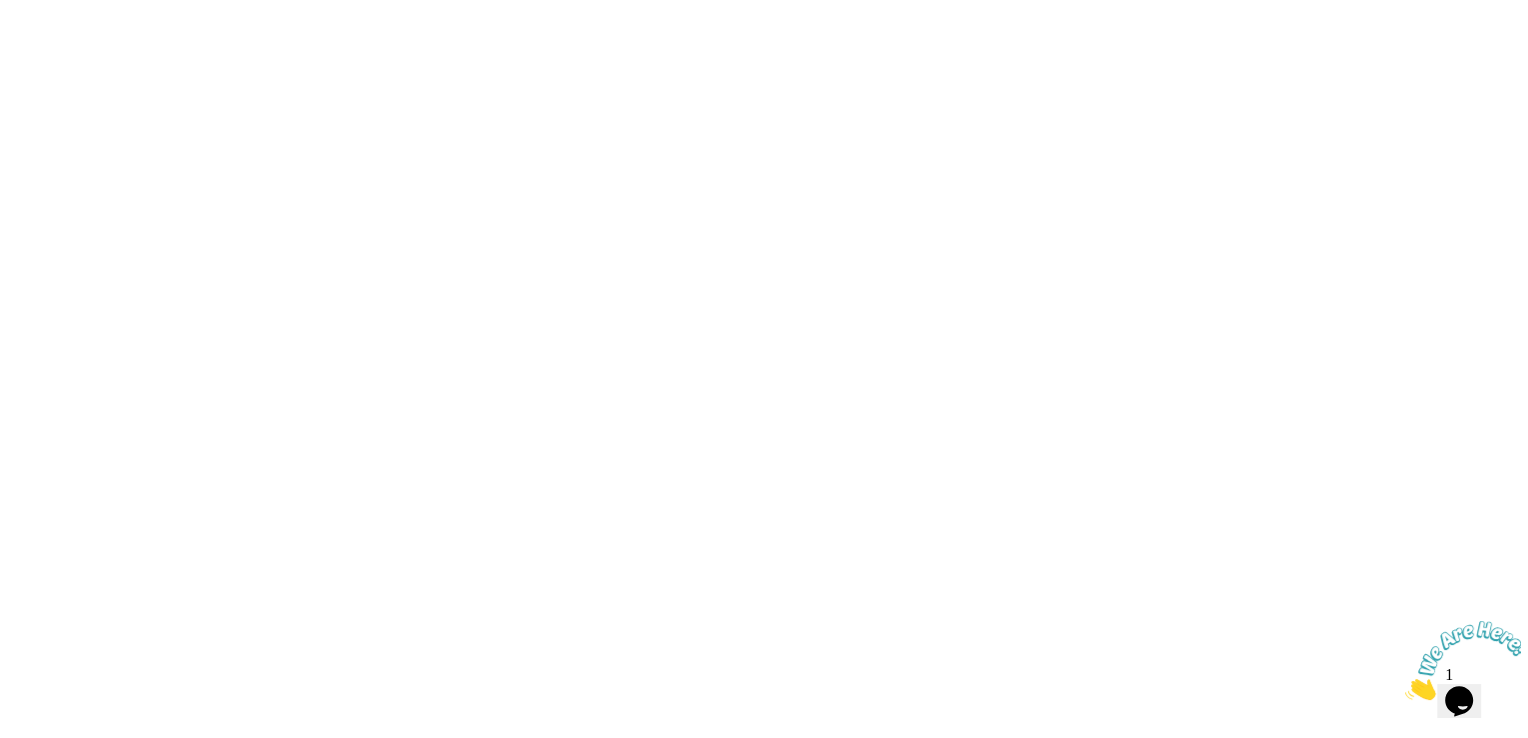 scroll, scrollTop: 0, scrollLeft: 0, axis: both 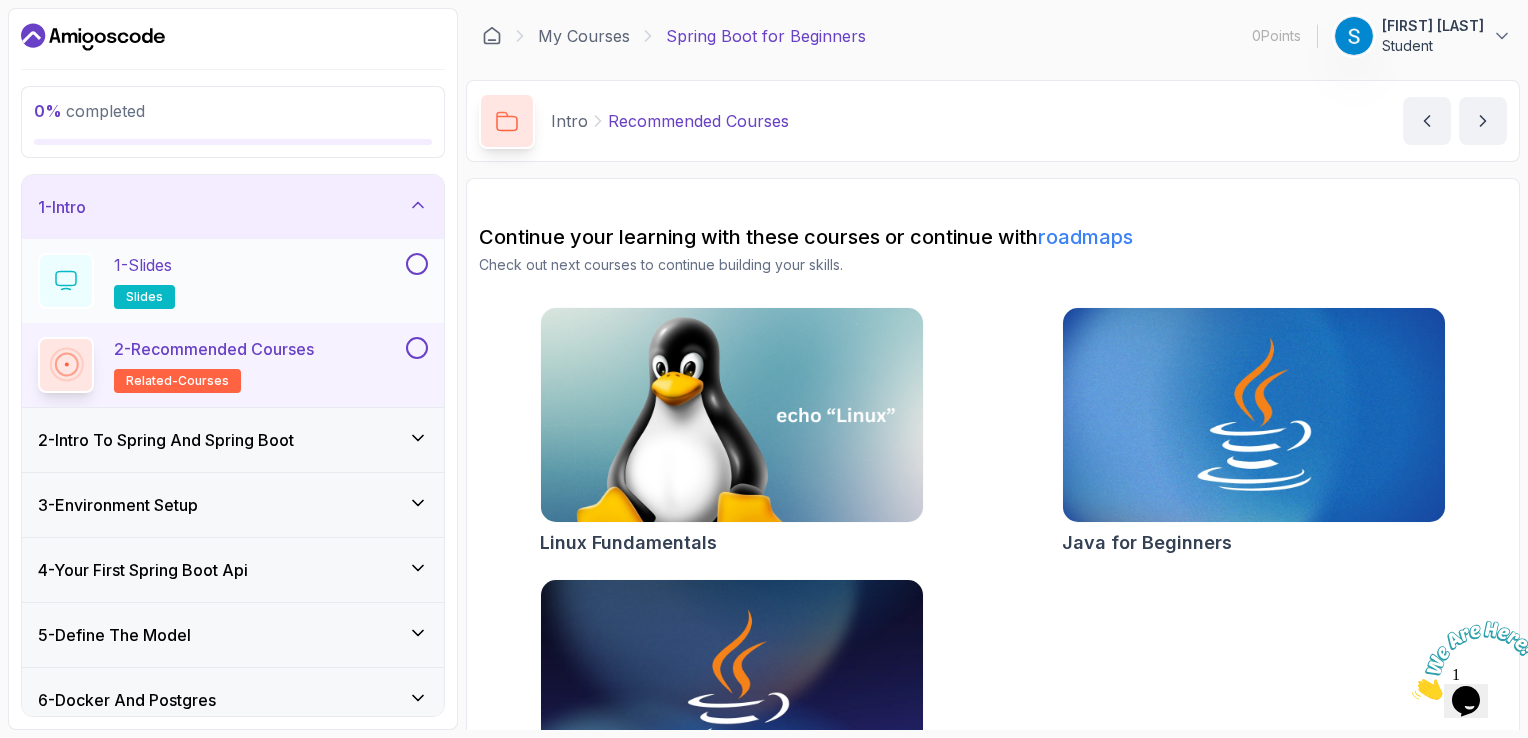 click on "1  -  Slides slides" at bounding box center (220, 281) 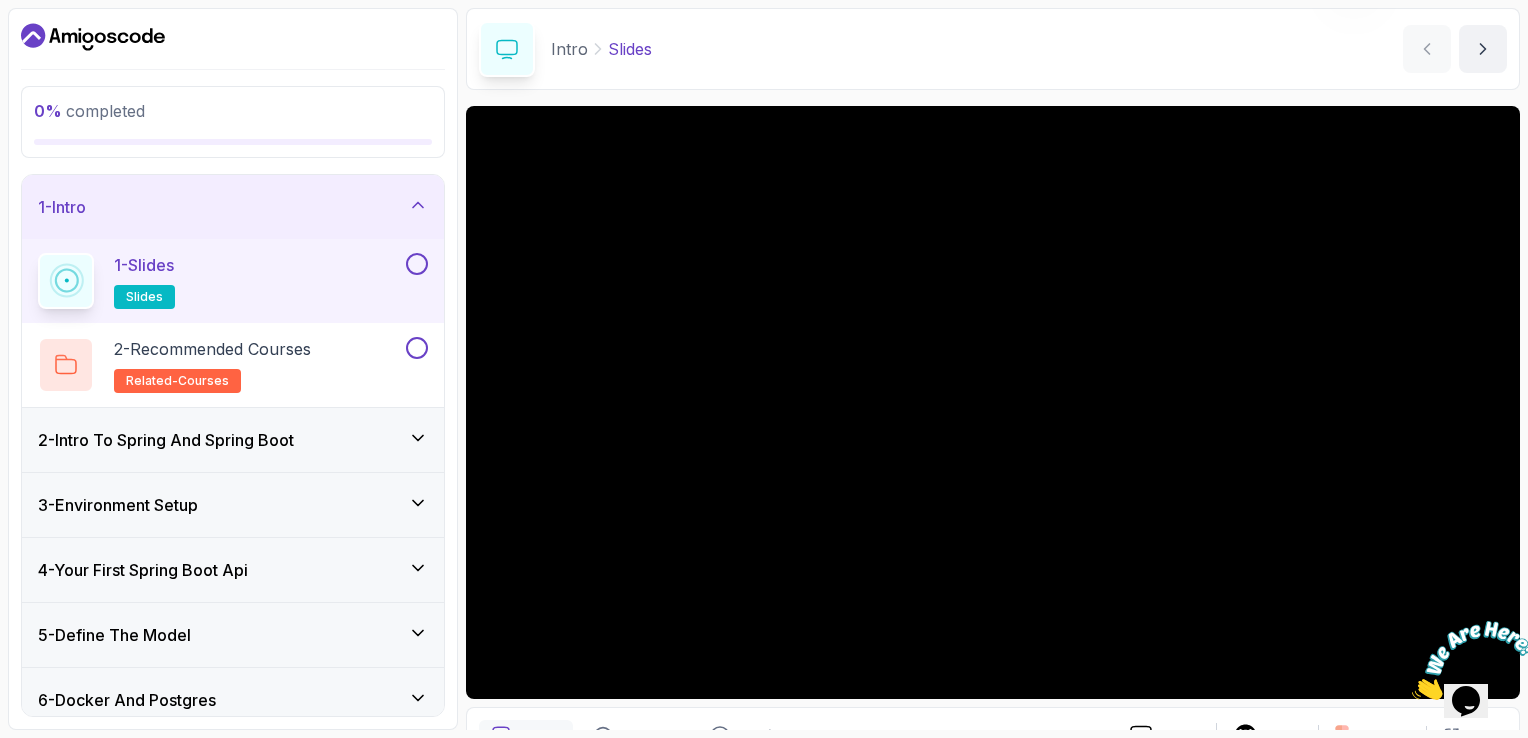 scroll, scrollTop: 68, scrollLeft: 0, axis: vertical 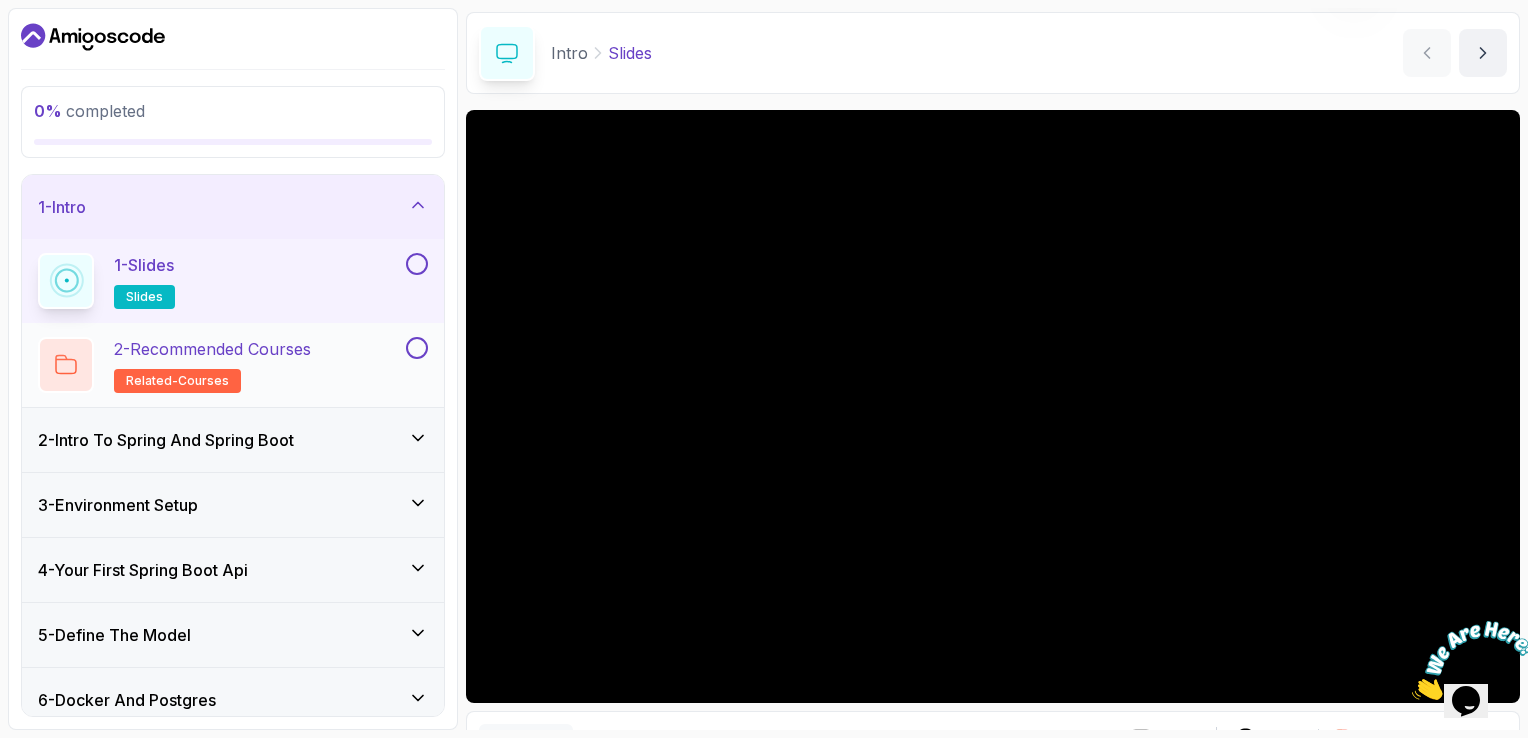 click on "2  -  Recommended Courses related-courses" at bounding box center [212, 365] 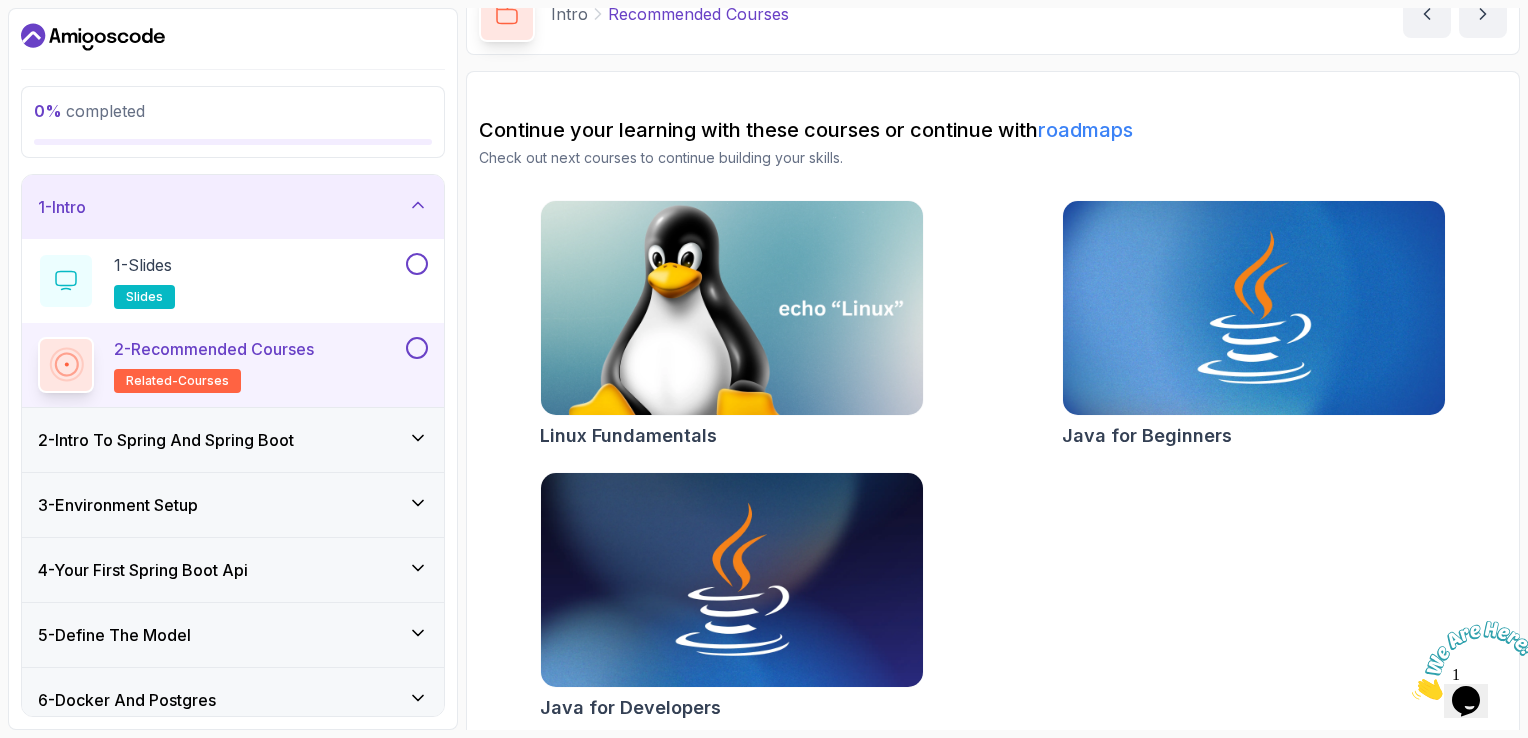scroll, scrollTop: 116, scrollLeft: 0, axis: vertical 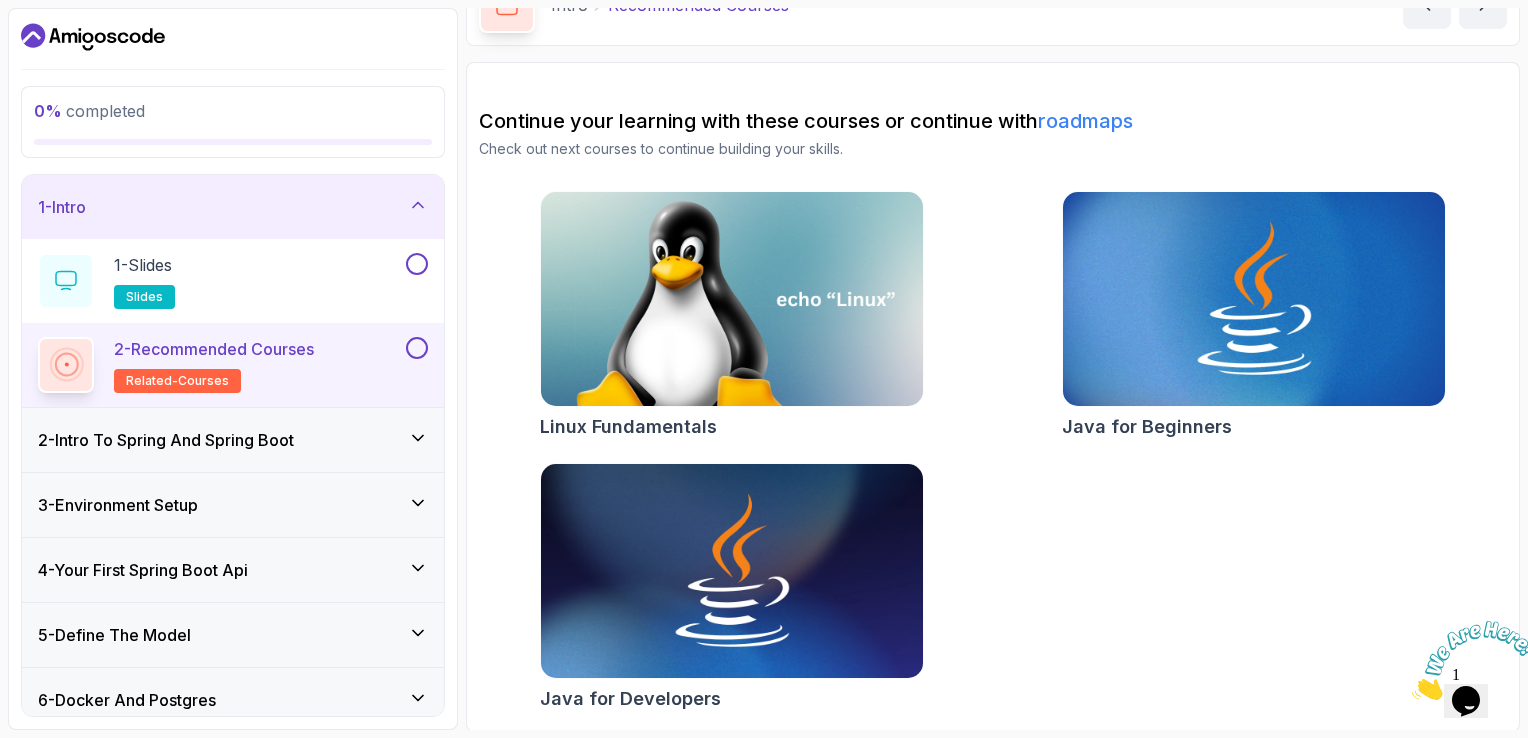 click on "2  -  Recommended Courses related-courses" at bounding box center [214, 365] 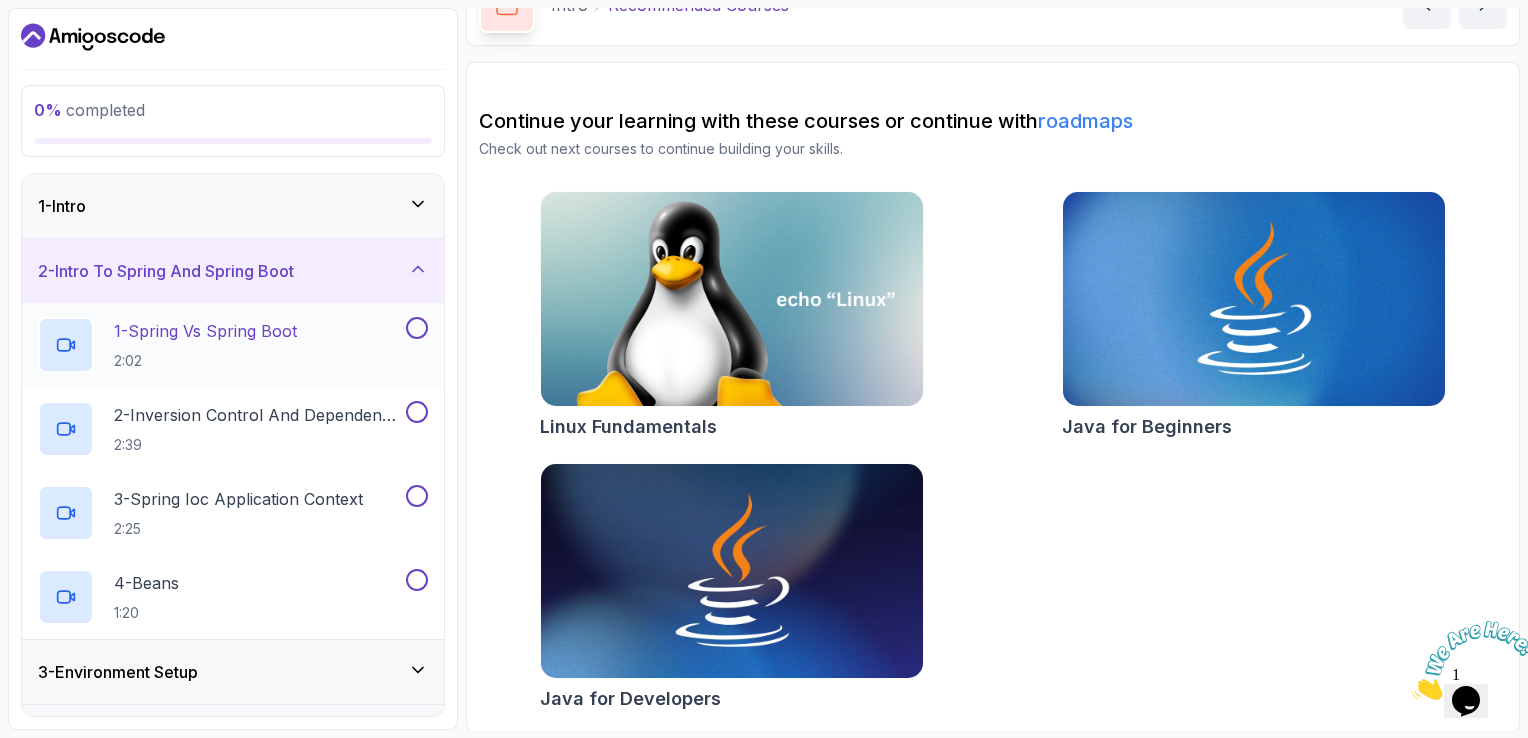 click on "1  -  Spring Vs Spring Boot" at bounding box center [205, 331] 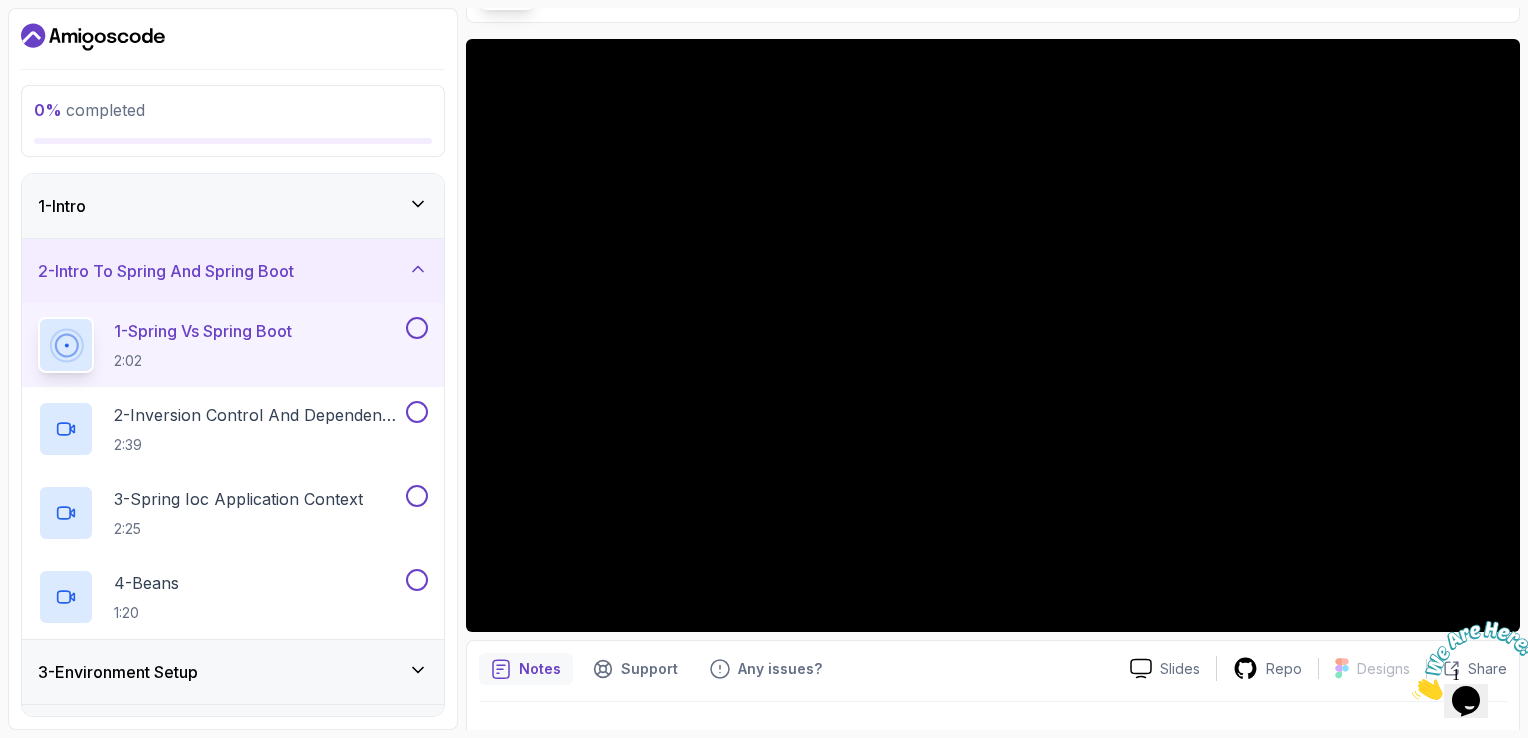scroll, scrollTop: 0, scrollLeft: 0, axis: both 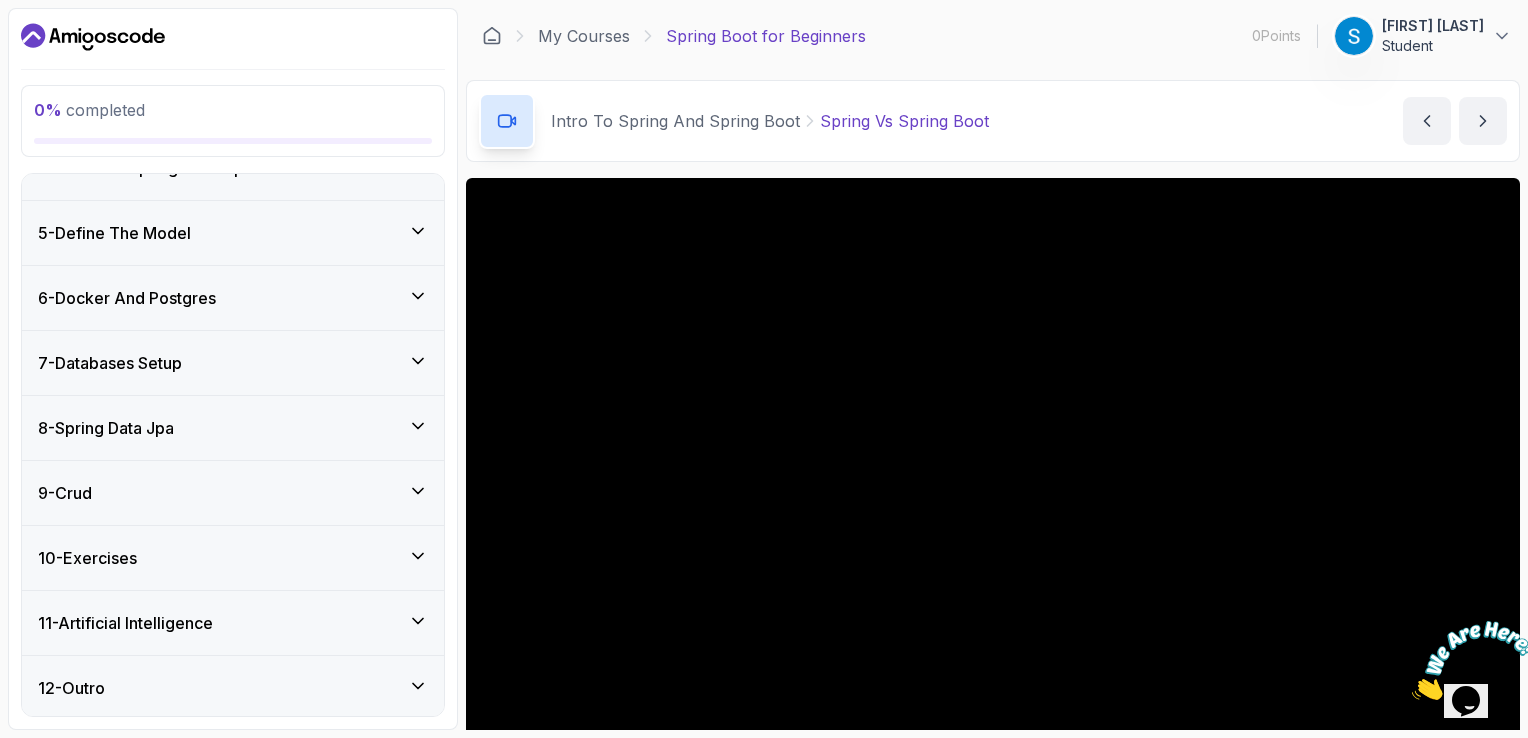 click on "10  -  Exercises" at bounding box center (233, 558) 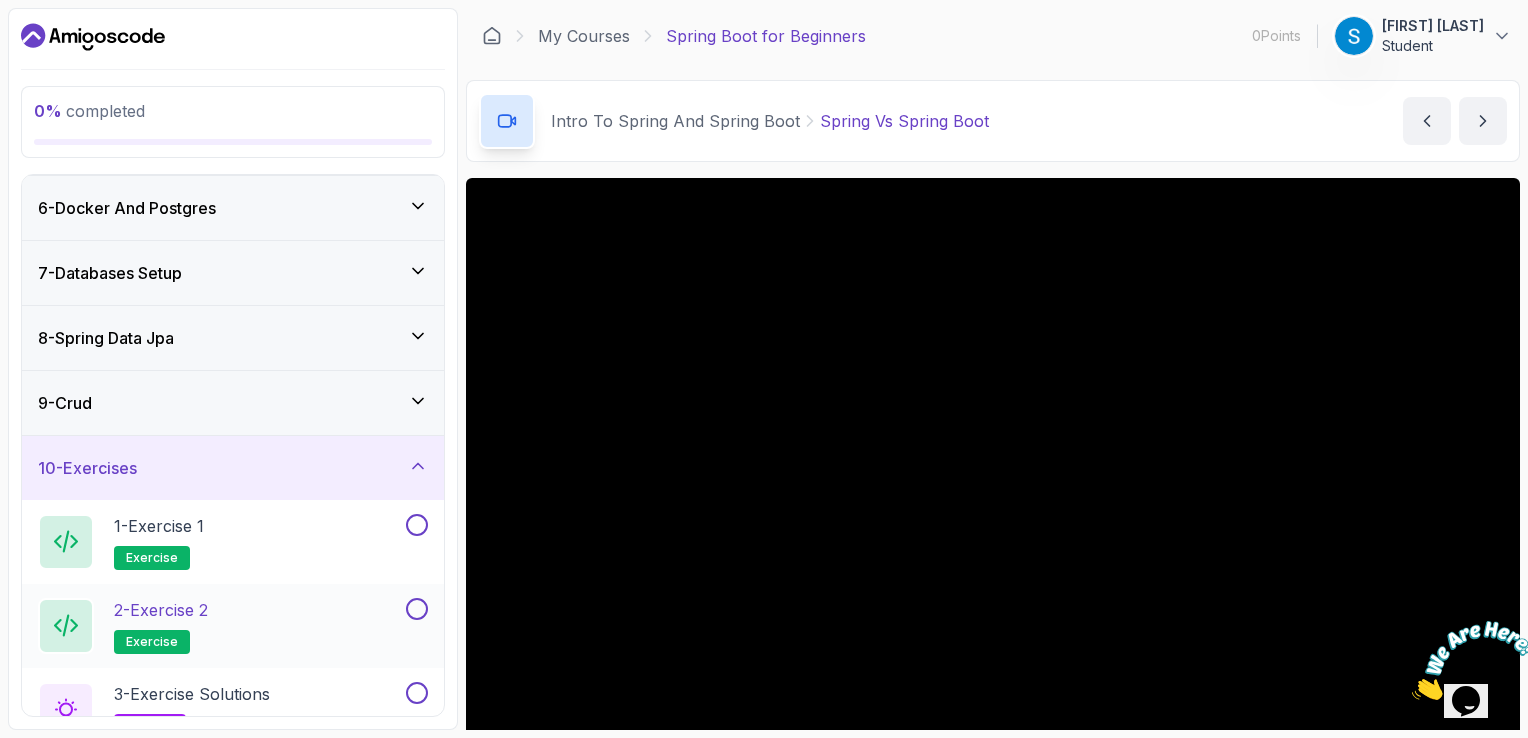 scroll, scrollTop: 324, scrollLeft: 0, axis: vertical 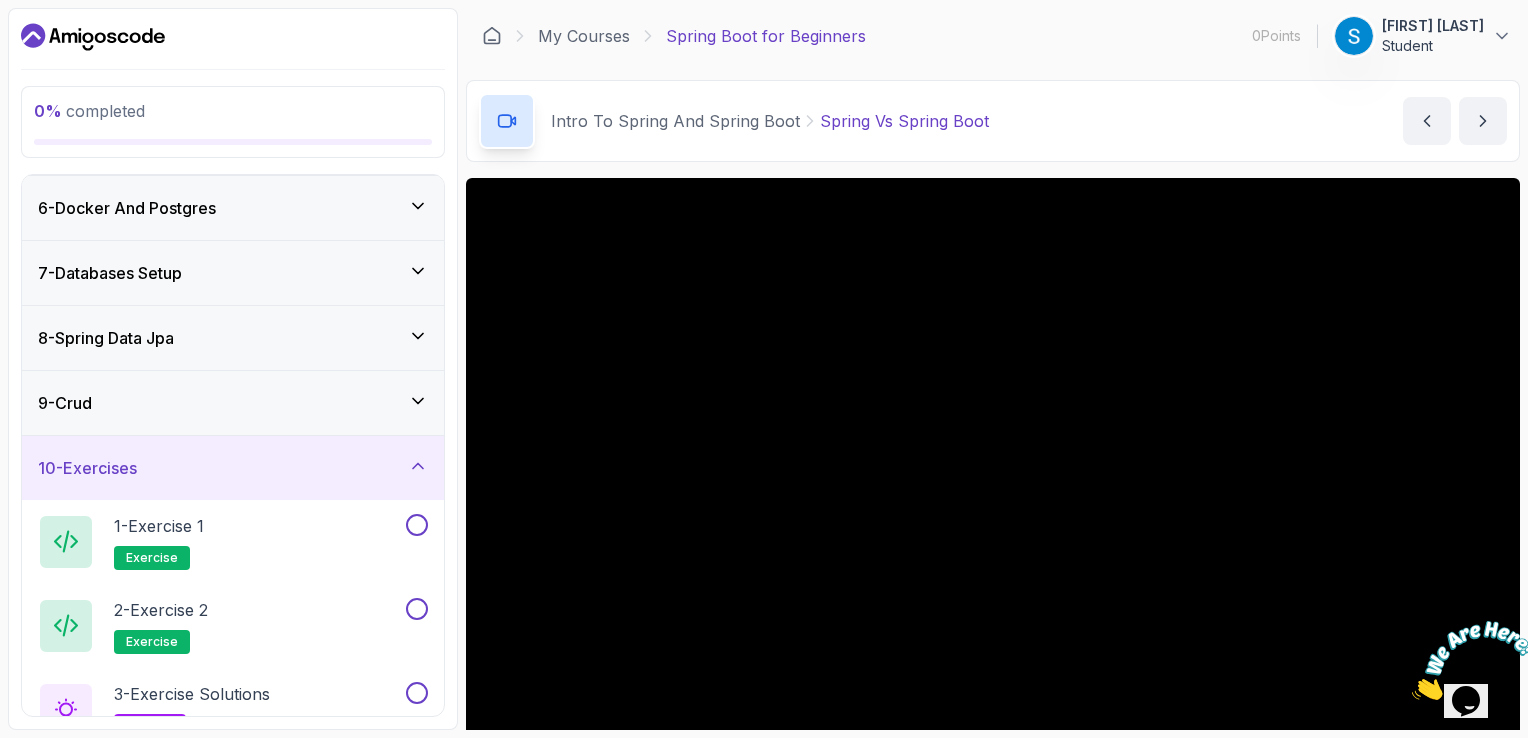 click on "10  -  Exercises" at bounding box center (233, 468) 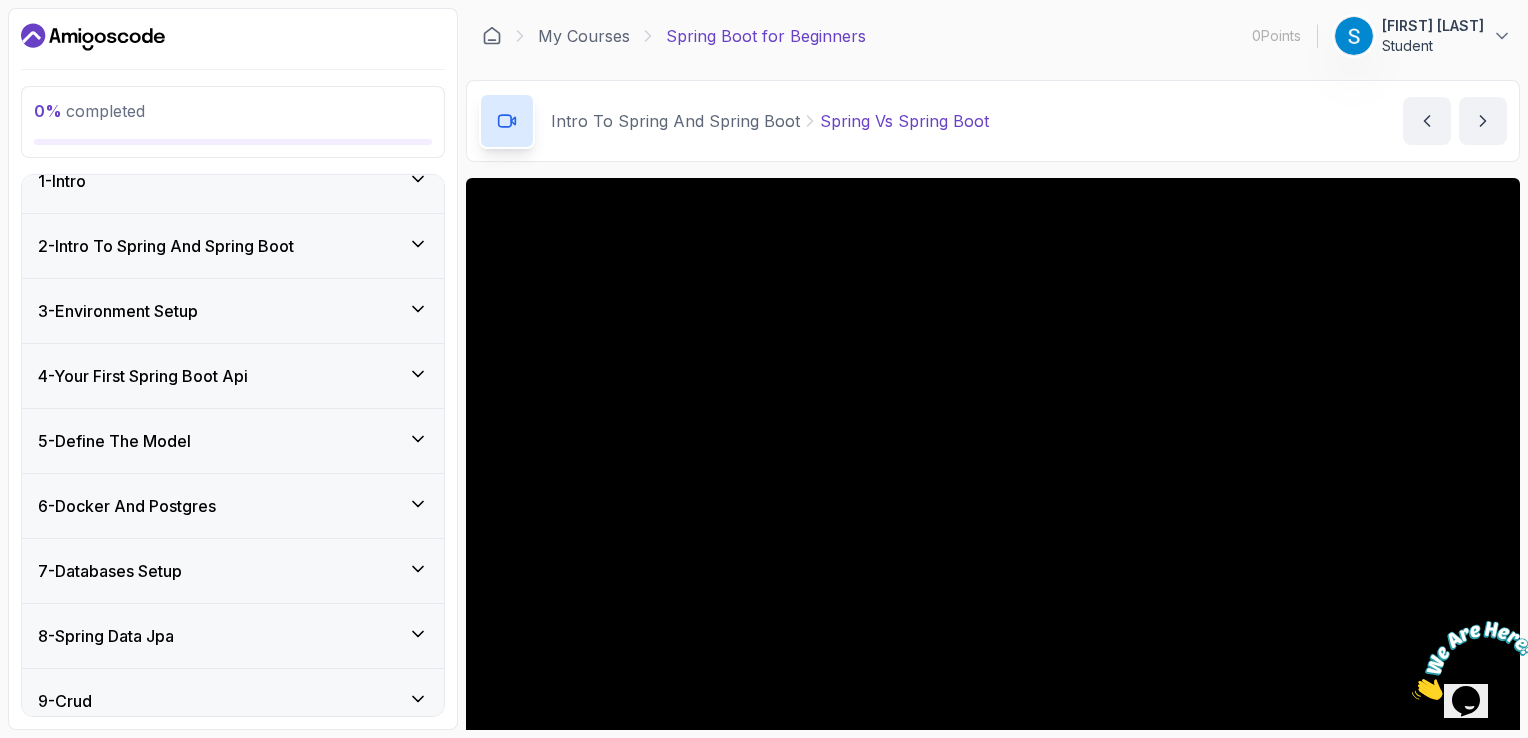 scroll, scrollTop: 25, scrollLeft: 0, axis: vertical 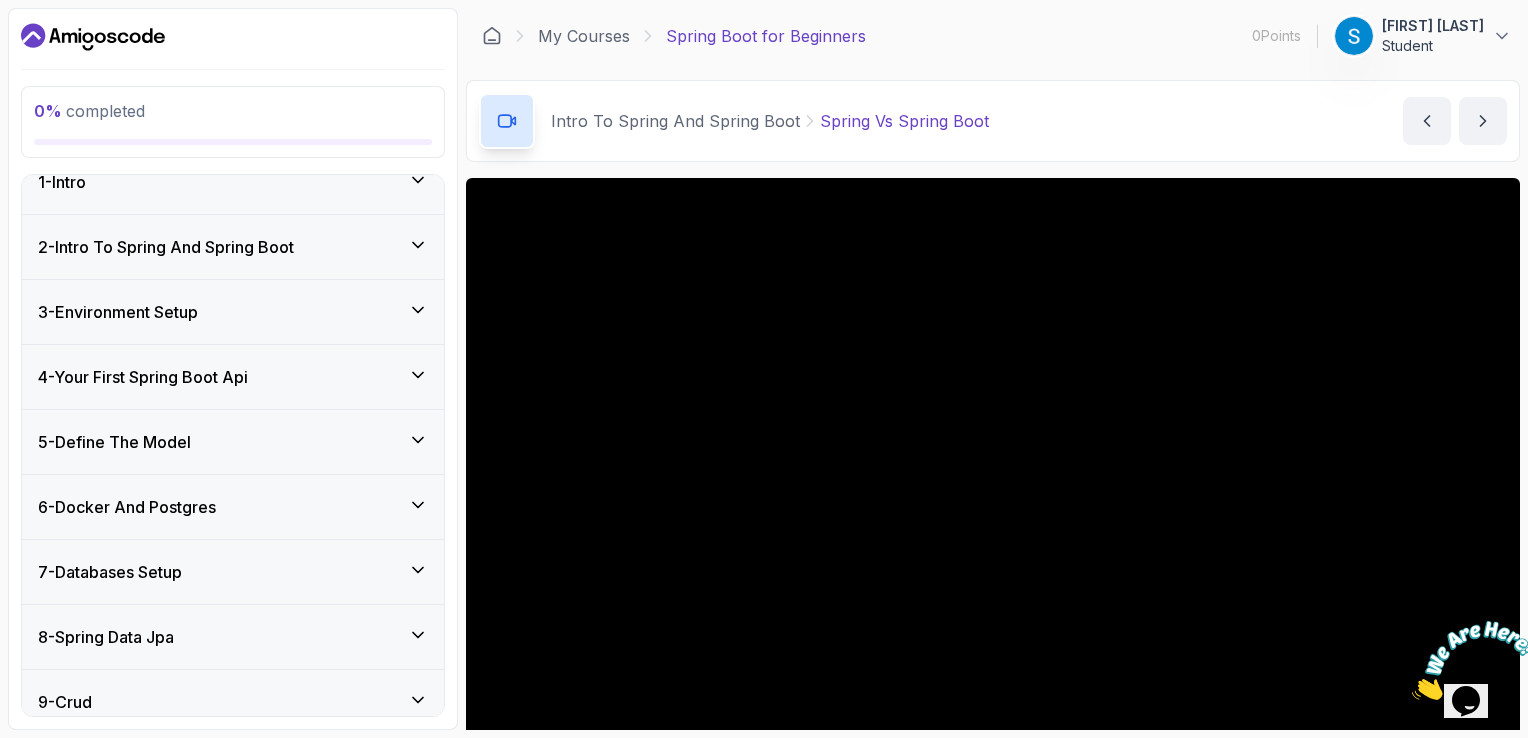 click on "4  -  Your First Spring Boot Api" at bounding box center (233, 377) 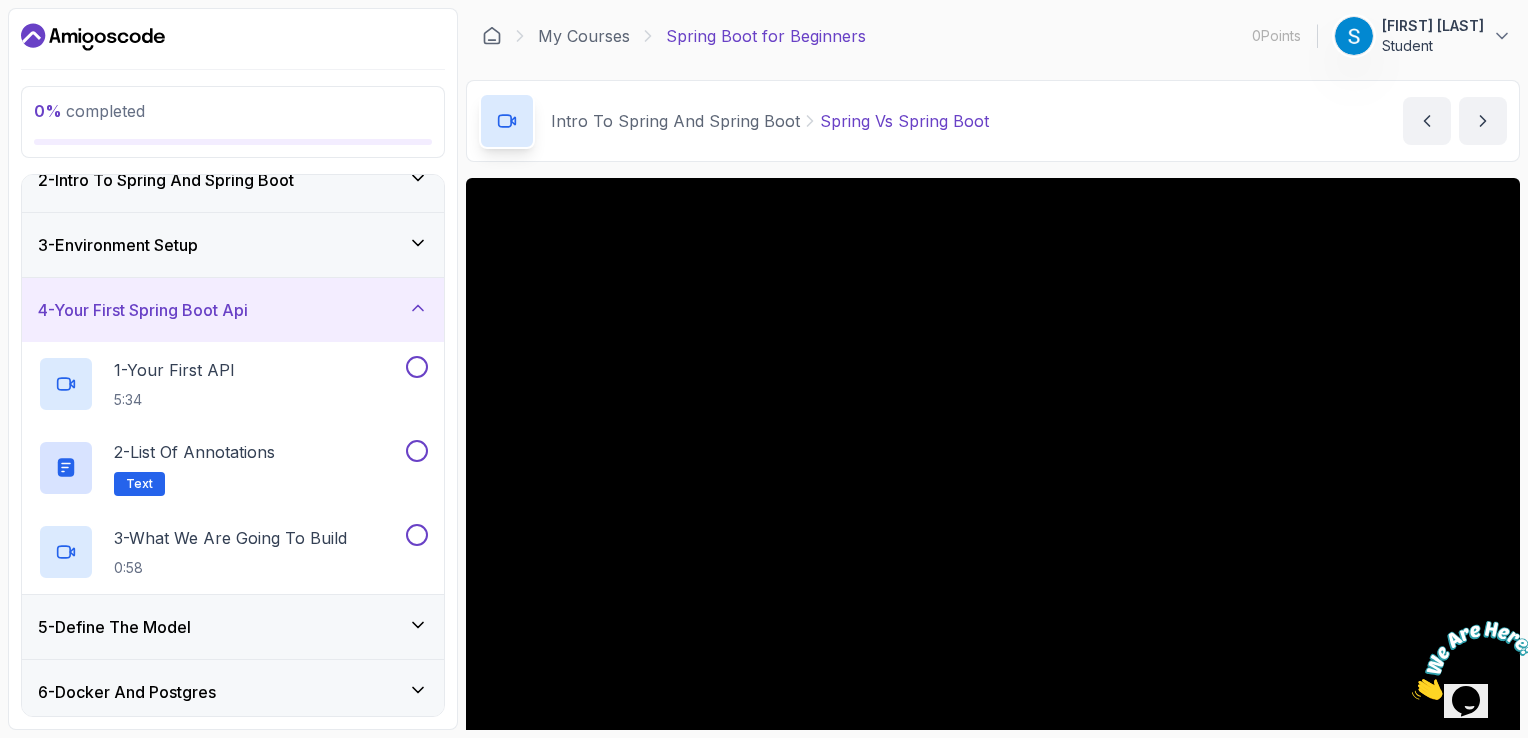 scroll, scrollTop: 188, scrollLeft: 0, axis: vertical 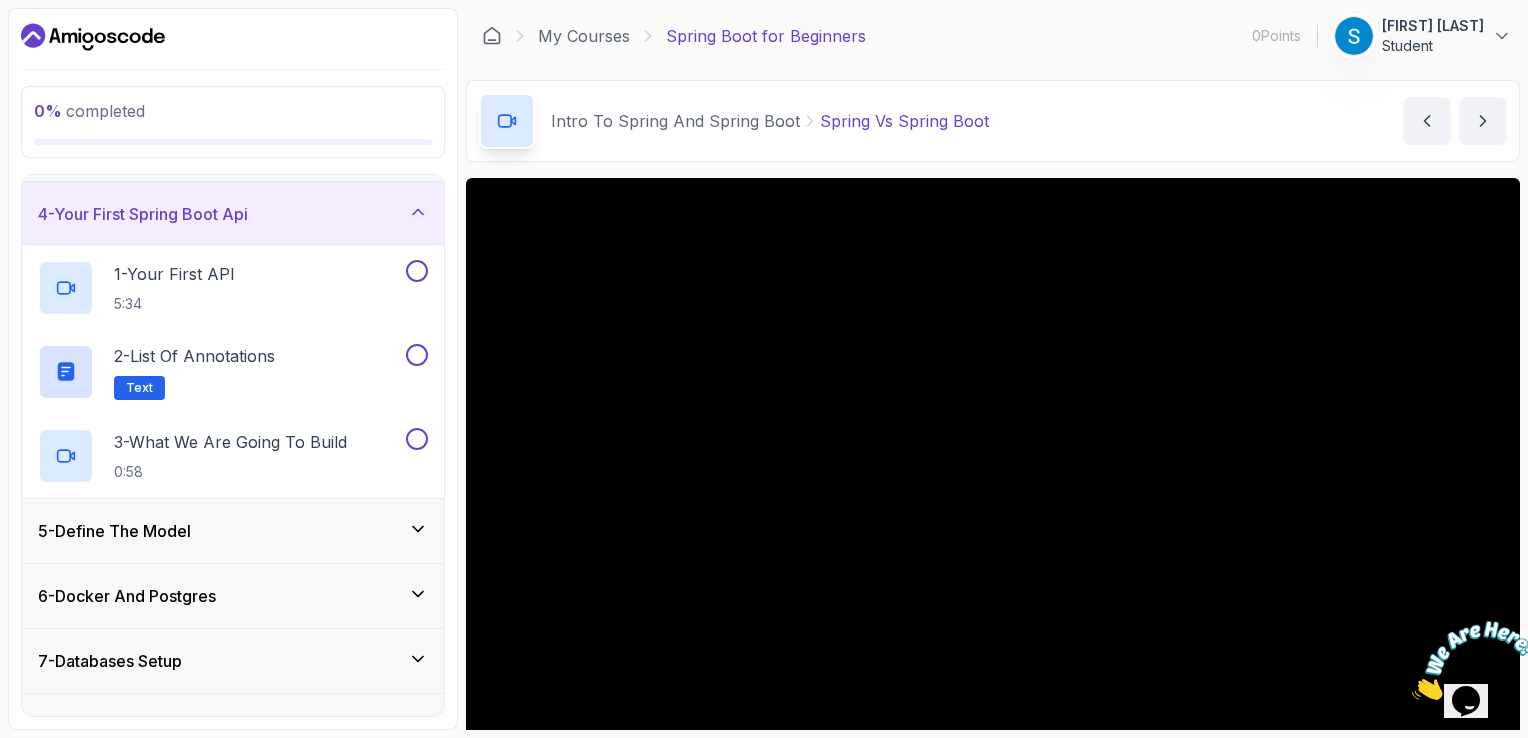 click on "2  -  List of Annotations Text" at bounding box center (220, 372) 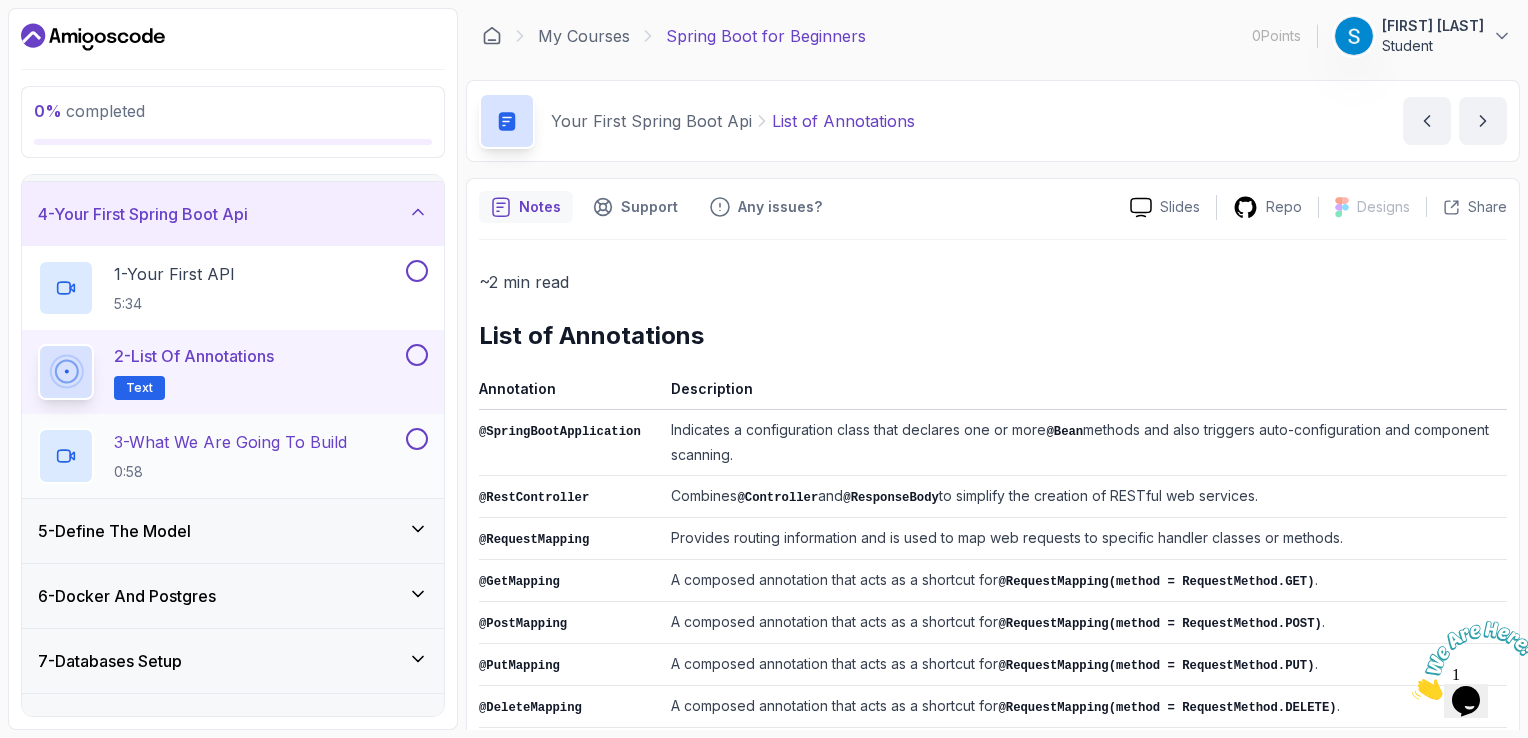 click on "3  -  What We Are Going To Build" at bounding box center [230, 442] 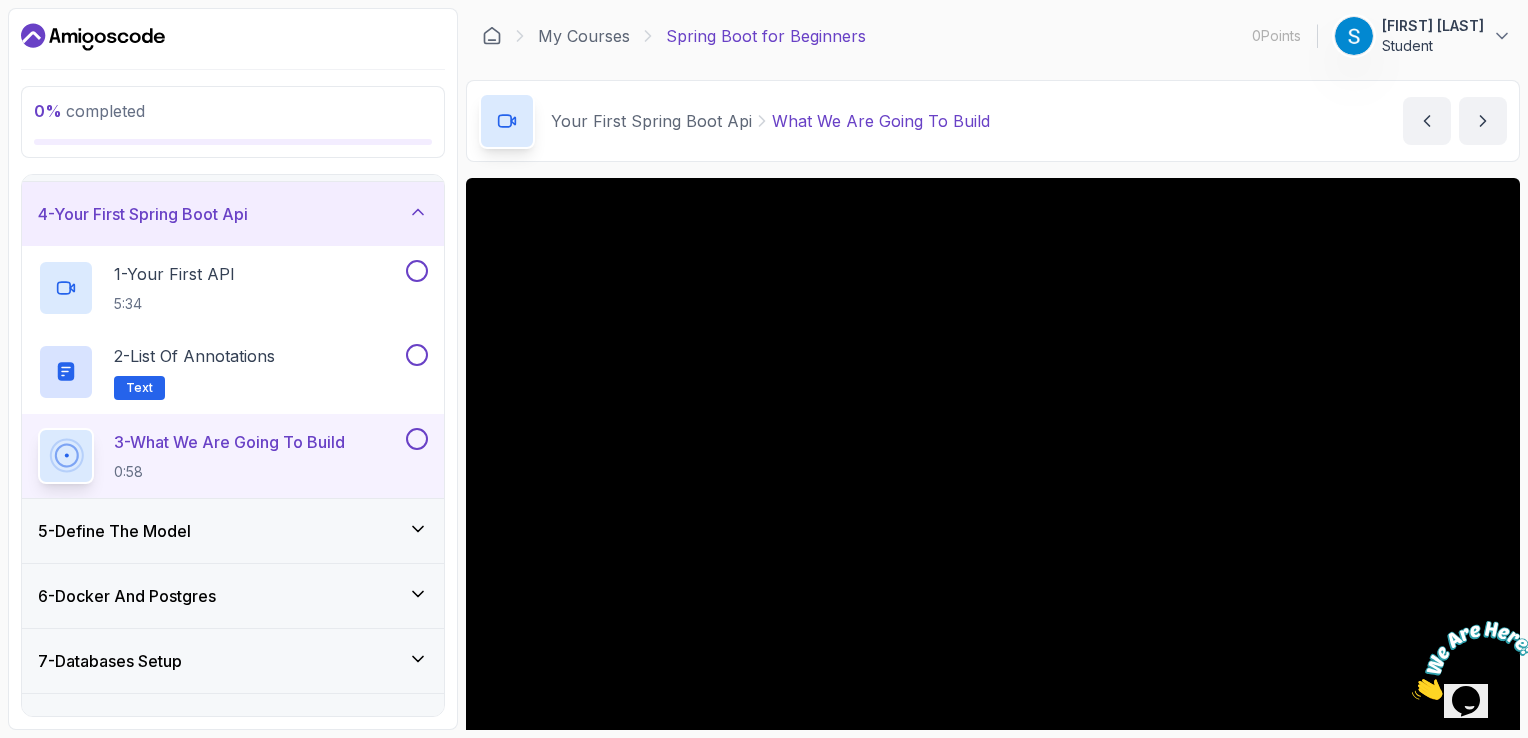 click on "5  -  Define The Model" at bounding box center [233, 531] 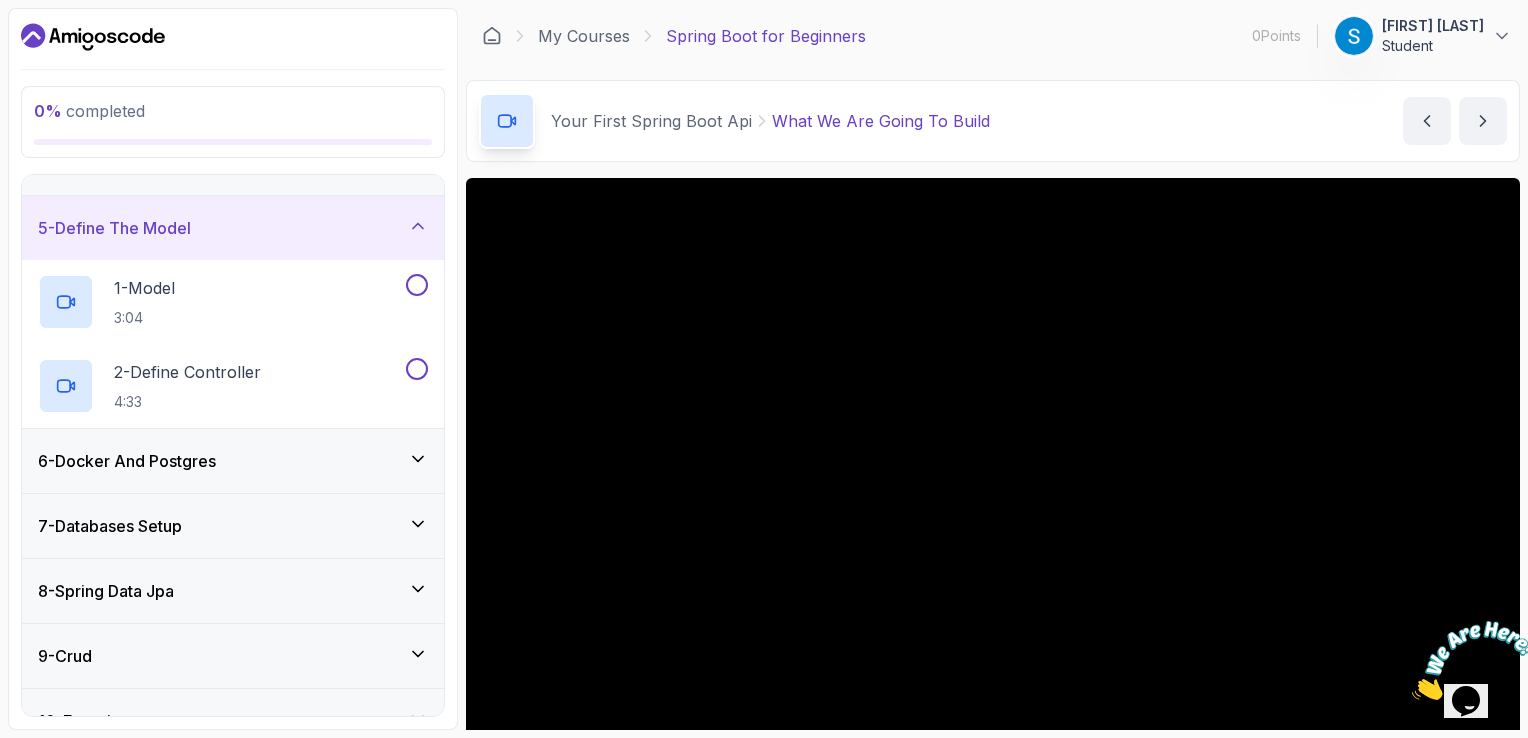 scroll, scrollTop: 236, scrollLeft: 0, axis: vertical 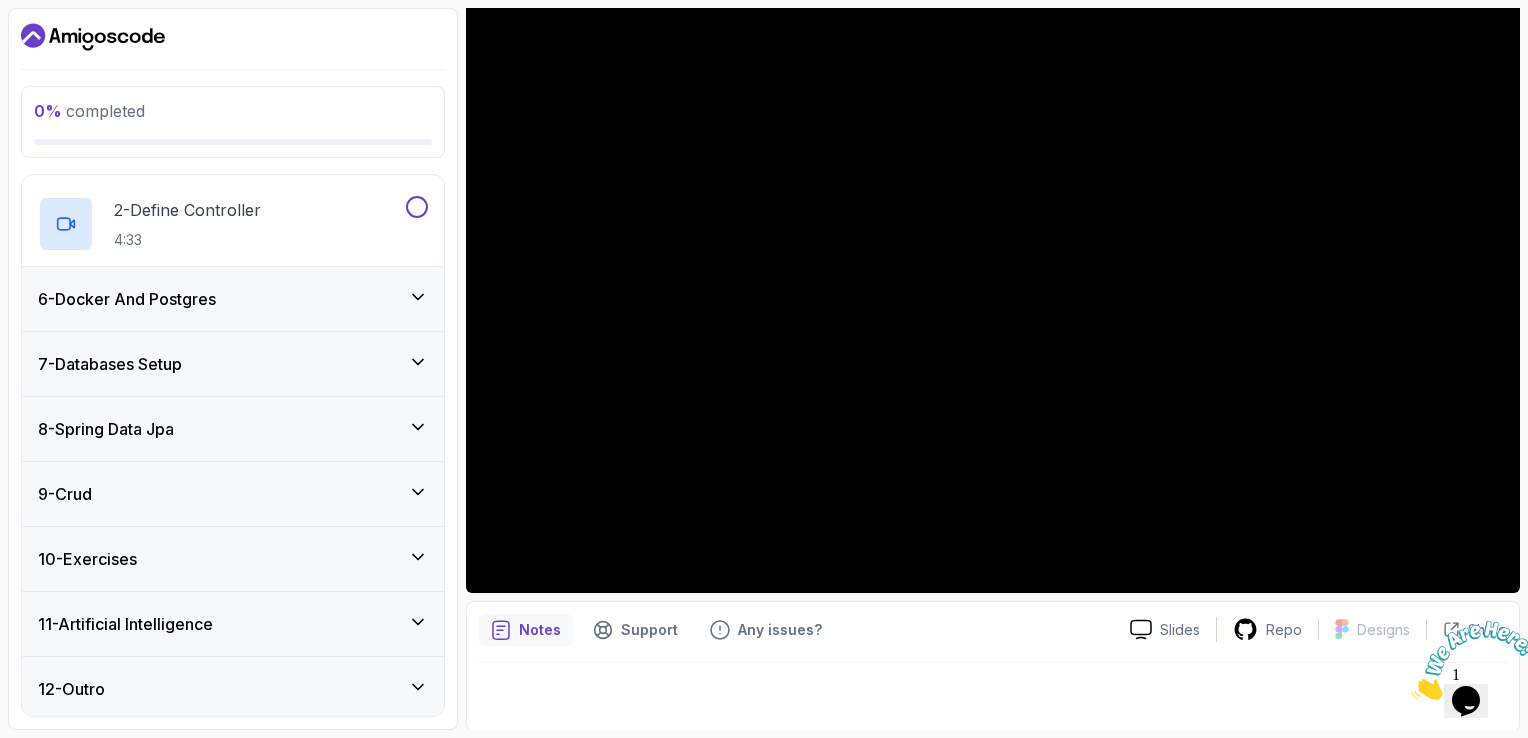 click on "12  -  Outro" at bounding box center (233, 689) 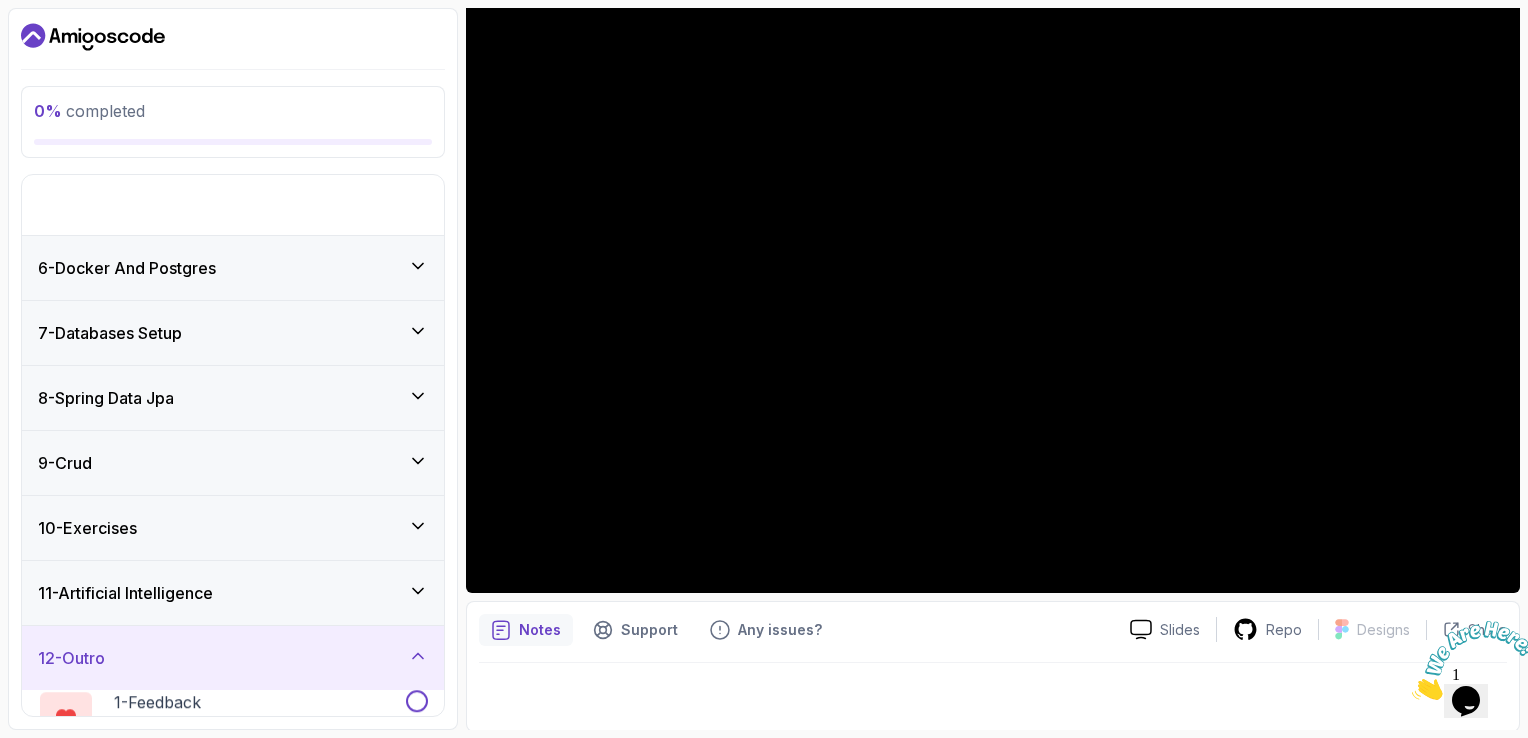 scroll, scrollTop: 233, scrollLeft: 0, axis: vertical 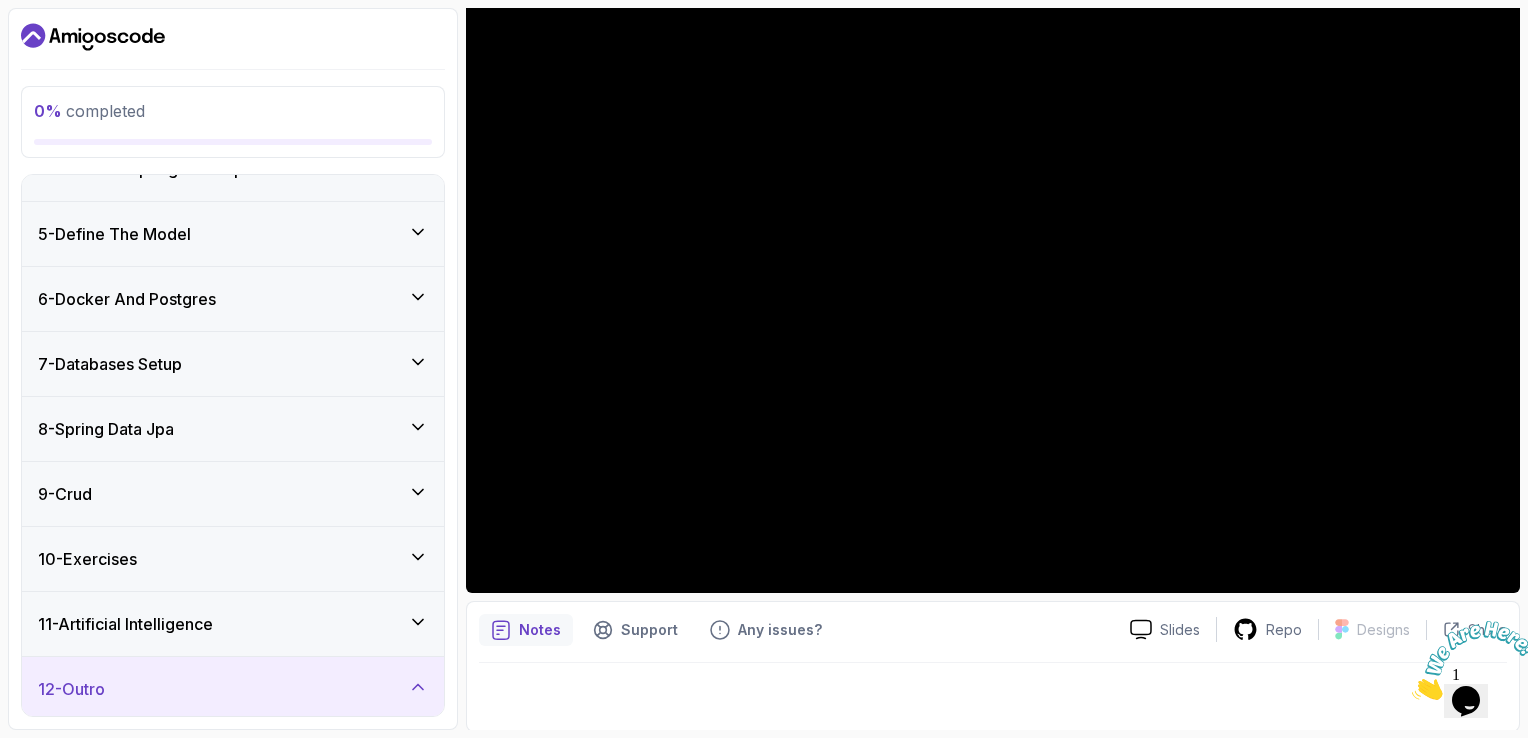 click on "12  -  Outro" at bounding box center [233, 689] 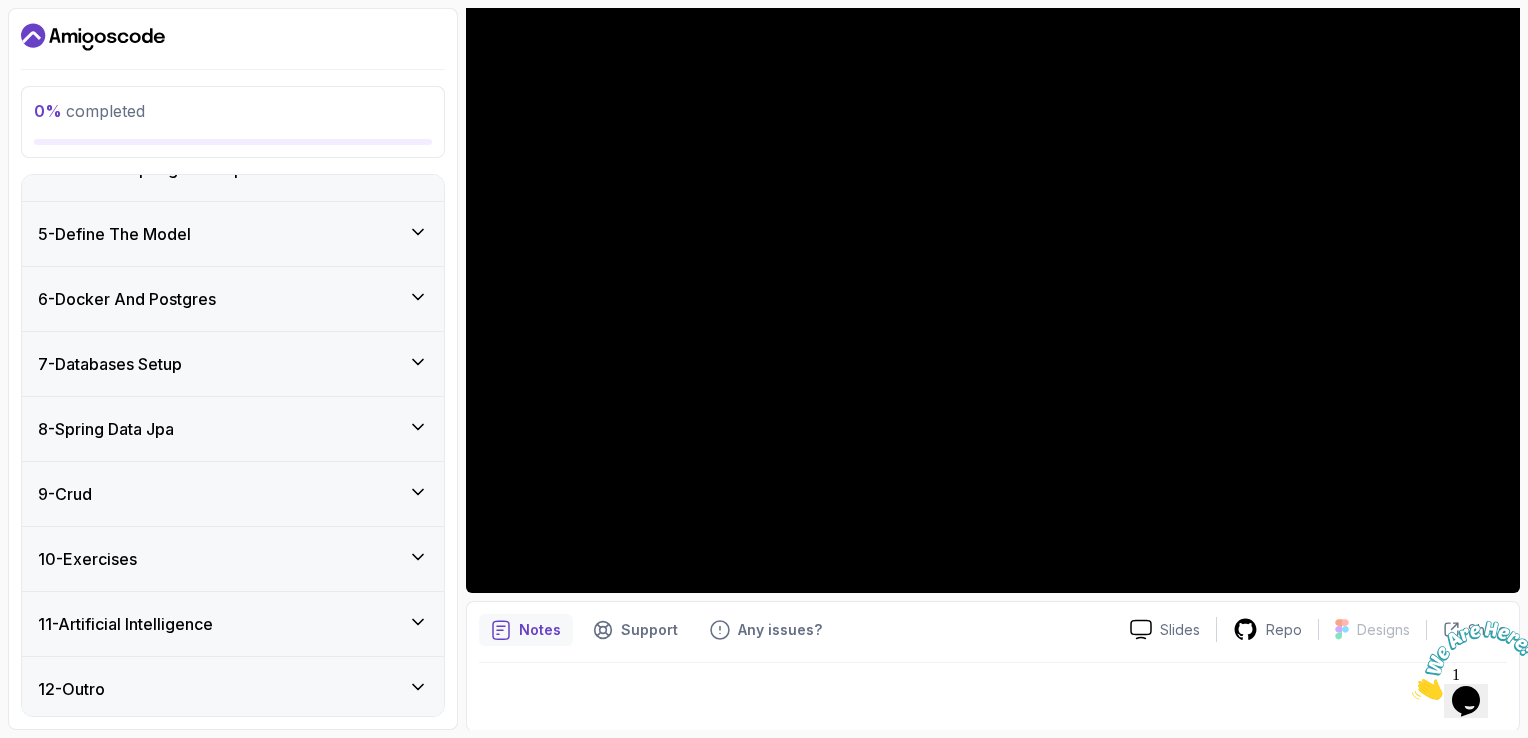 click on "12  -  Outro" at bounding box center (233, 689) 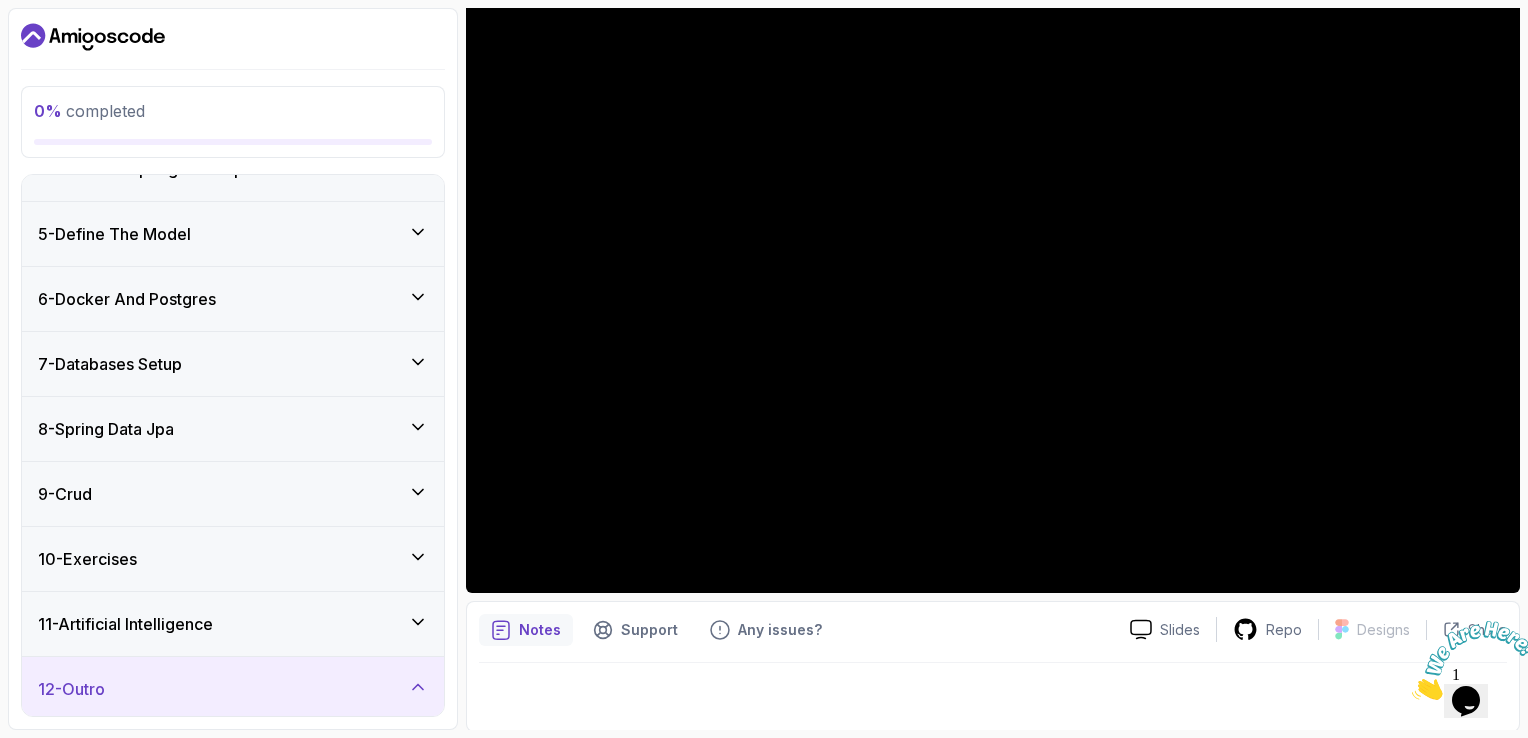 scroll, scrollTop: 401, scrollLeft: 0, axis: vertical 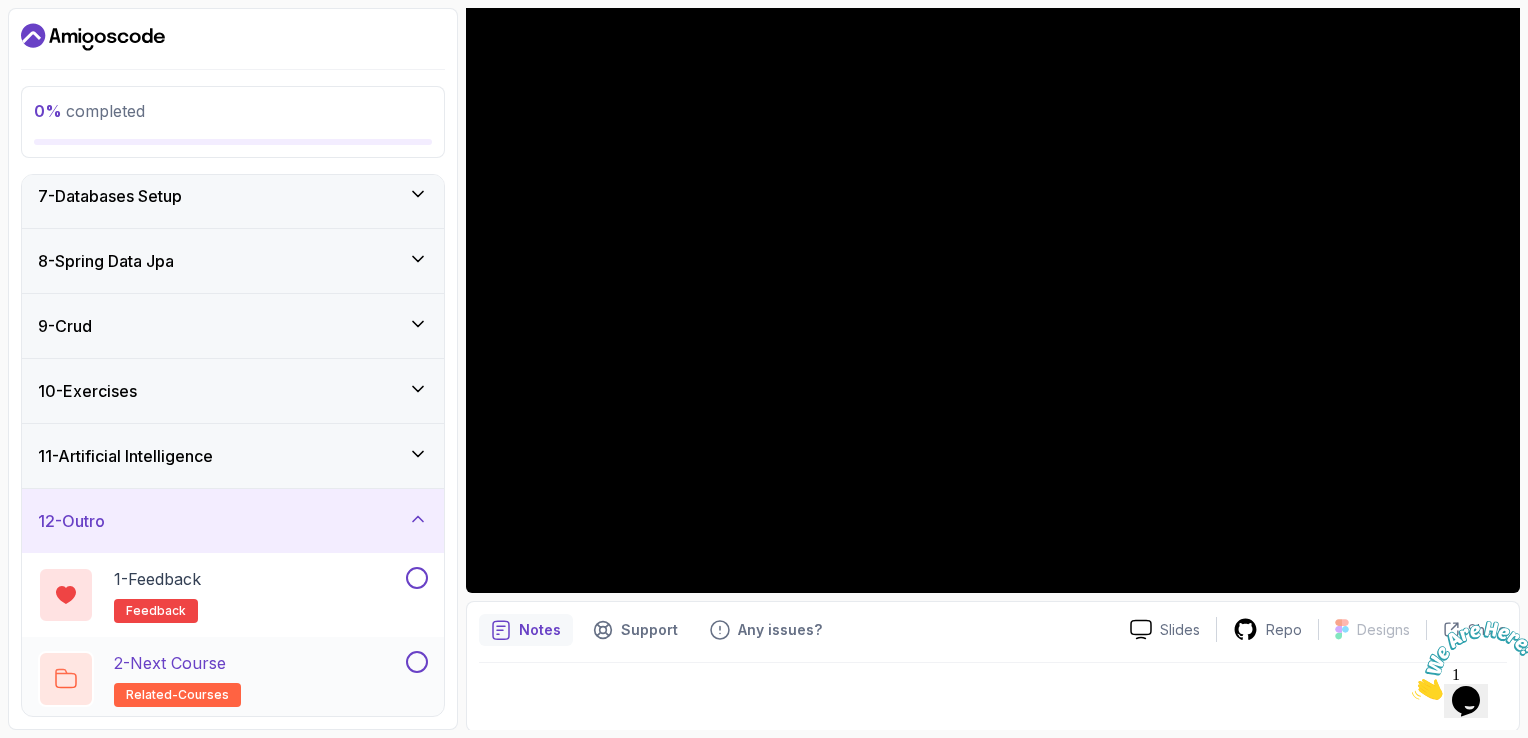 click on "2  -  Next Course related-courses" at bounding box center (233, 679) 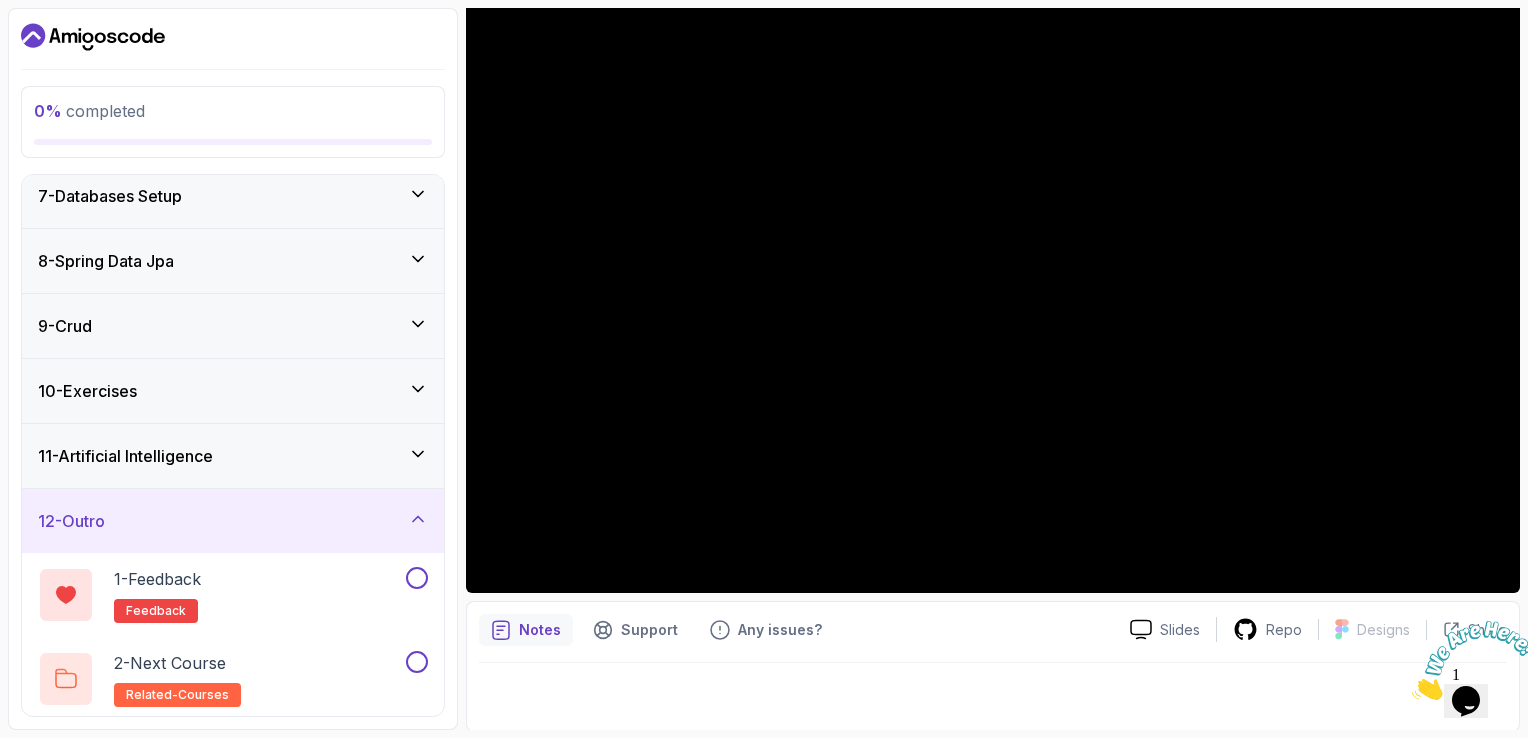scroll, scrollTop: 0, scrollLeft: 0, axis: both 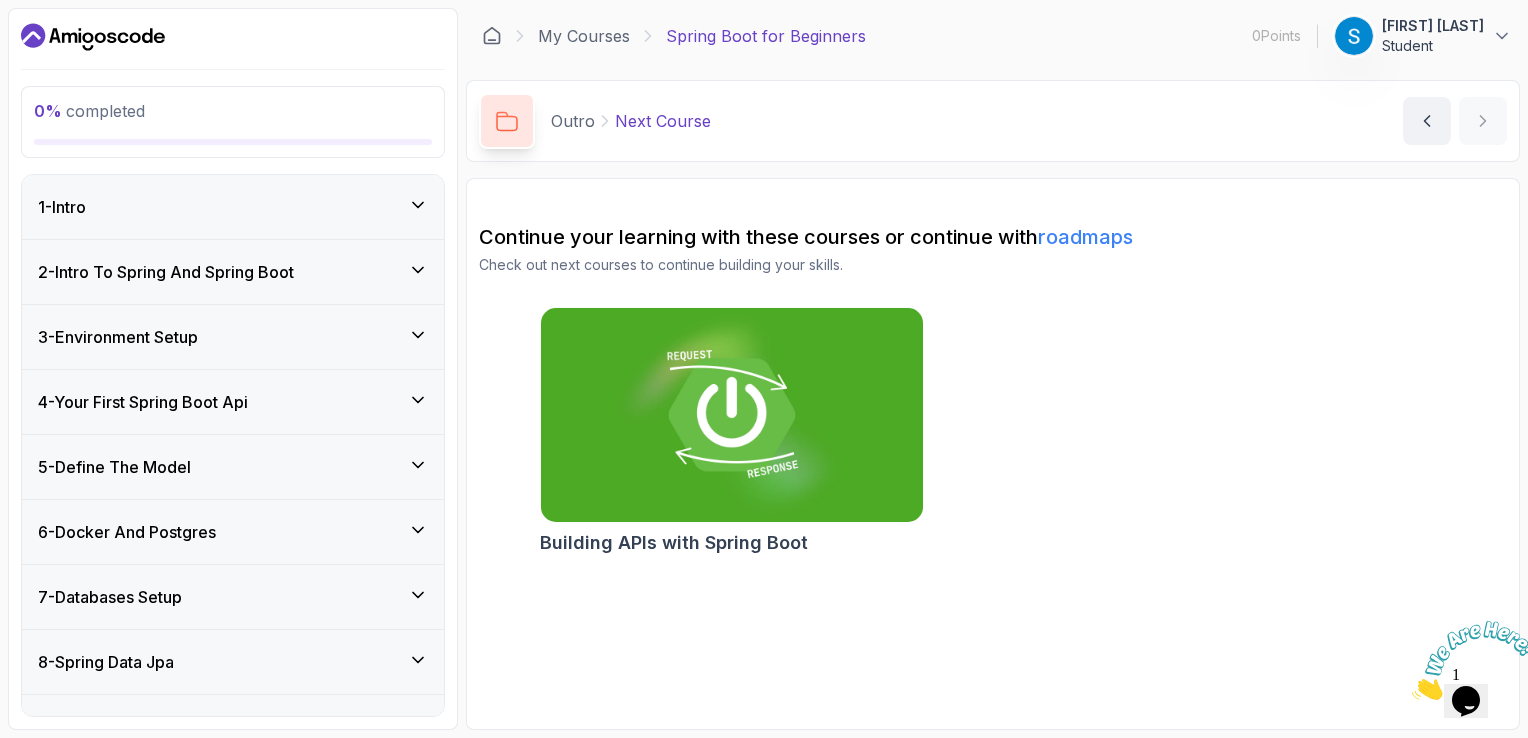 click on "1  -  Intro" at bounding box center [233, 207] 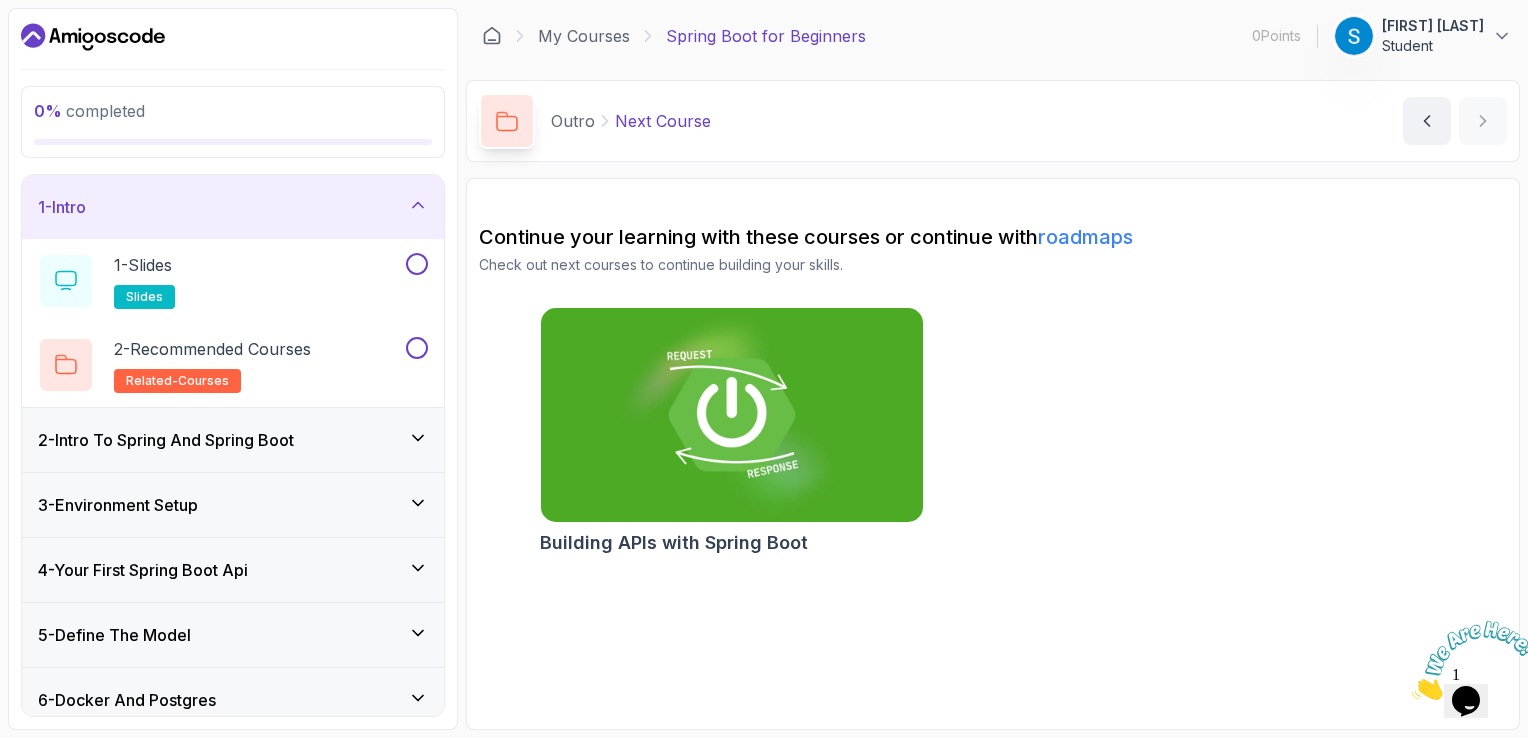 click on "2  -  Intro To Spring And Spring Boot" at bounding box center [166, 440] 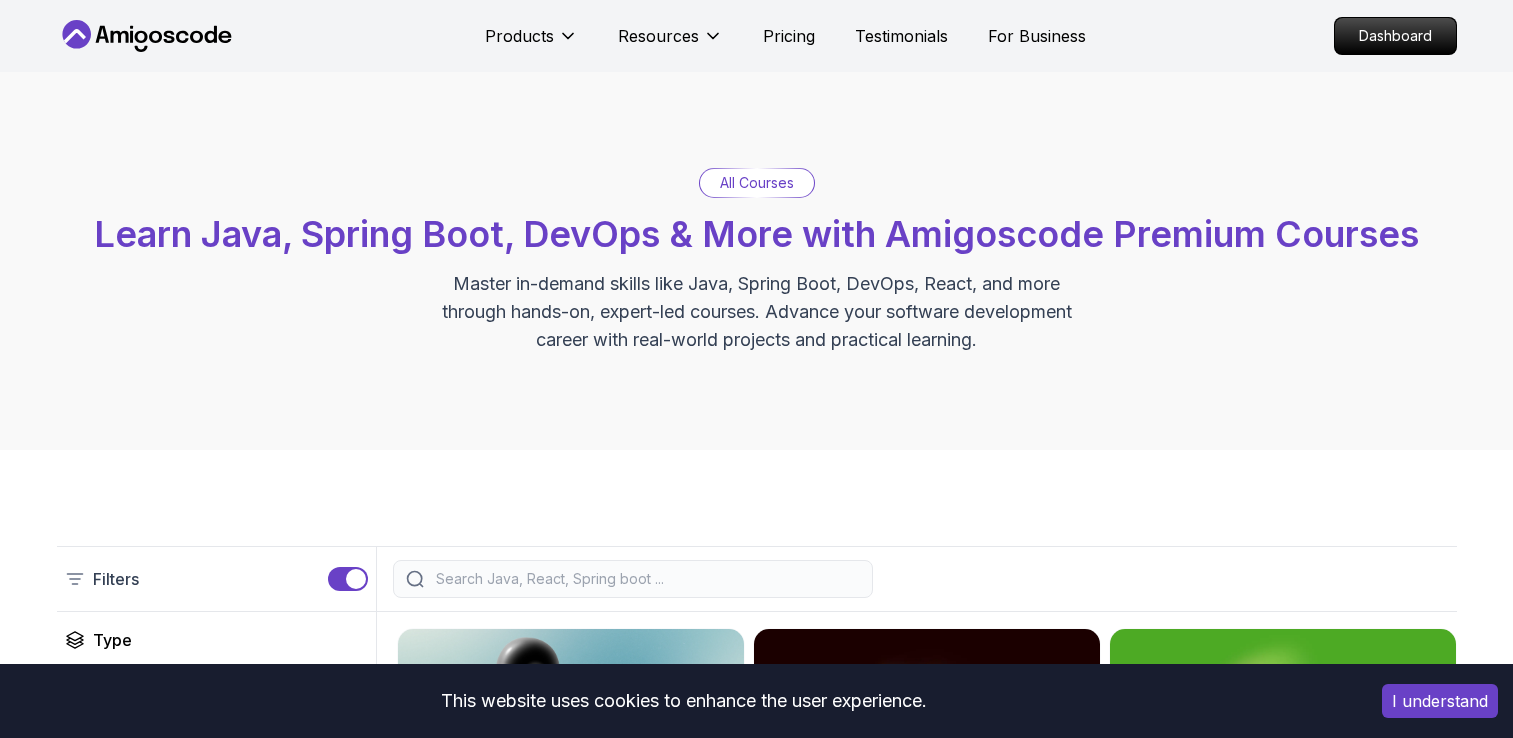 scroll, scrollTop: 534, scrollLeft: 0, axis: vertical 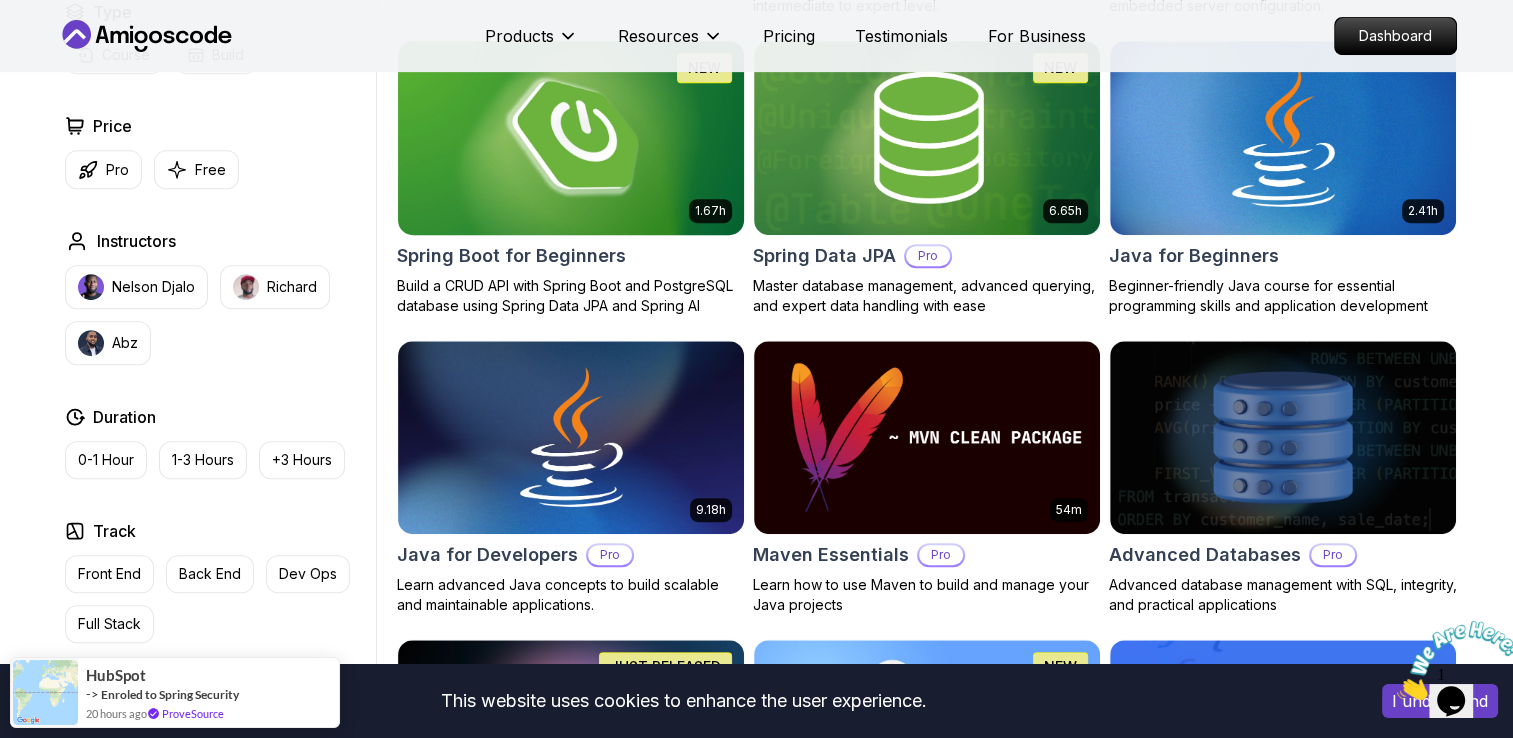 click at bounding box center (570, 137) 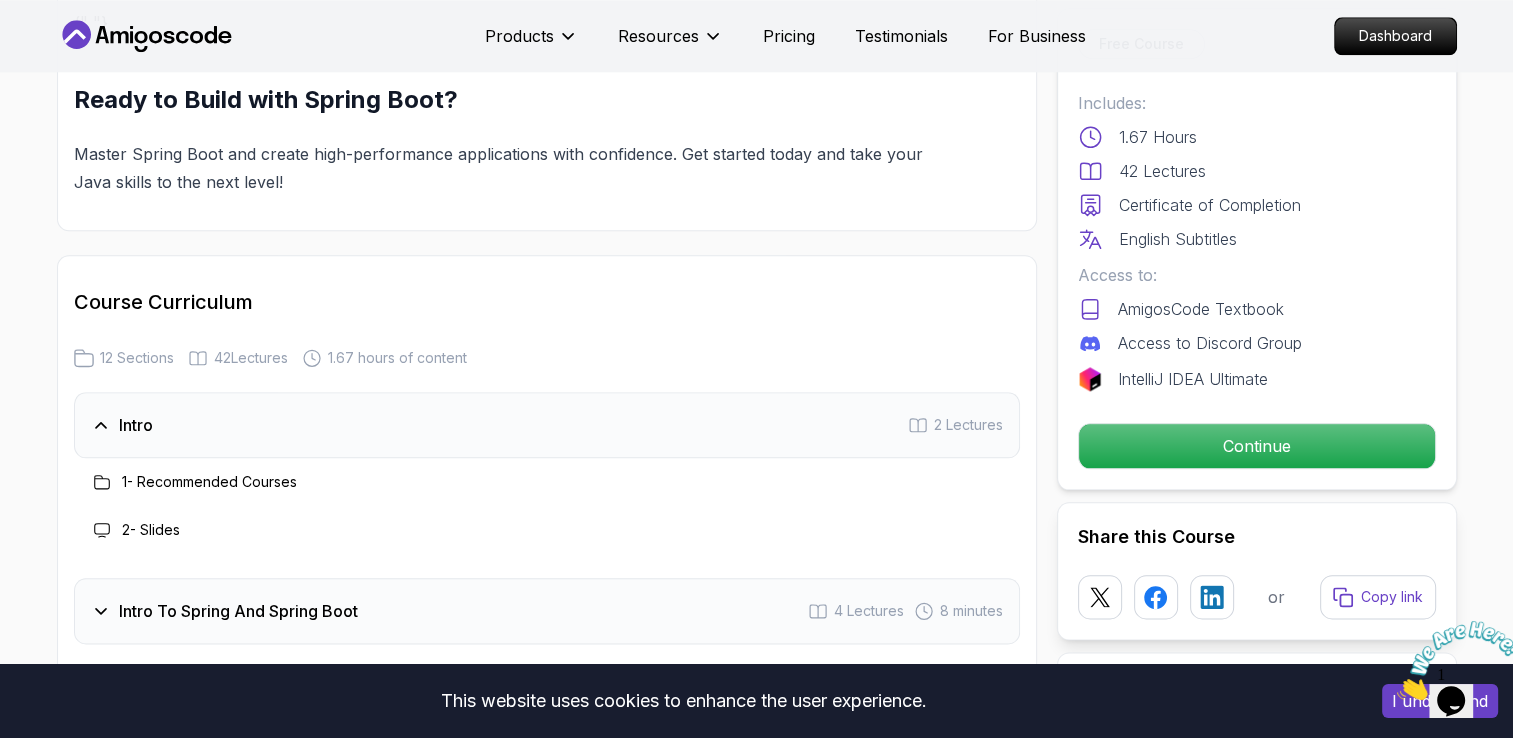 scroll, scrollTop: 2252, scrollLeft: 0, axis: vertical 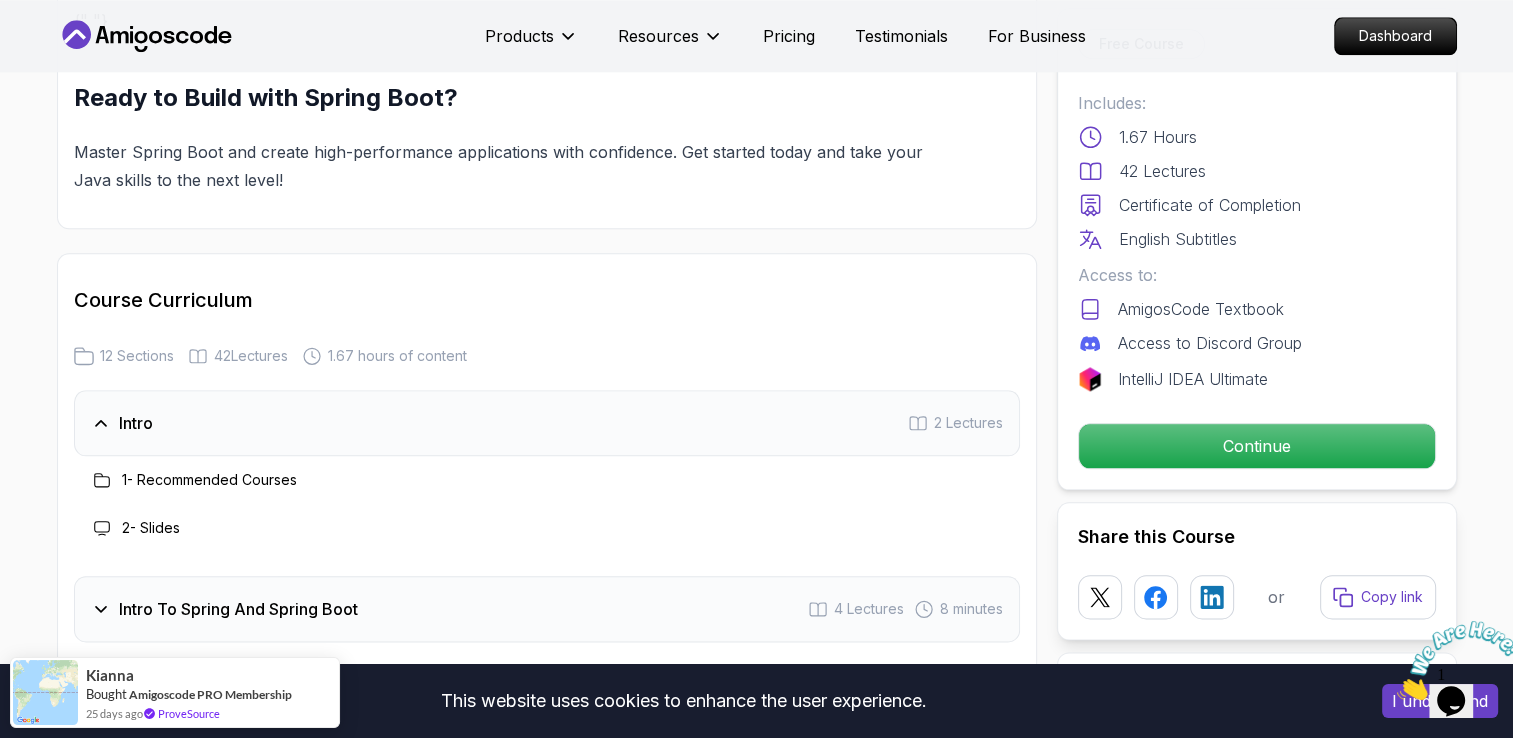 click on "Intro 2   Lectures" at bounding box center (547, 423) 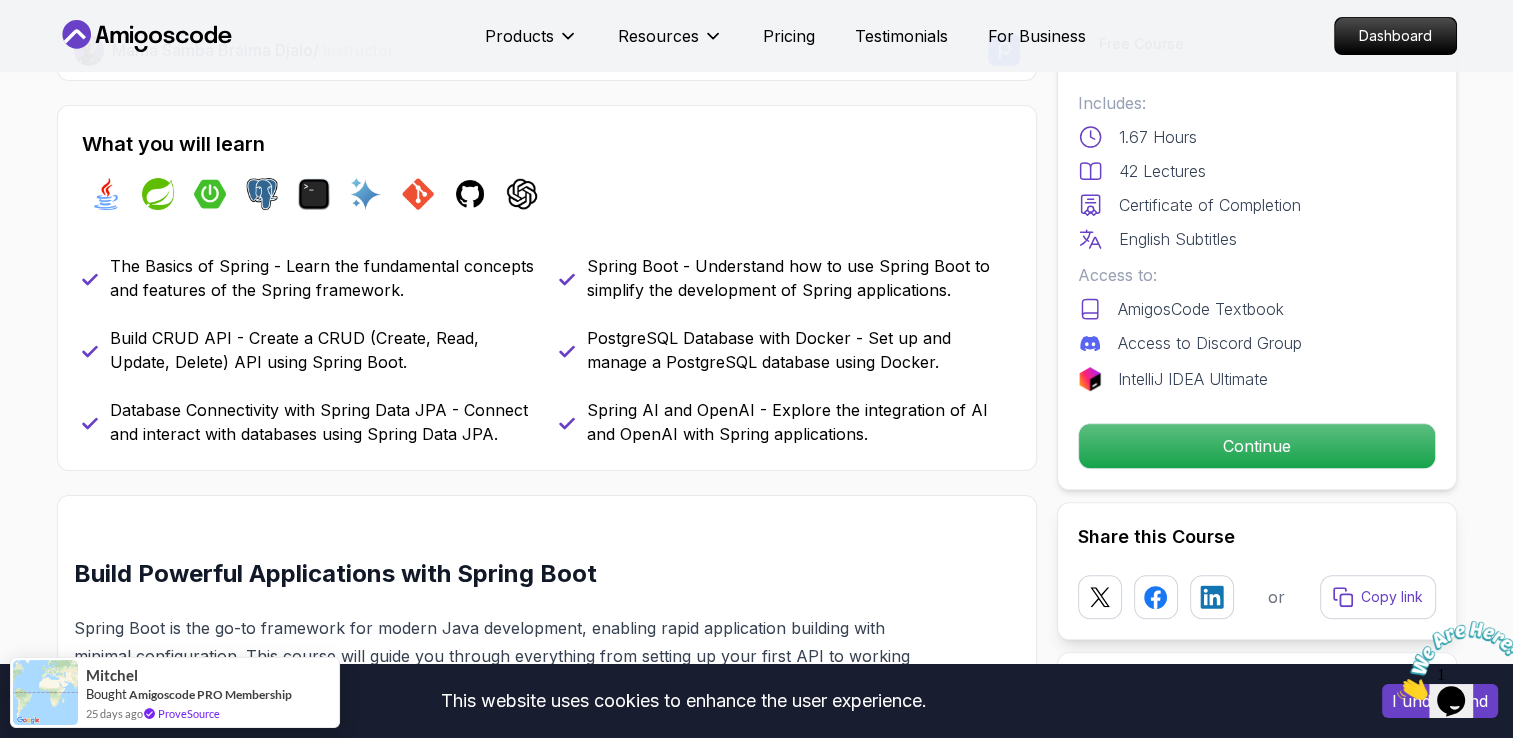 scroll, scrollTop: 752, scrollLeft: 0, axis: vertical 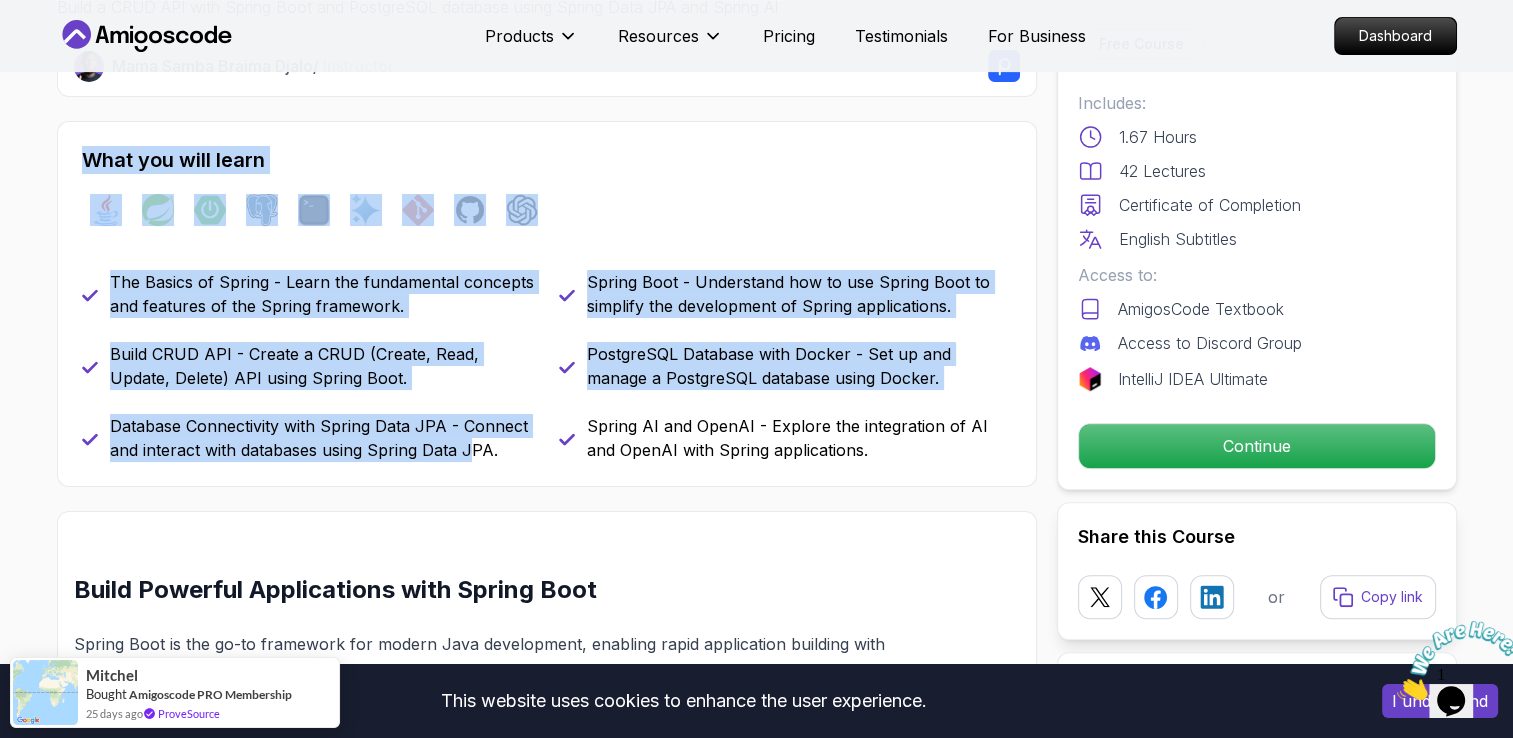 drag, startPoint x: 85, startPoint y: 147, endPoint x: 493, endPoint y: 469, distance: 519.7576 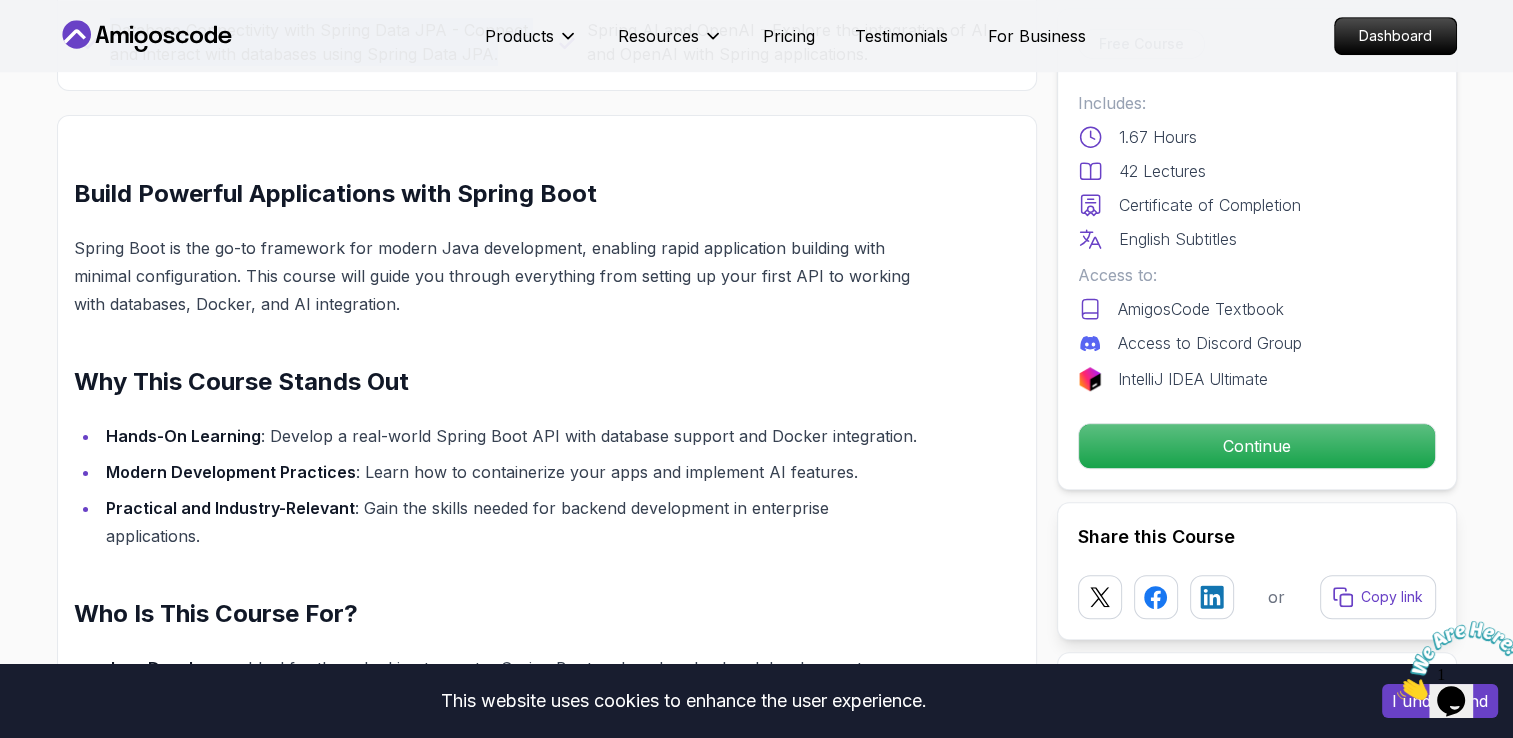 scroll, scrollTop: 1116, scrollLeft: 0, axis: vertical 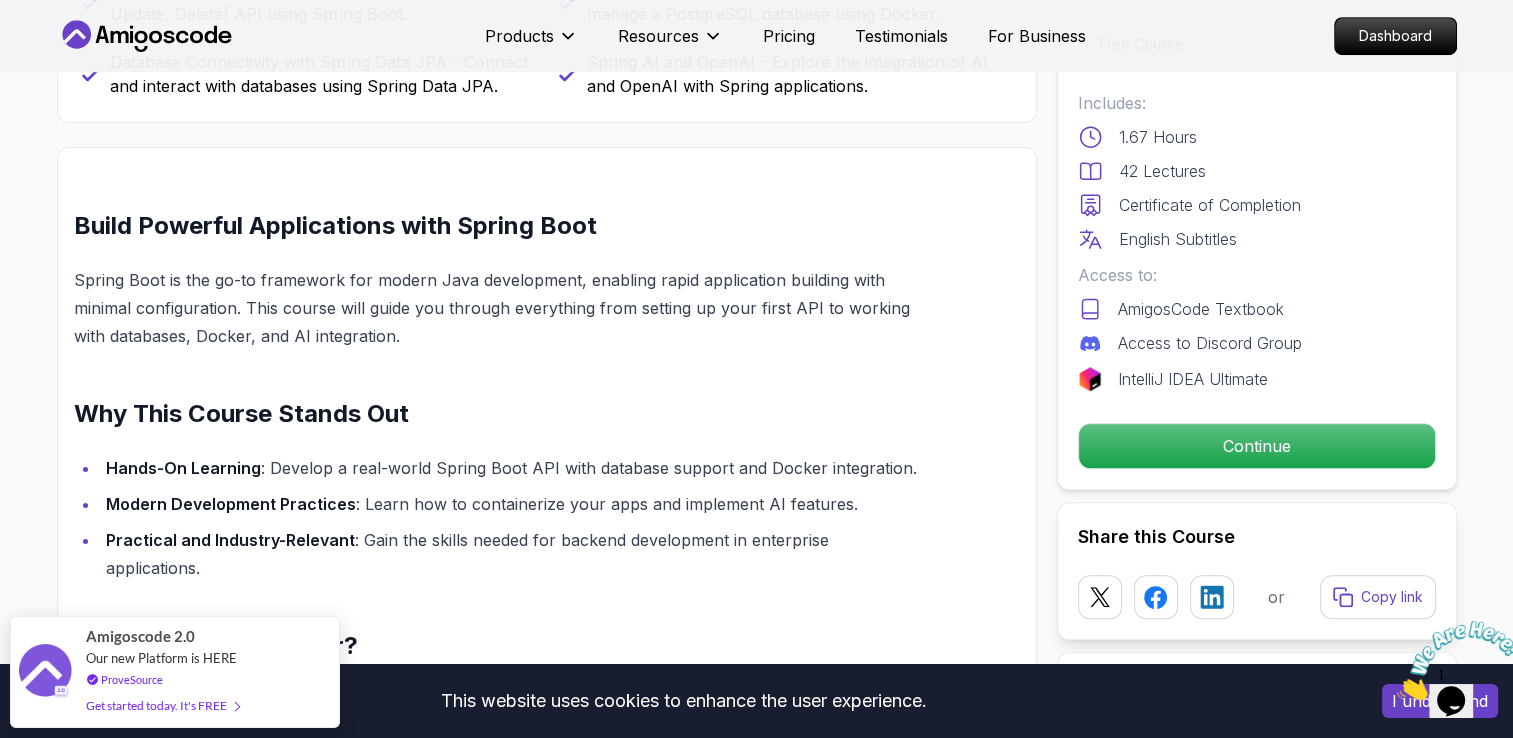 click on "What you will learn java spring spring-boot postgres terminal ai git github chatgpt The Basics of Spring - Learn the fundamental concepts and features of the Spring framework. Spring Boot - Understand how to use Spring Boot to simplify the development of Spring applications. Build CRUD API - Create a CRUD (Create, Read, Update, Delete) API using Spring Boot. PostgreSQL Database with Docker - Set up and manage a PostgreSQL database using Docker. Database Connectivity with Spring Data JPA - Connect and interact with databases using Spring Data JPA. Spring AI and OpenAI - Explore the integration of AI and OpenAI with Spring applications." at bounding box center [547, -60] 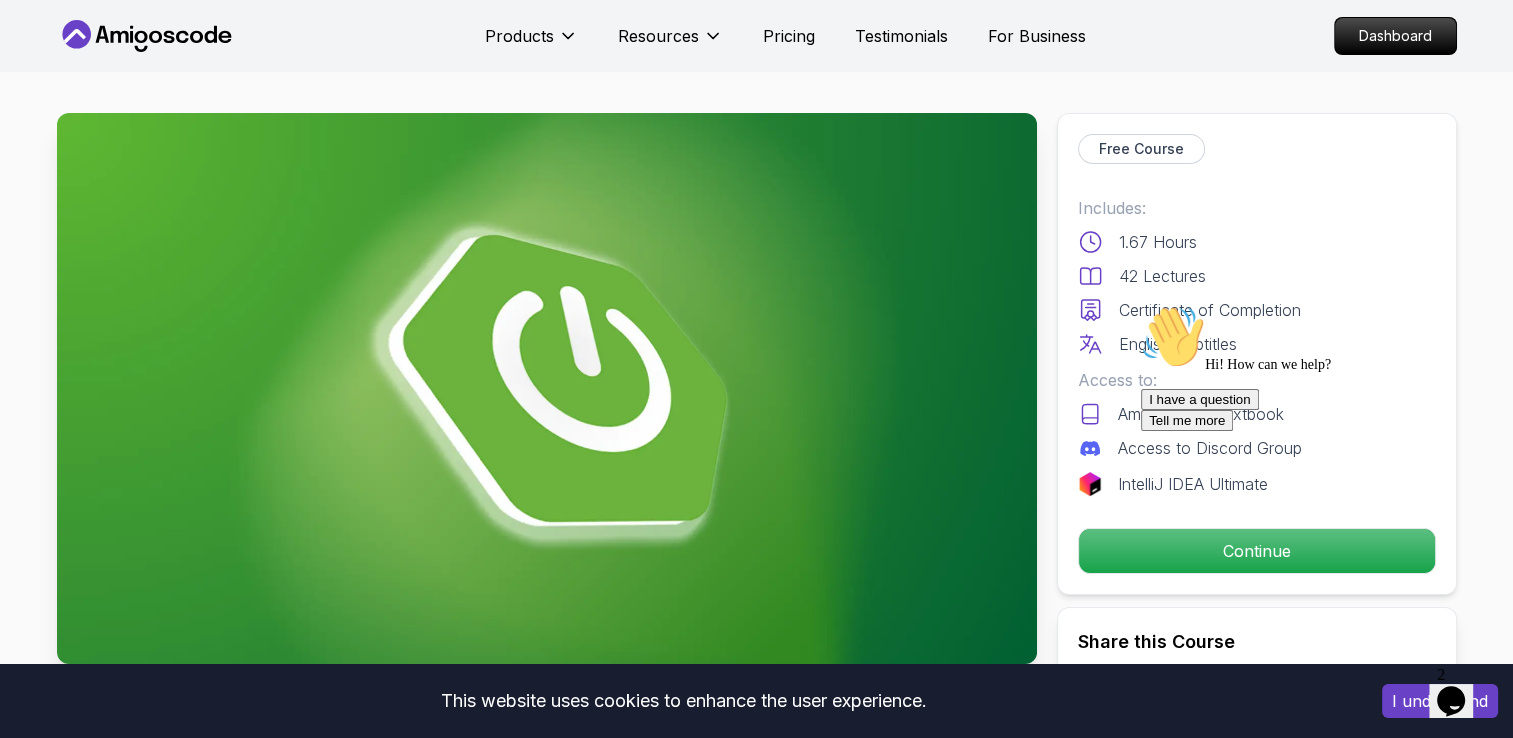 scroll, scrollTop: 0, scrollLeft: 0, axis: both 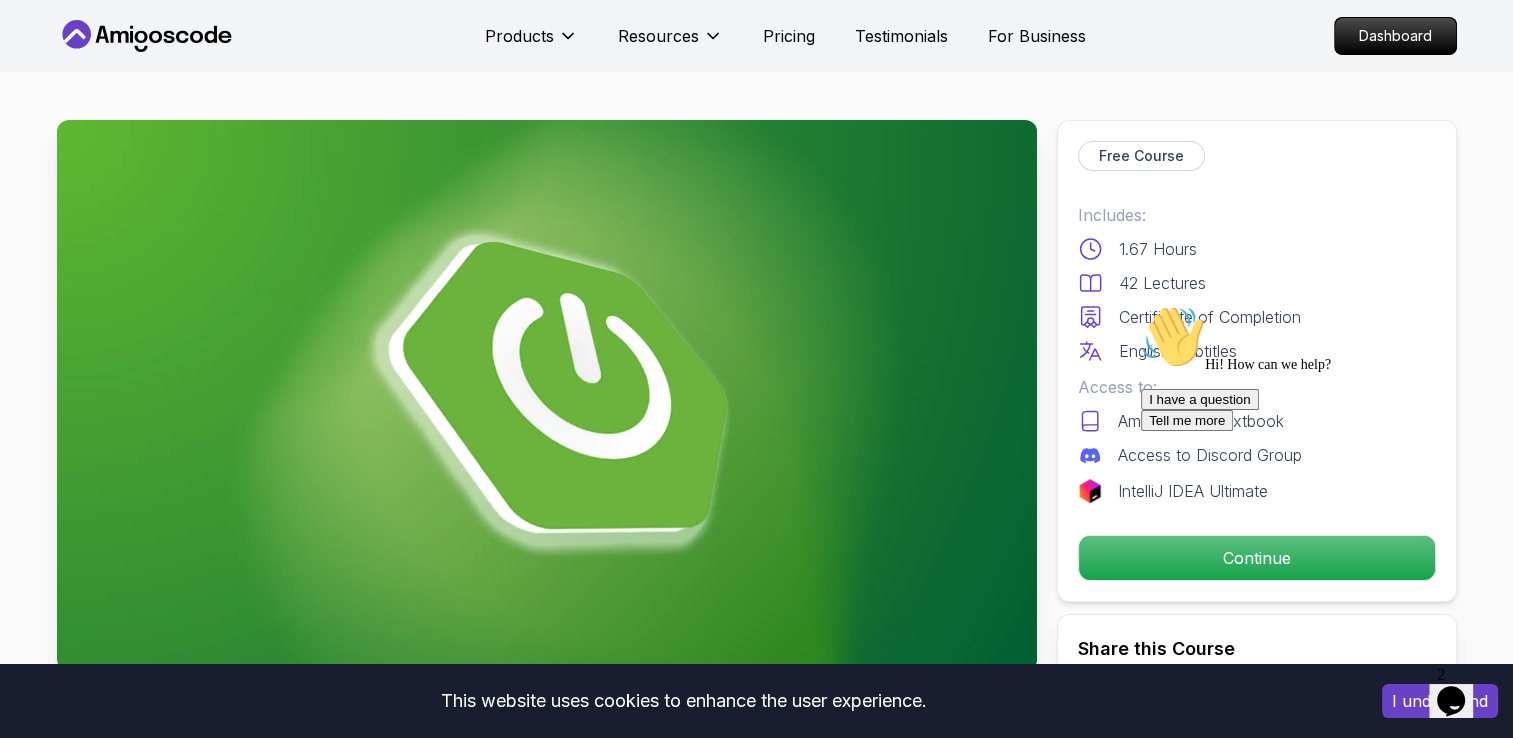 click at bounding box center [1141, 305] 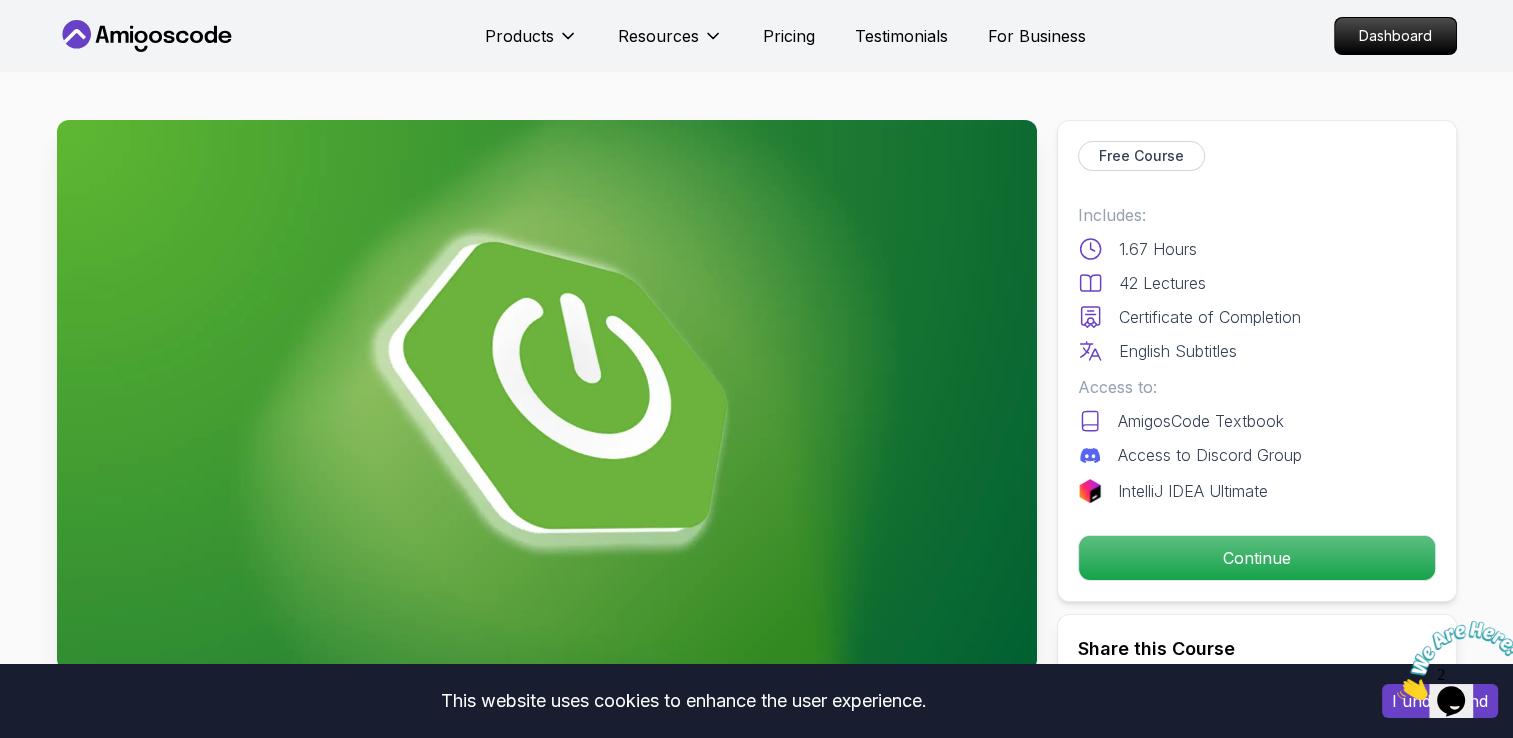 click at bounding box center [1397, 694] 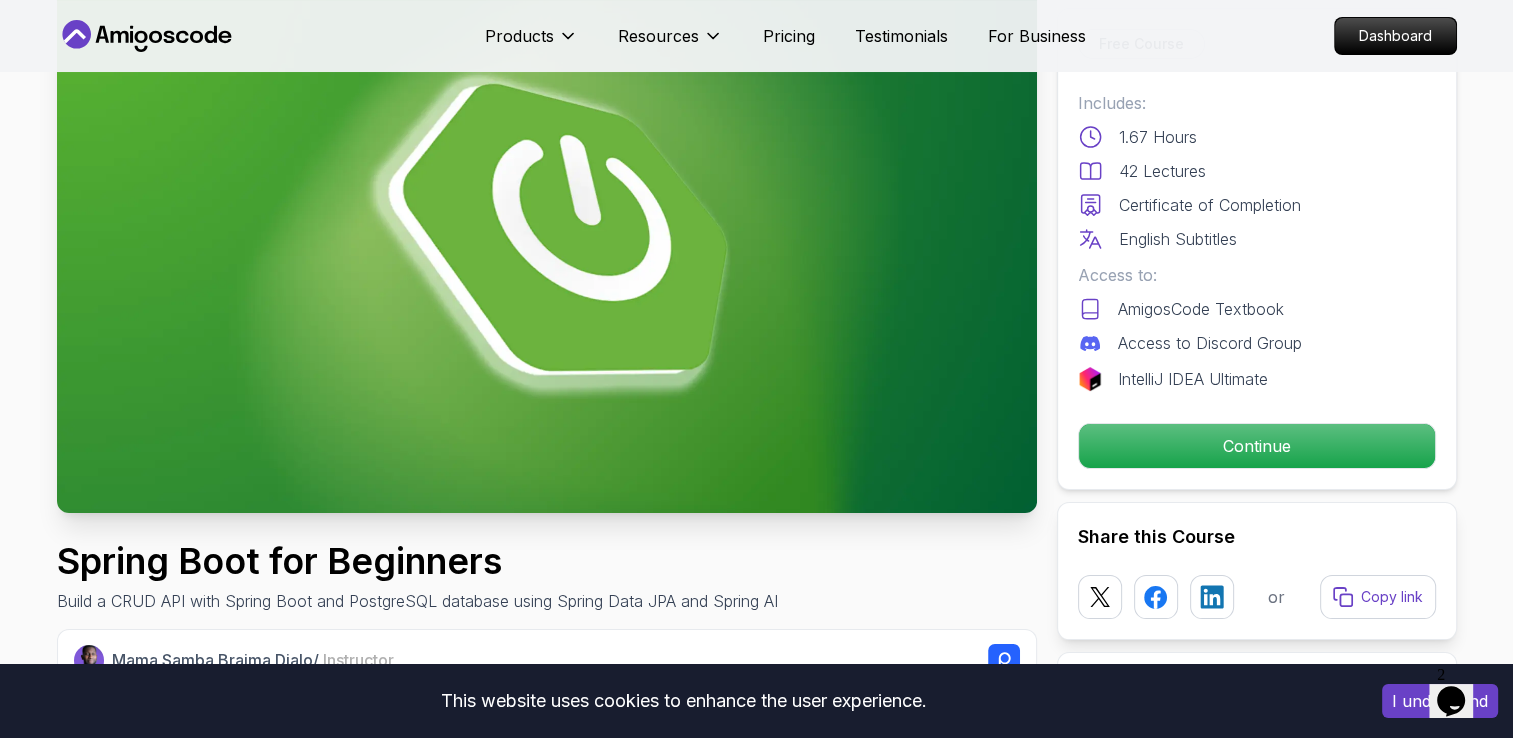 scroll, scrollTop: 0, scrollLeft: 0, axis: both 